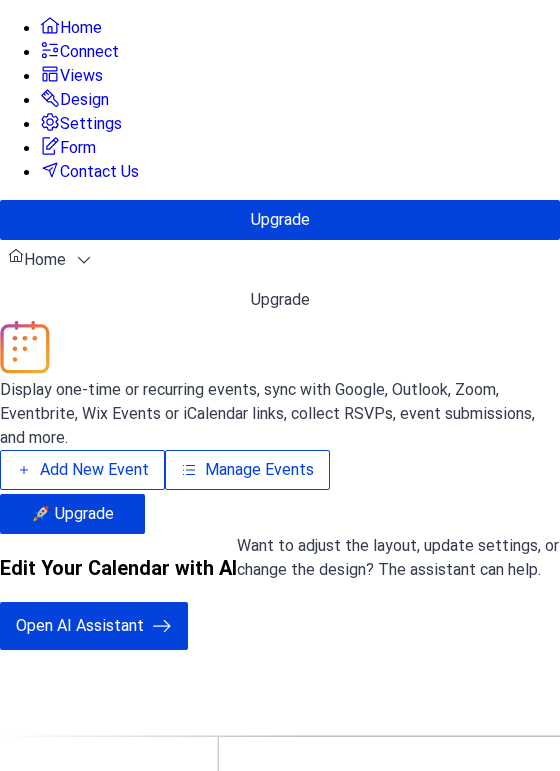 scroll, scrollTop: 0, scrollLeft: 0, axis: both 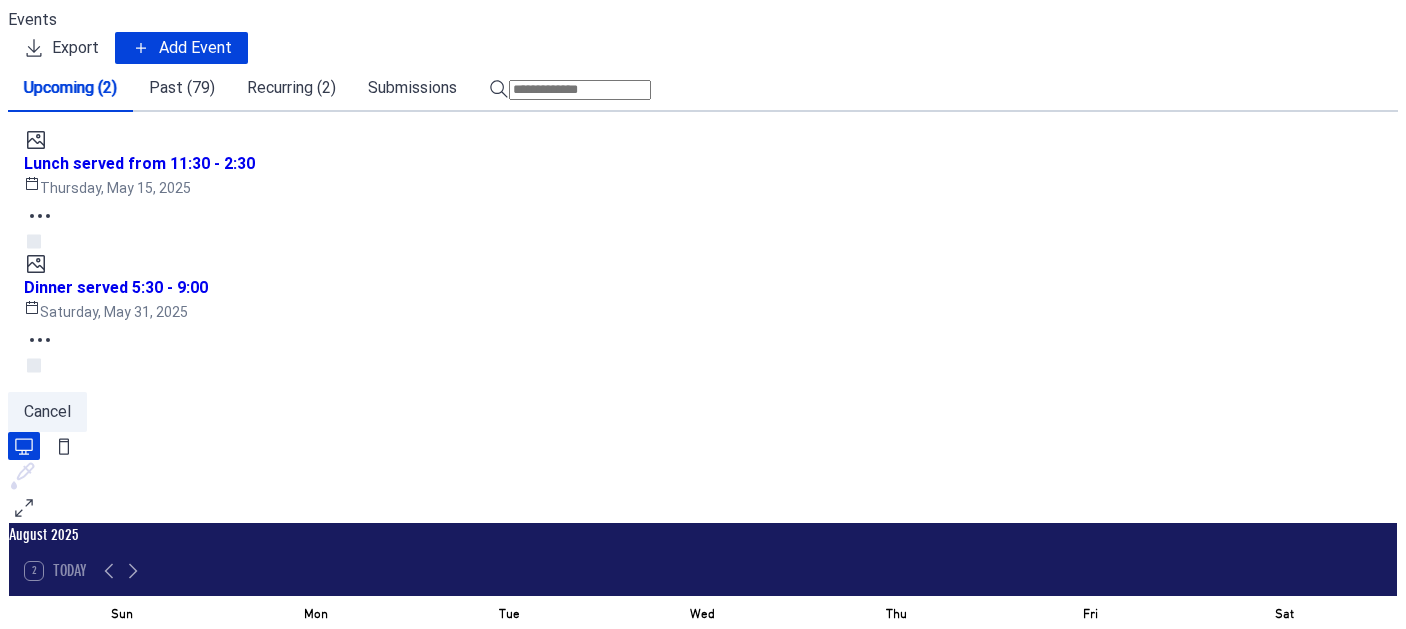 click on "Past (79)" at bounding box center [182, 88] 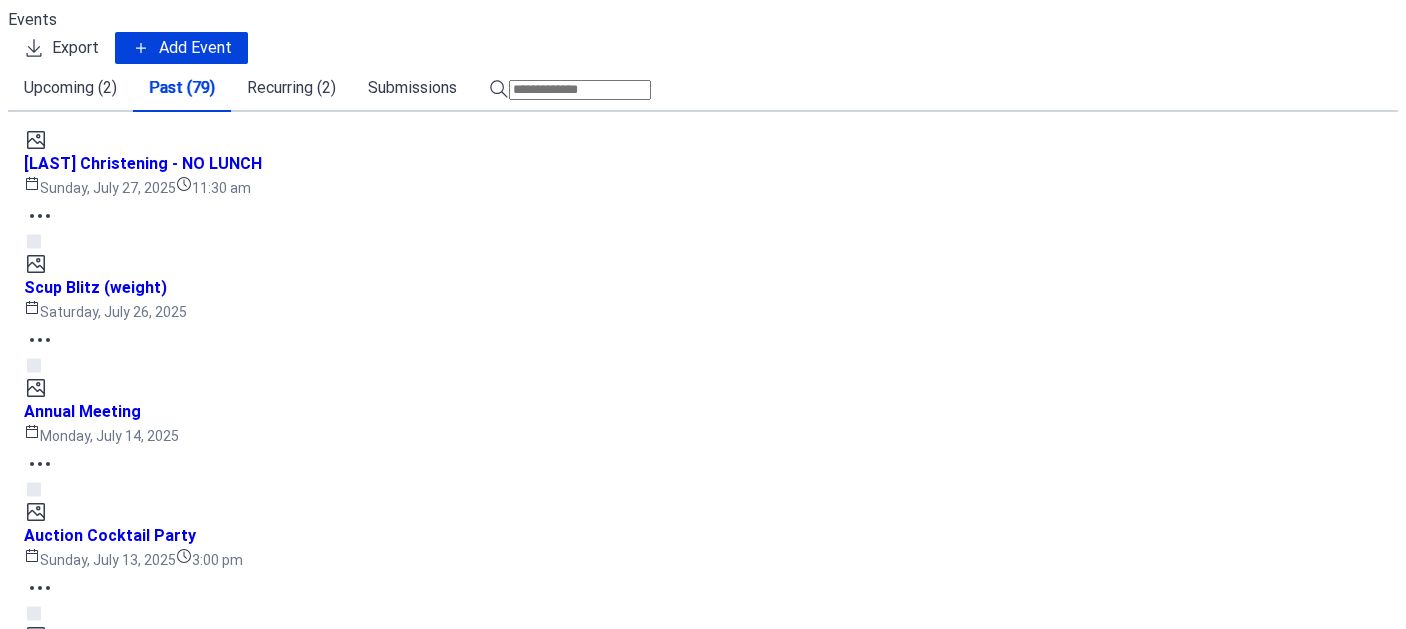 scroll, scrollTop: 7052, scrollLeft: 0, axis: vertical 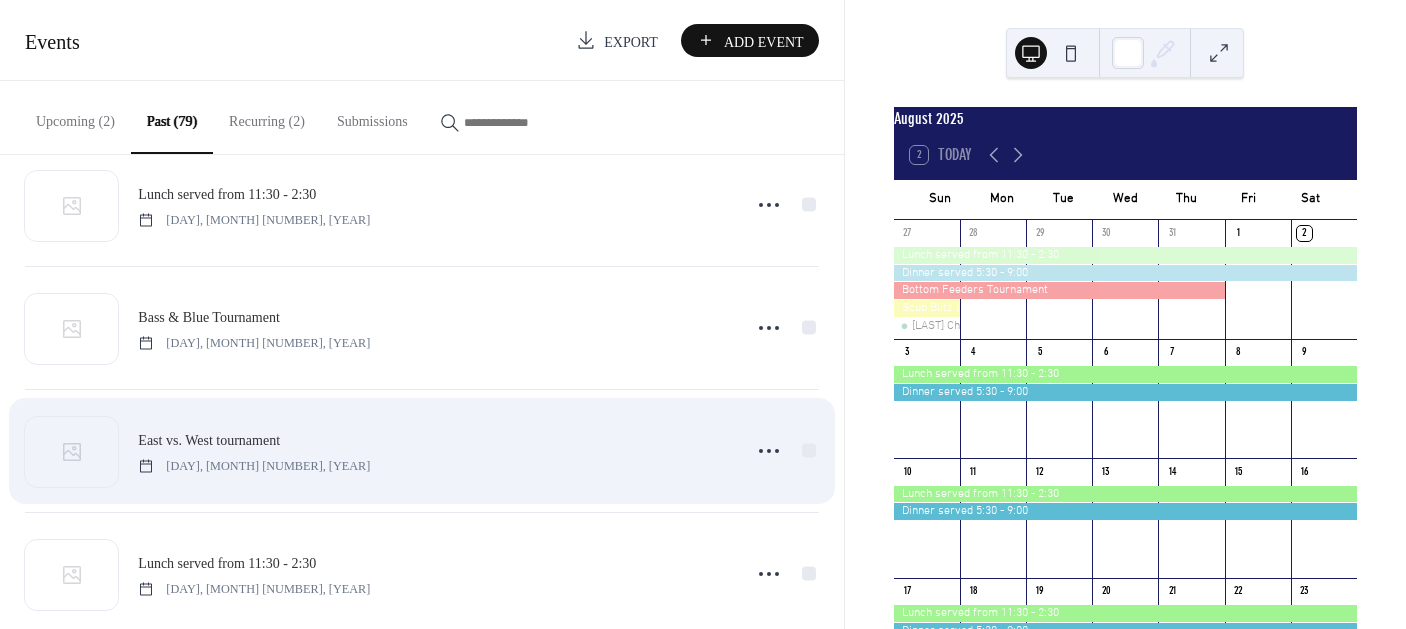 click on "East vs. West tournament [DAY], [MONTH] [NUMBER], [YEAR]" at bounding box center [422, 451] 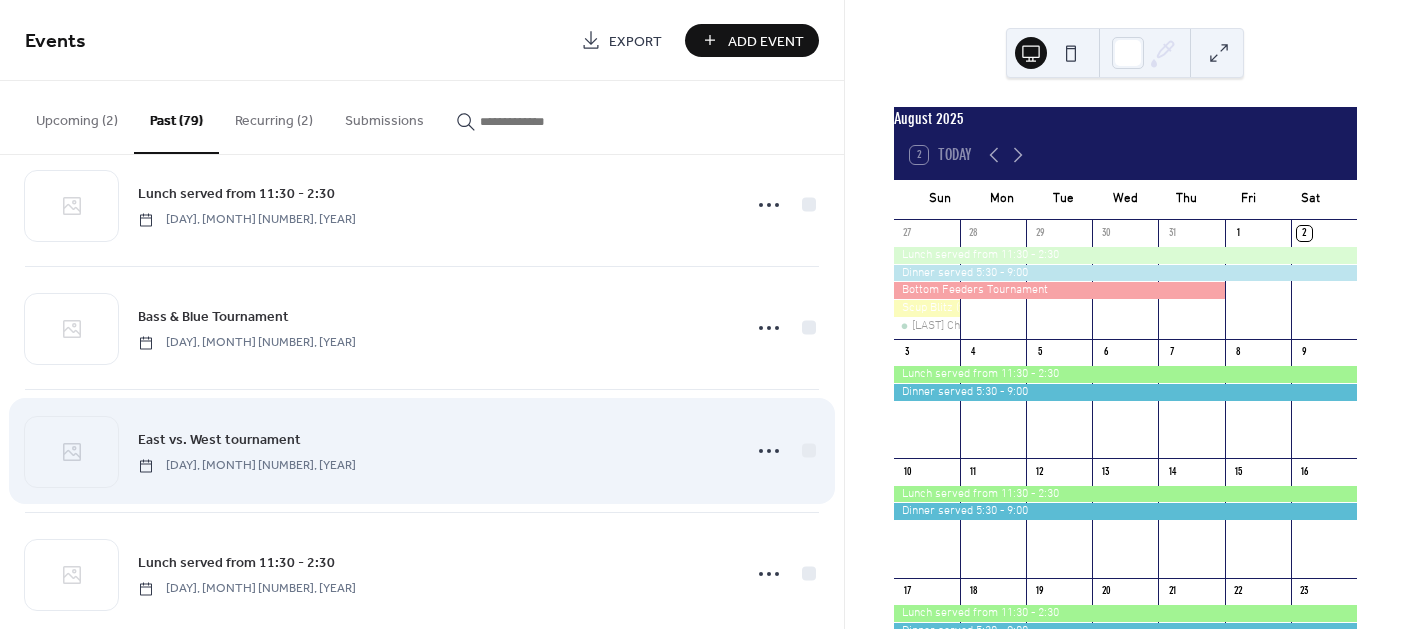 click on "East vs. West tournament" at bounding box center (219, 440) 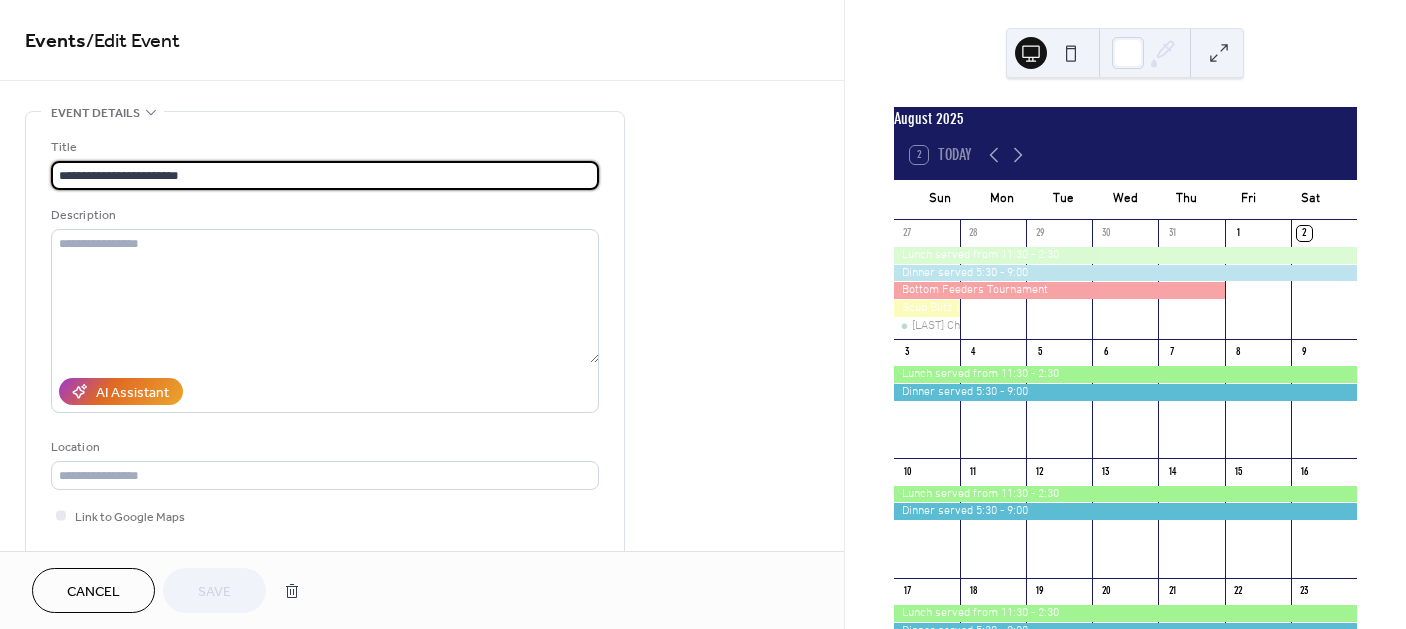 click on "**********" at bounding box center [325, 370] 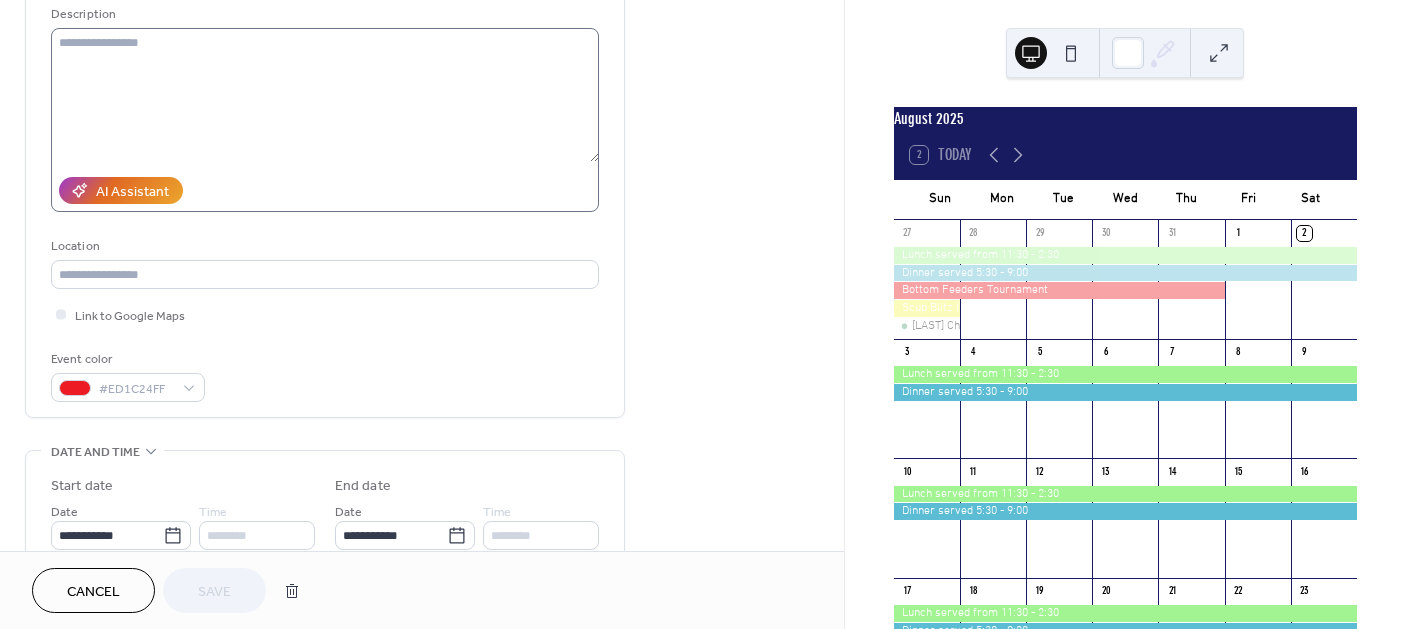 scroll, scrollTop: 300, scrollLeft: 0, axis: vertical 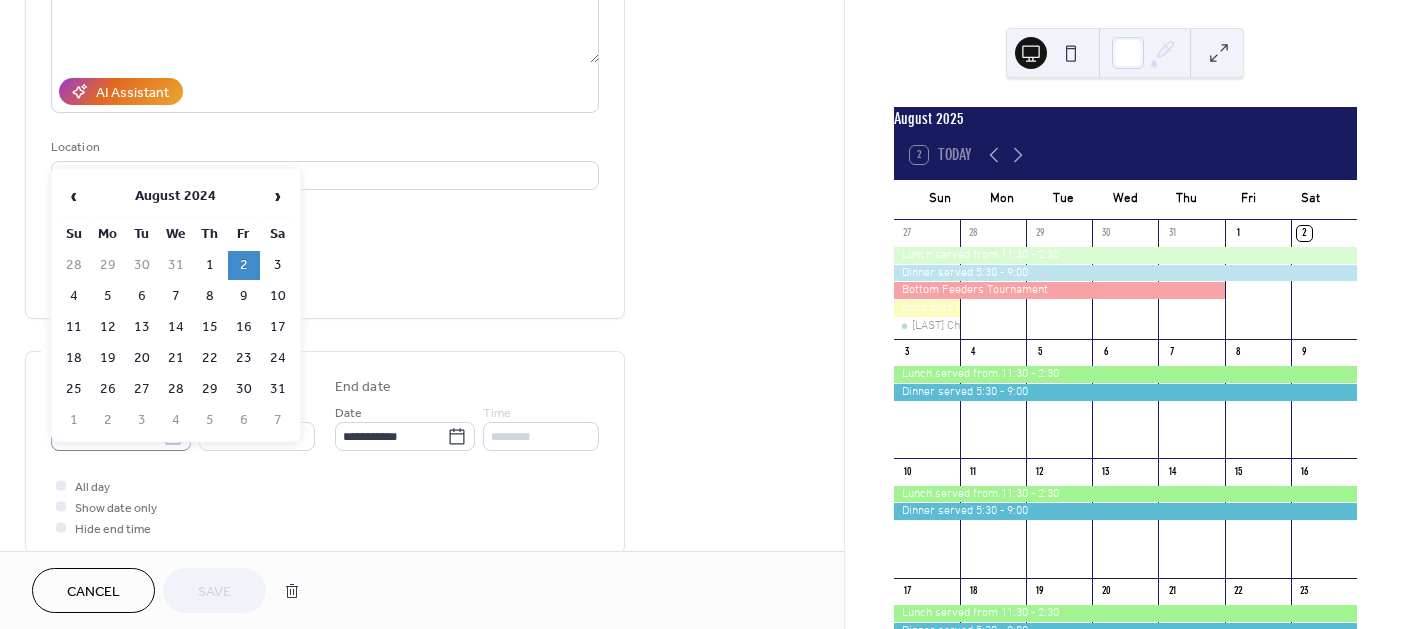 click 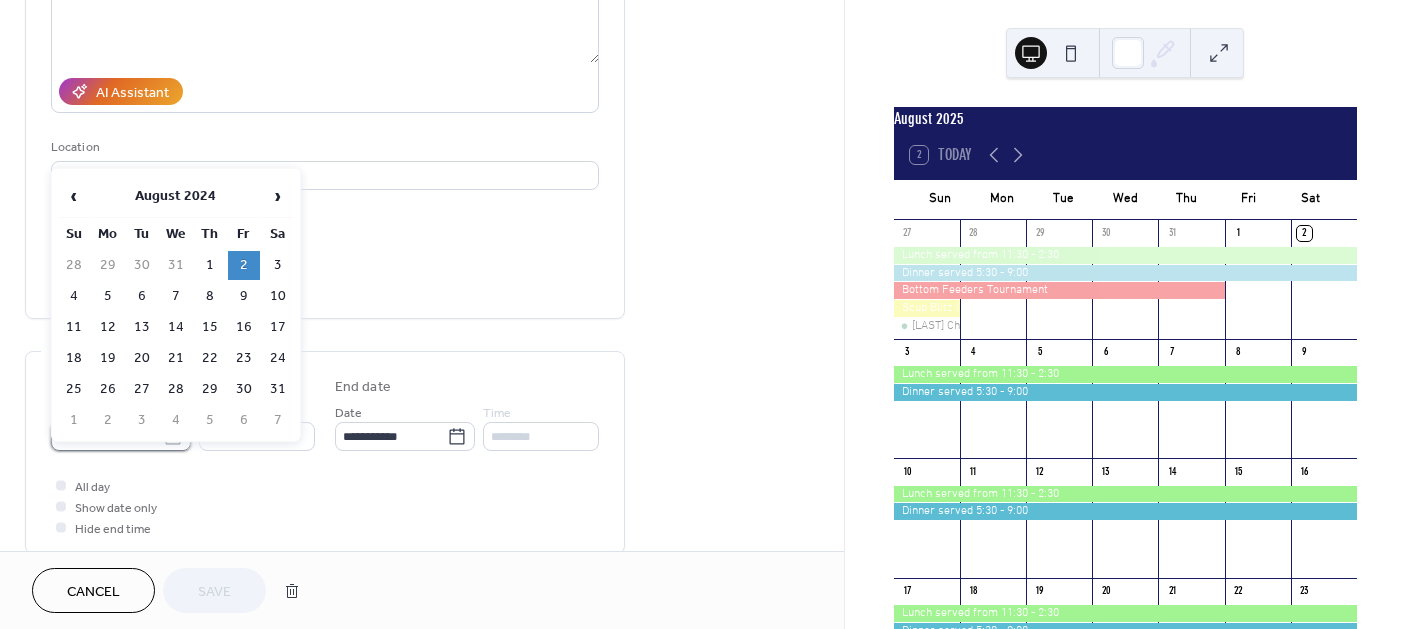 click on "**********" at bounding box center (107, 436) 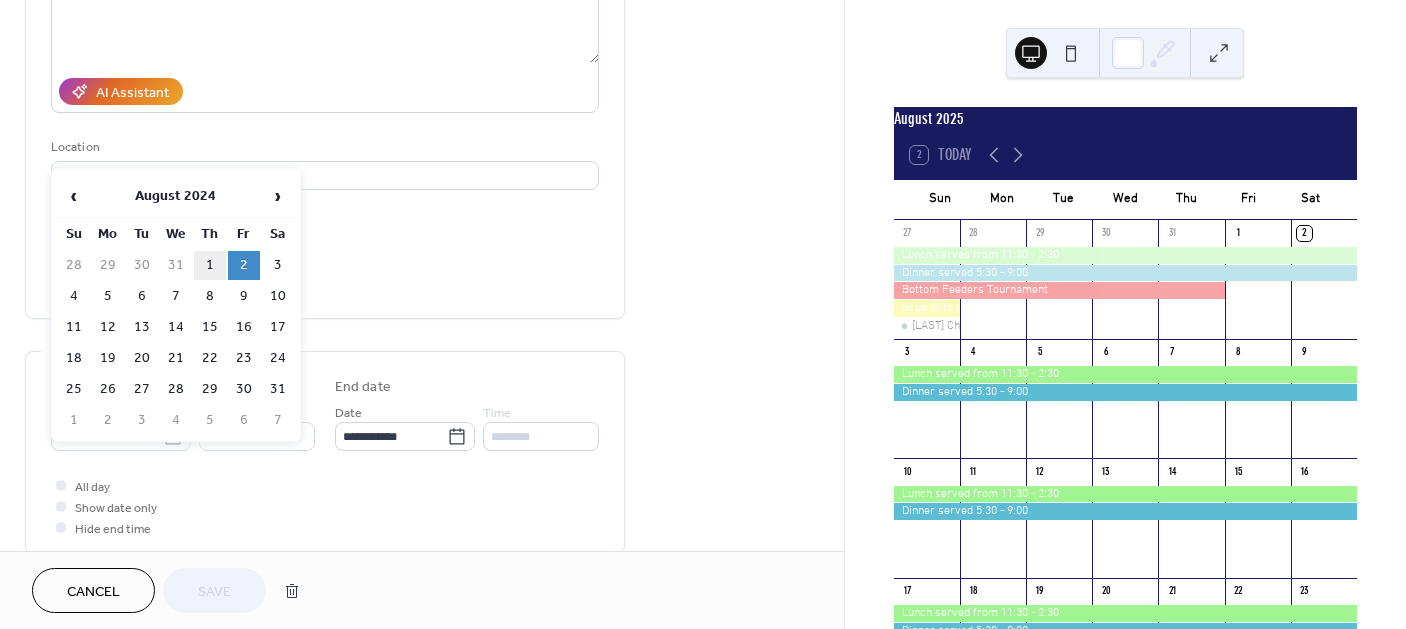 click on "1" at bounding box center [210, 265] 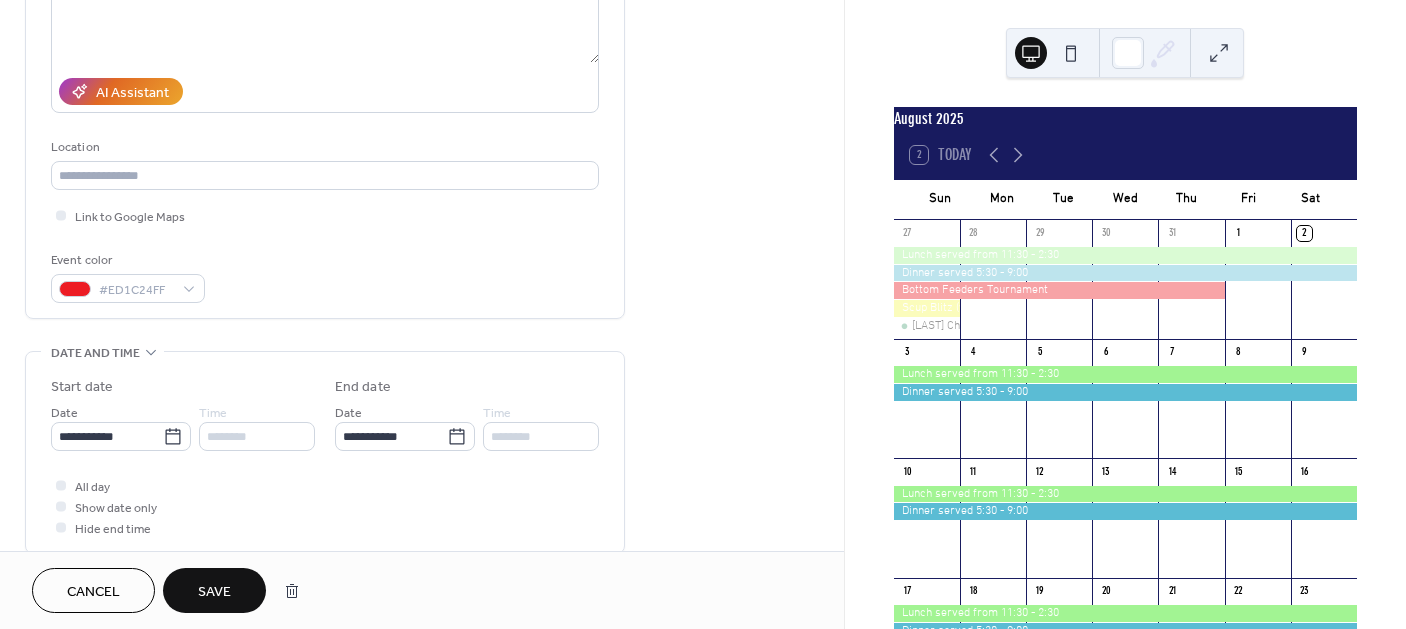 click on "********" at bounding box center [257, 436] 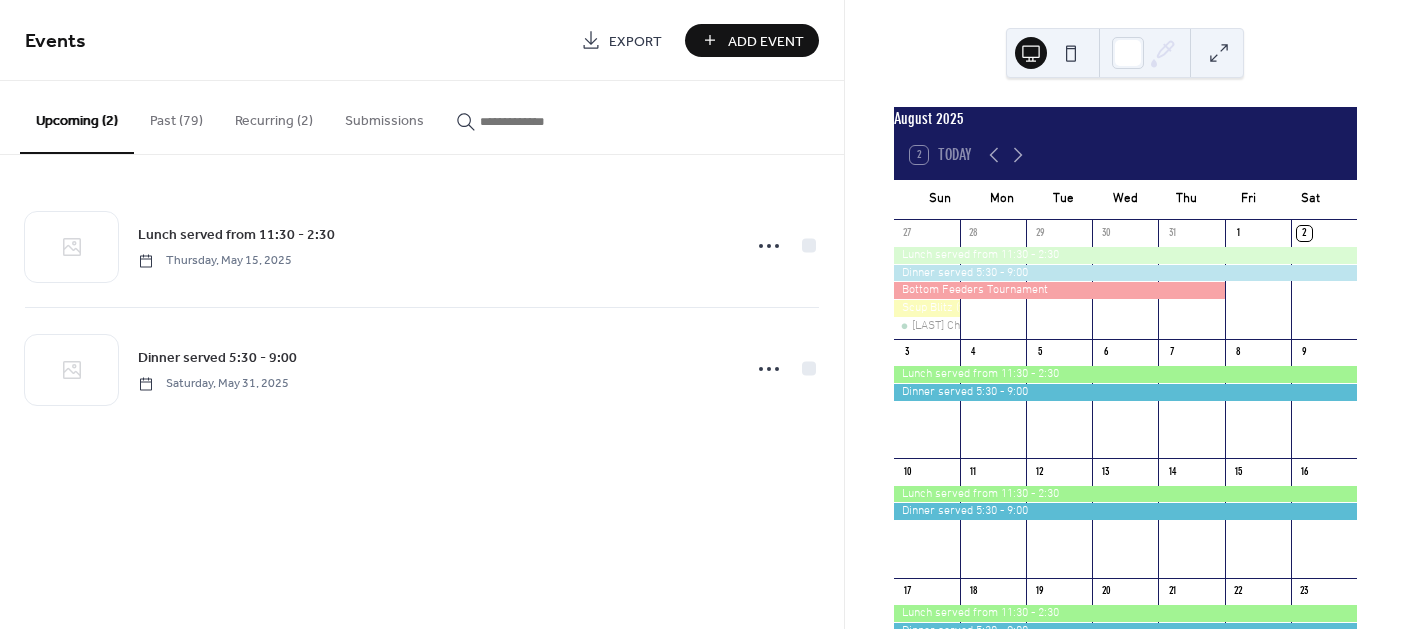 click on "Add Event" at bounding box center [766, 41] 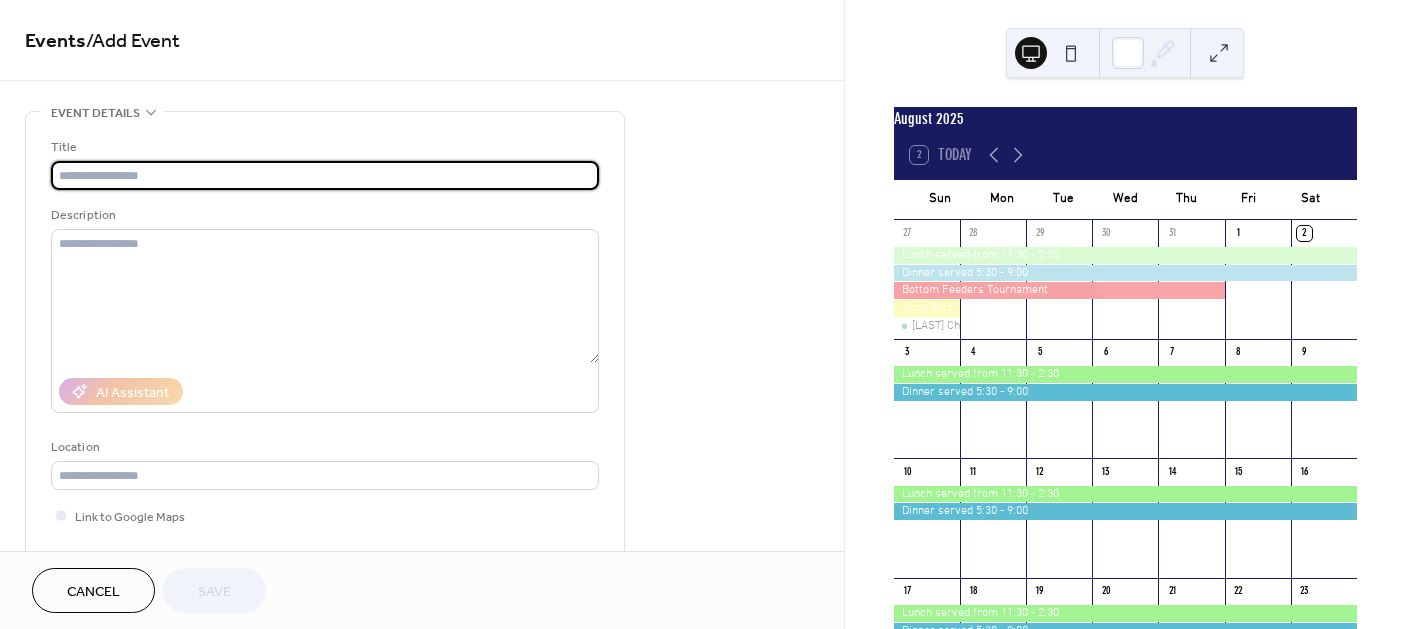 click at bounding box center (325, 175) 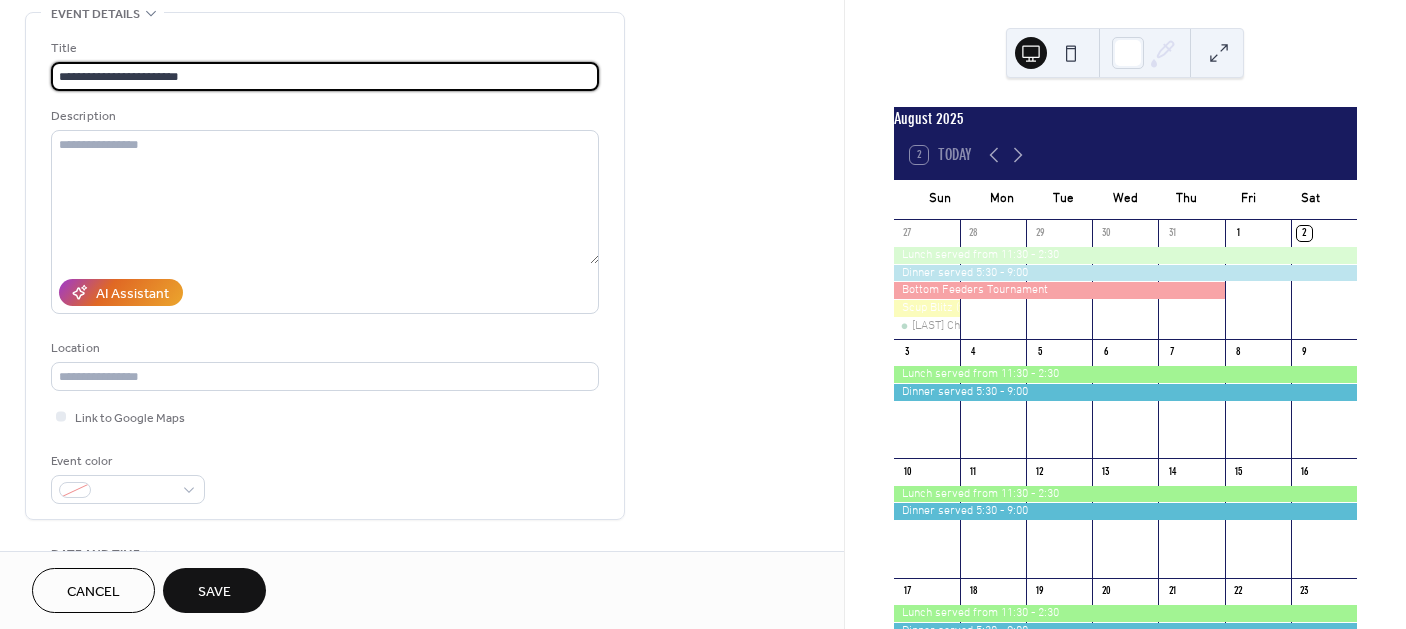 scroll, scrollTop: 200, scrollLeft: 0, axis: vertical 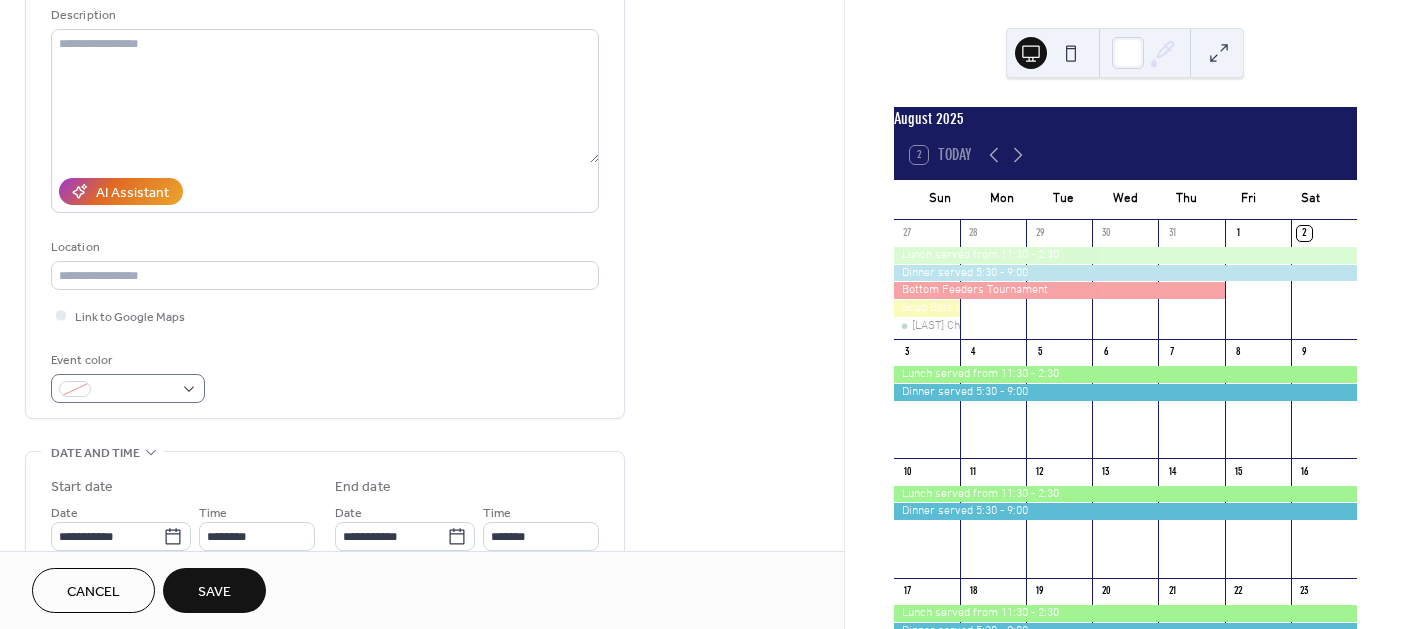 type on "**********" 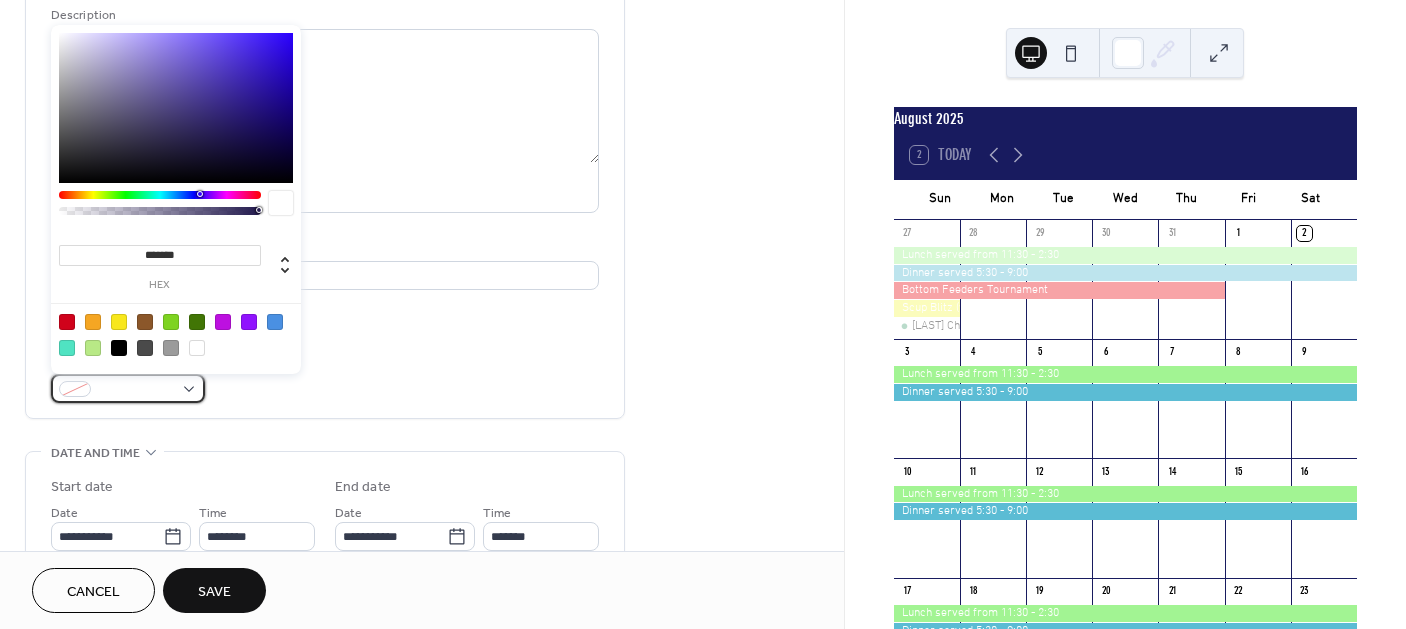 click at bounding box center [128, 388] 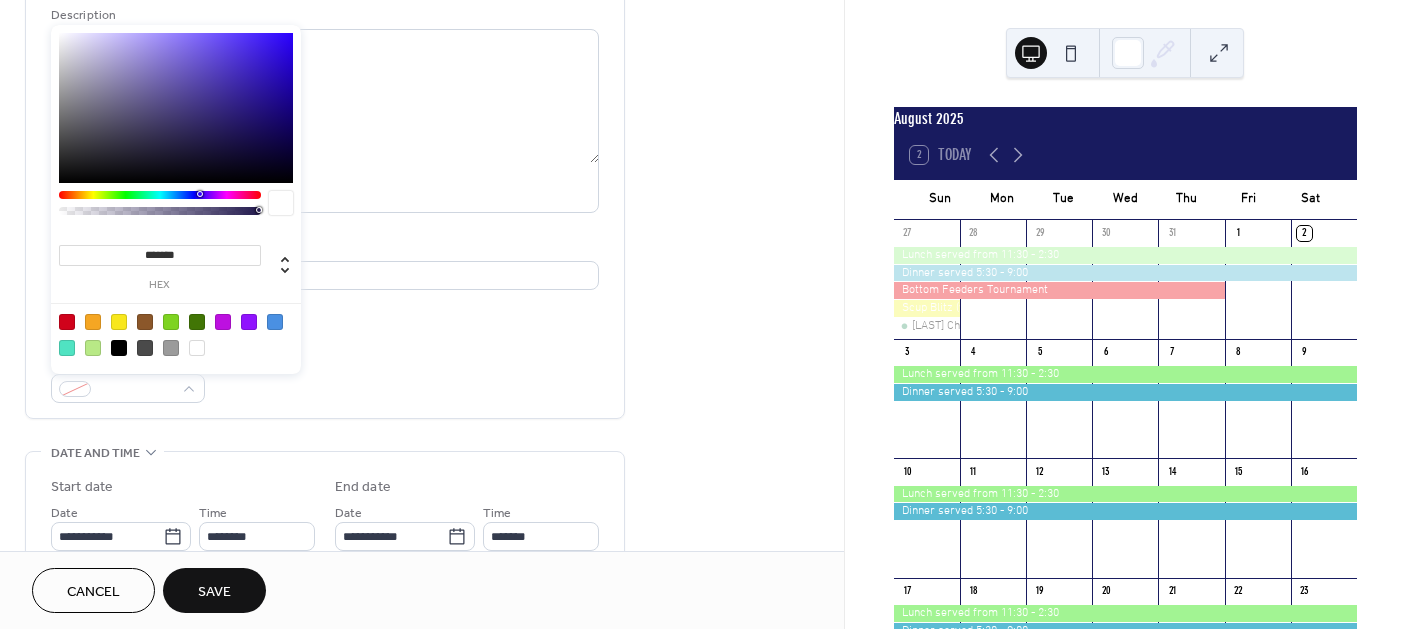 click at bounding box center [119, 322] 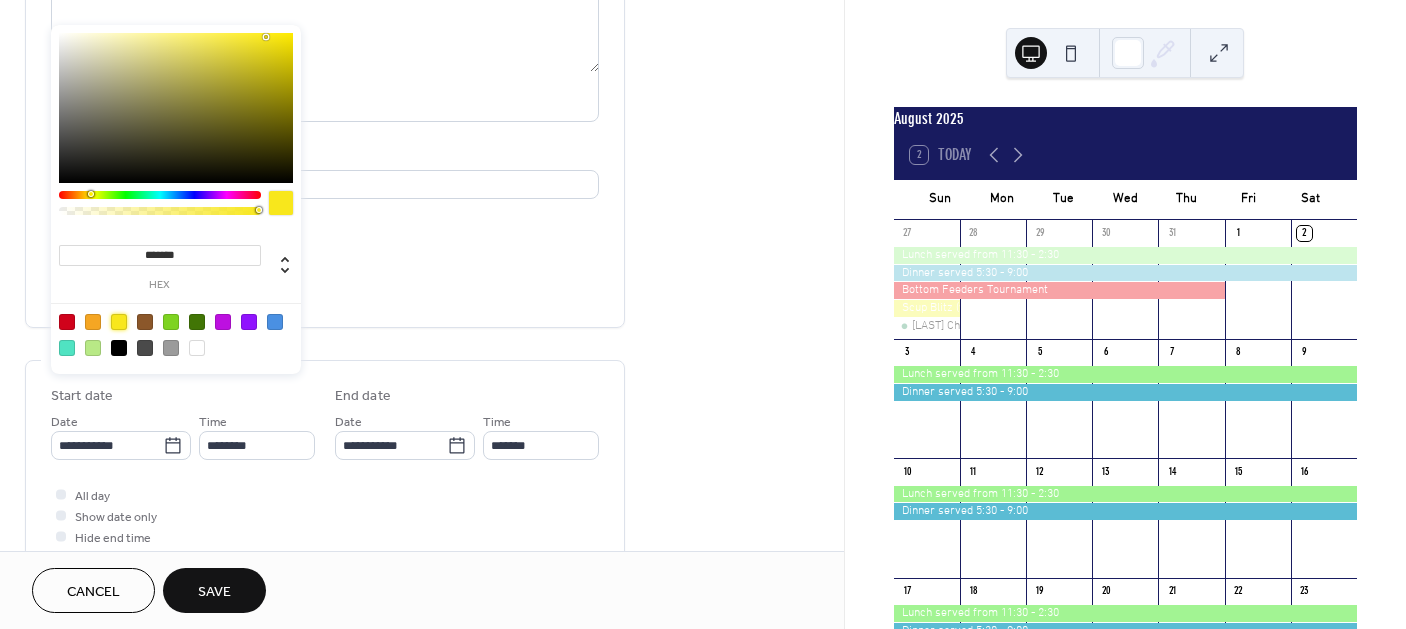 scroll, scrollTop: 300, scrollLeft: 0, axis: vertical 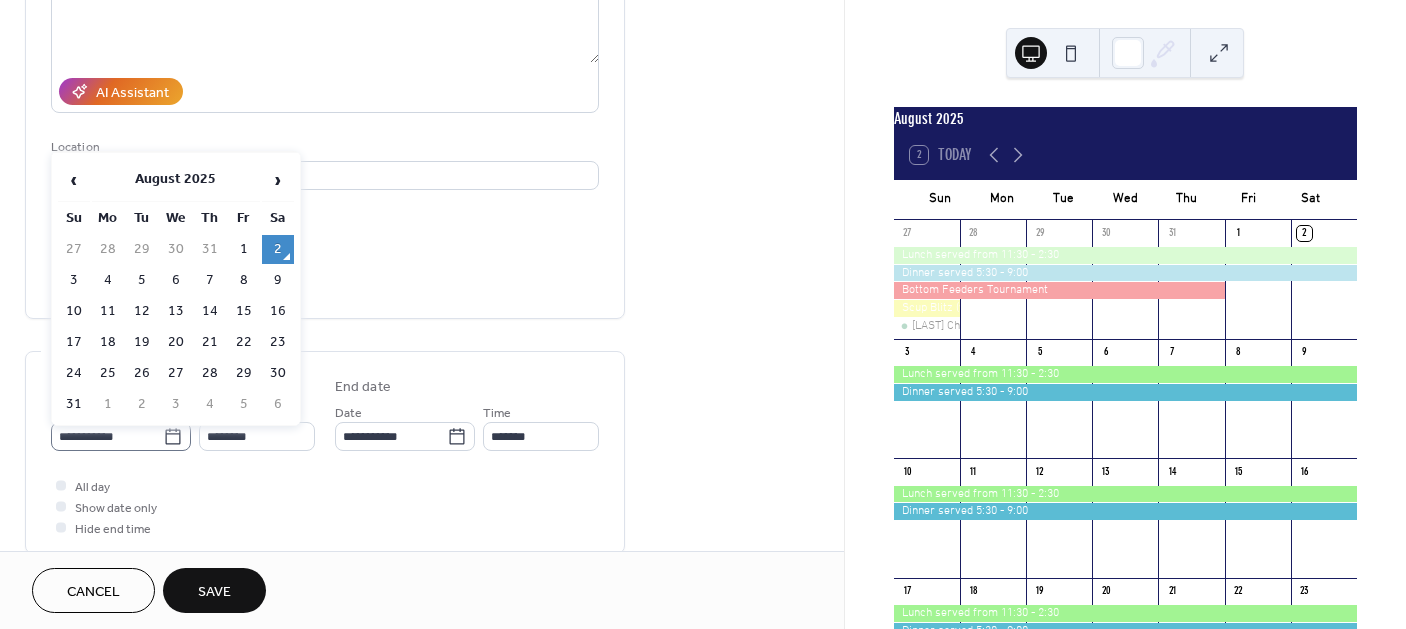 click 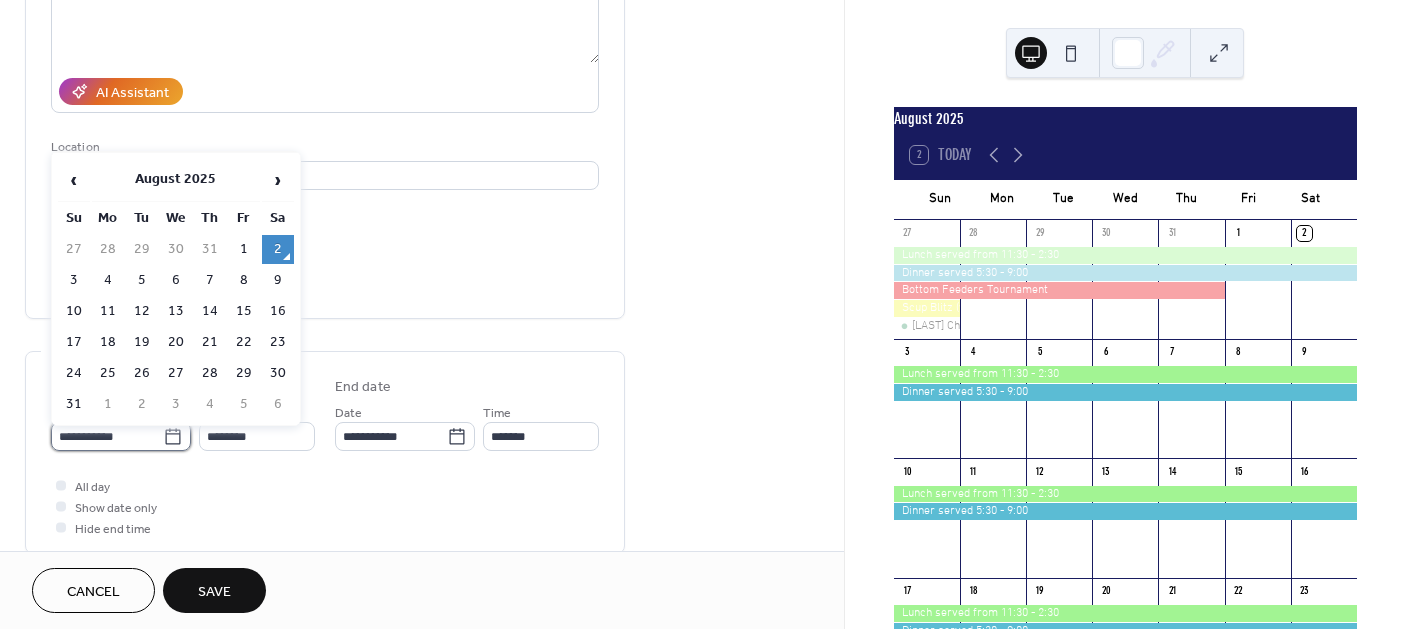 click on "**********" at bounding box center [107, 436] 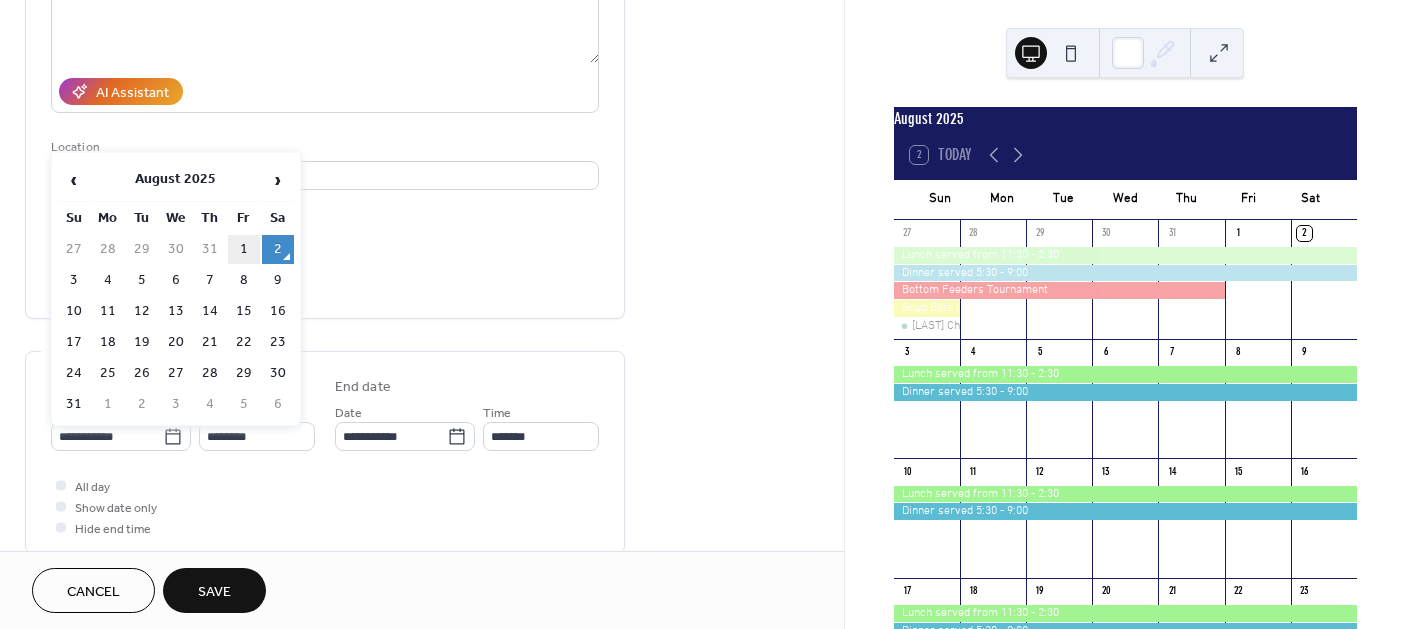 click on "1" at bounding box center [244, 249] 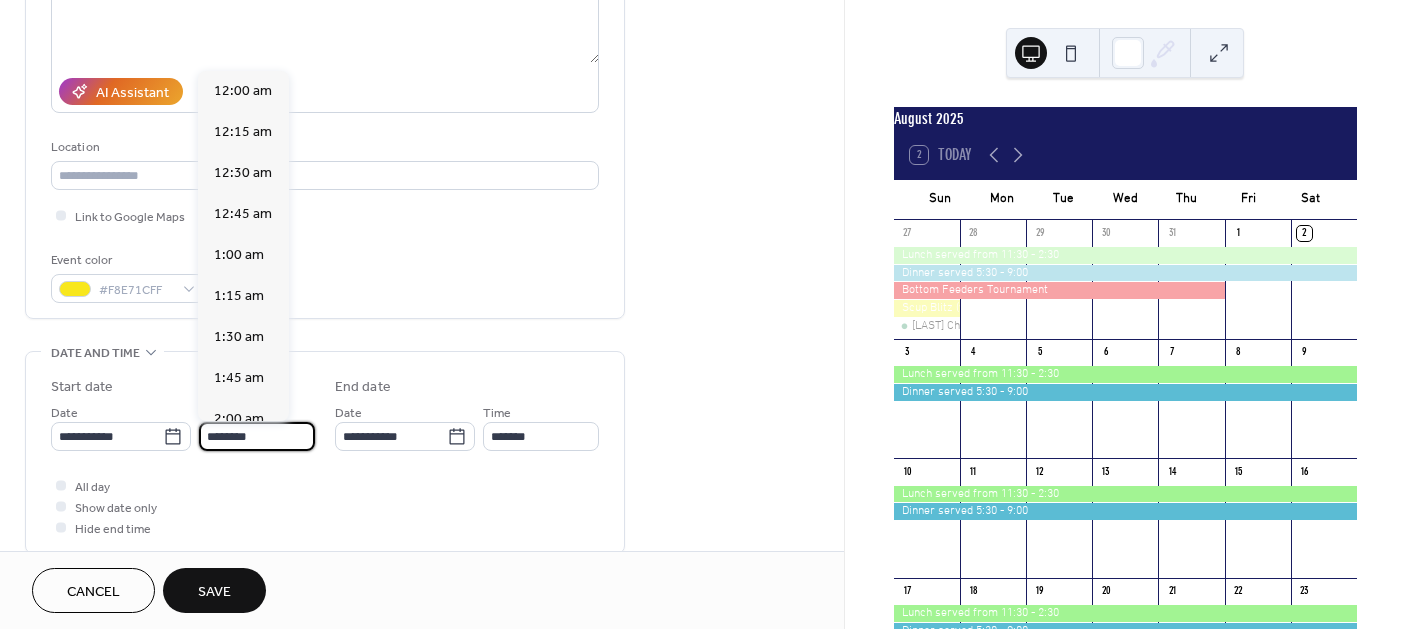 scroll, scrollTop: 1969, scrollLeft: 0, axis: vertical 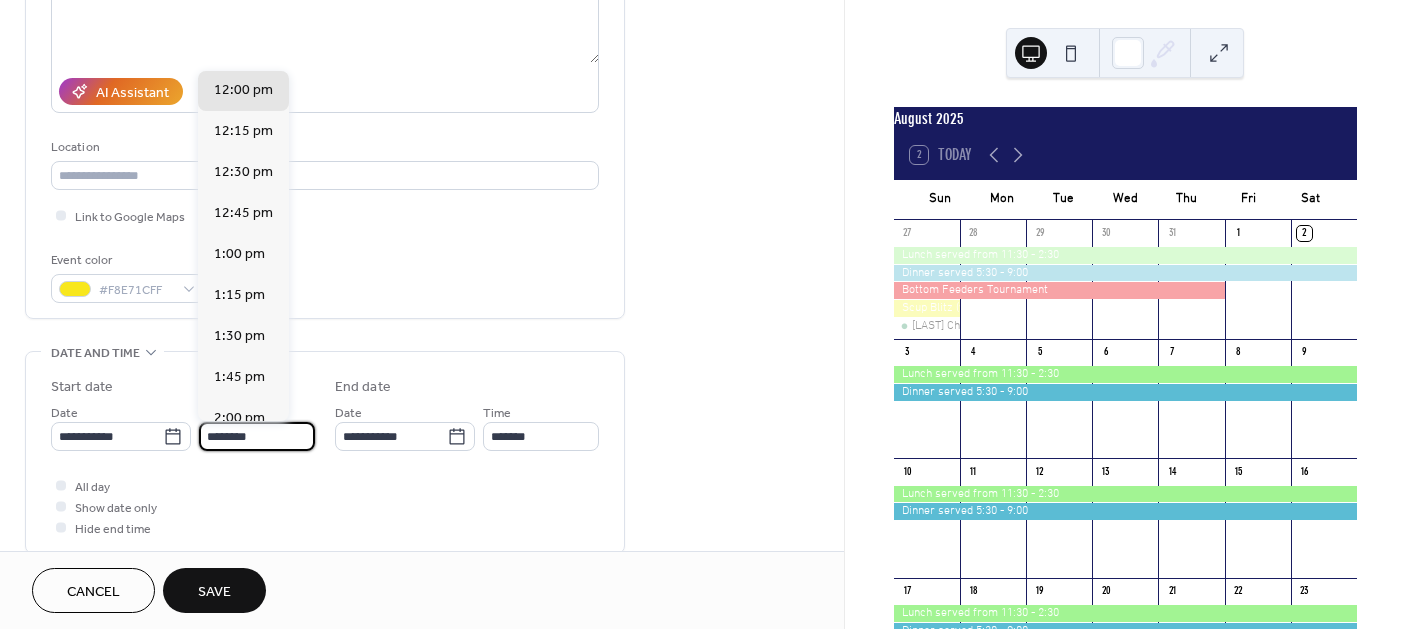 click on "********" at bounding box center (257, 436) 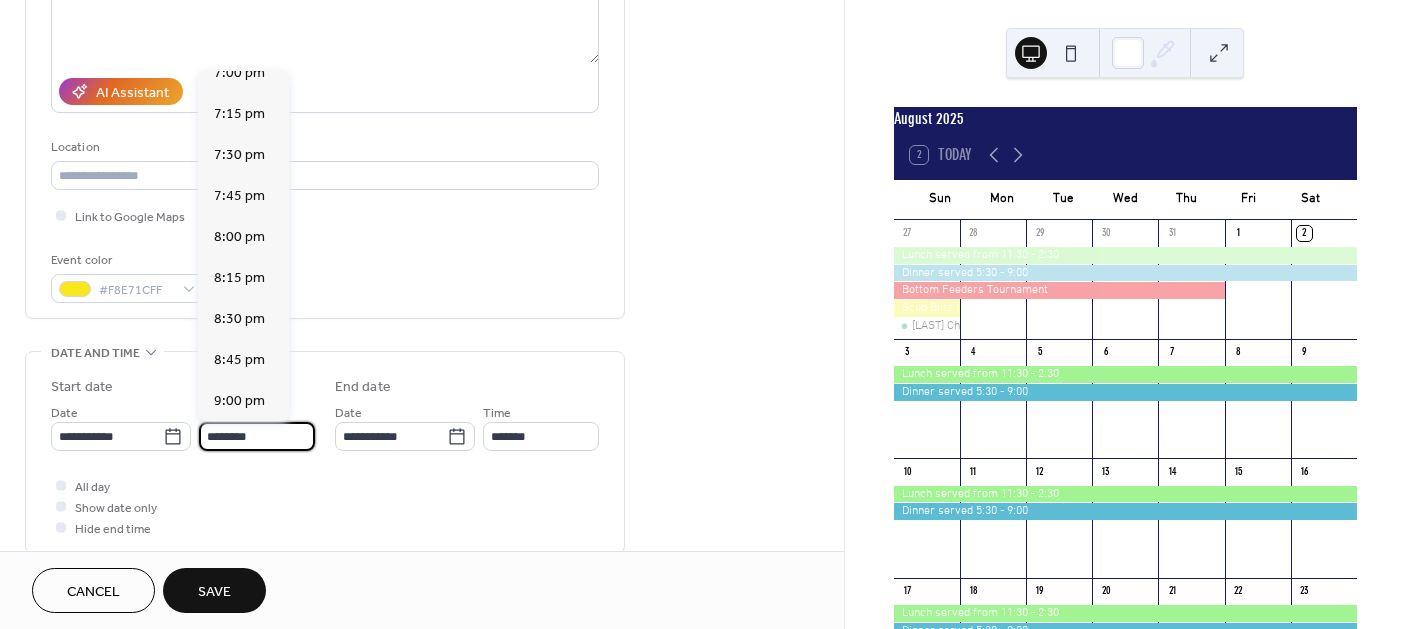 scroll, scrollTop: 3169, scrollLeft: 0, axis: vertical 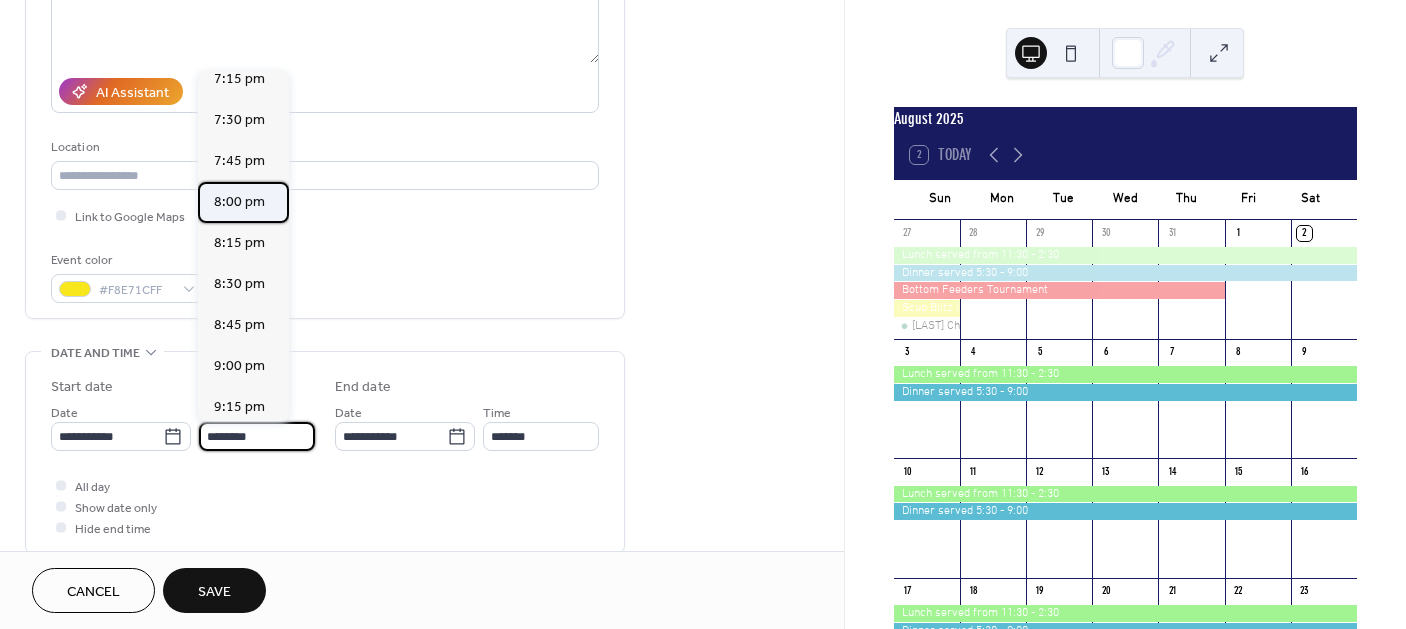 click on "8:00 pm" at bounding box center (239, 202) 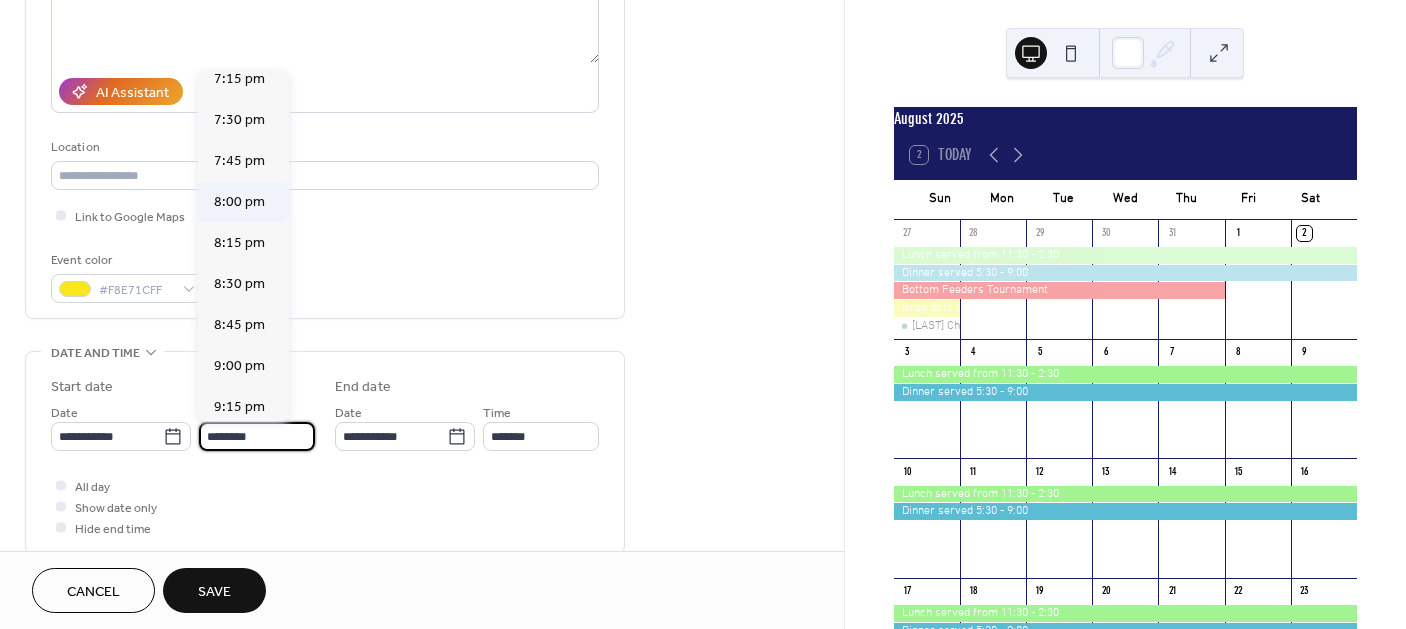 type on "*******" 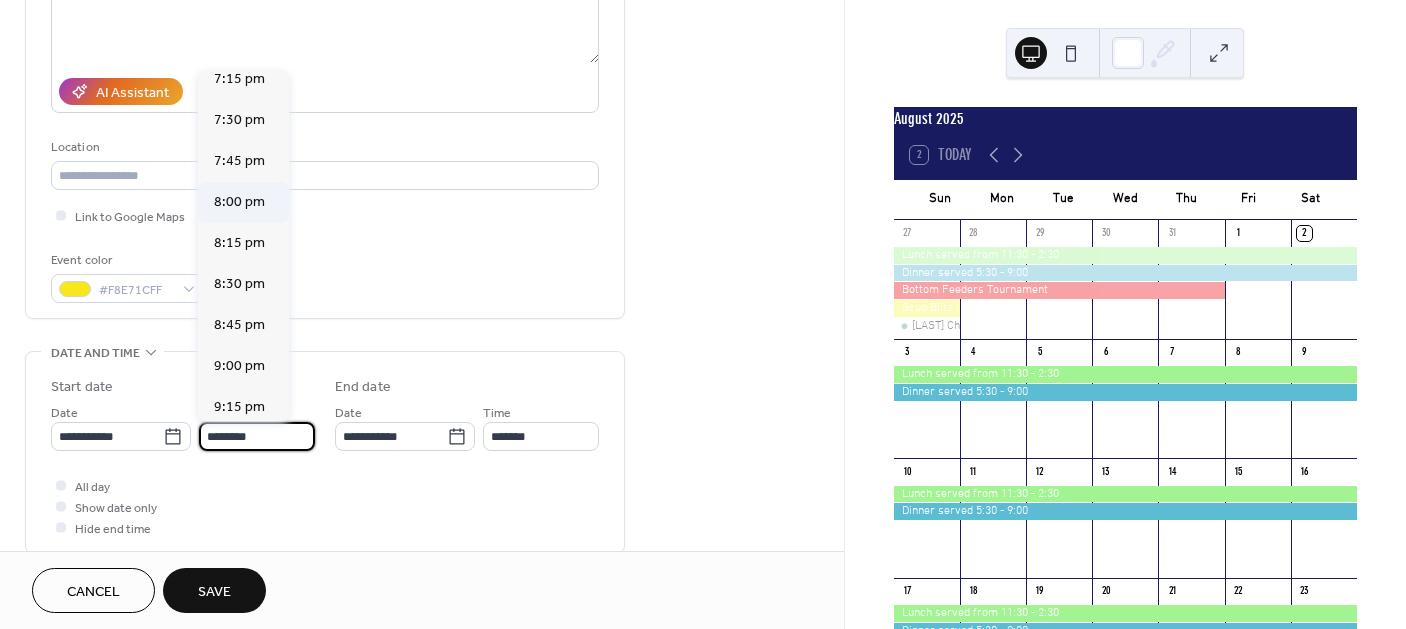 type on "*******" 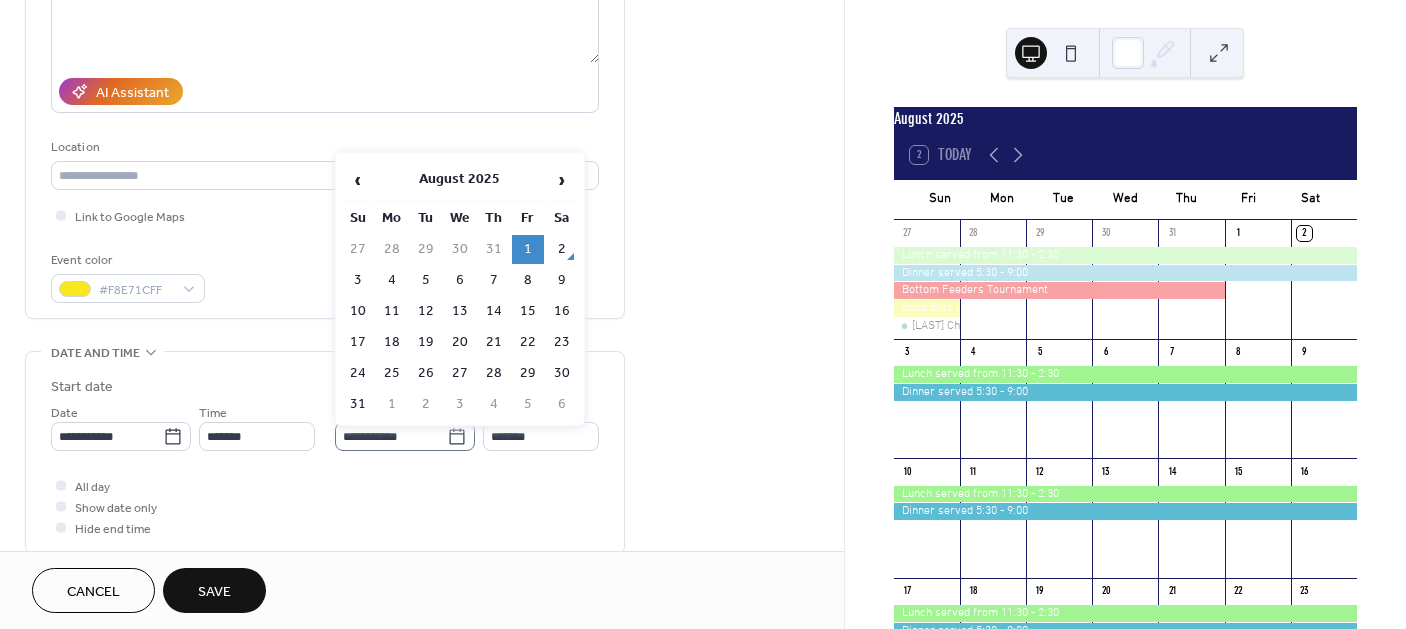 click 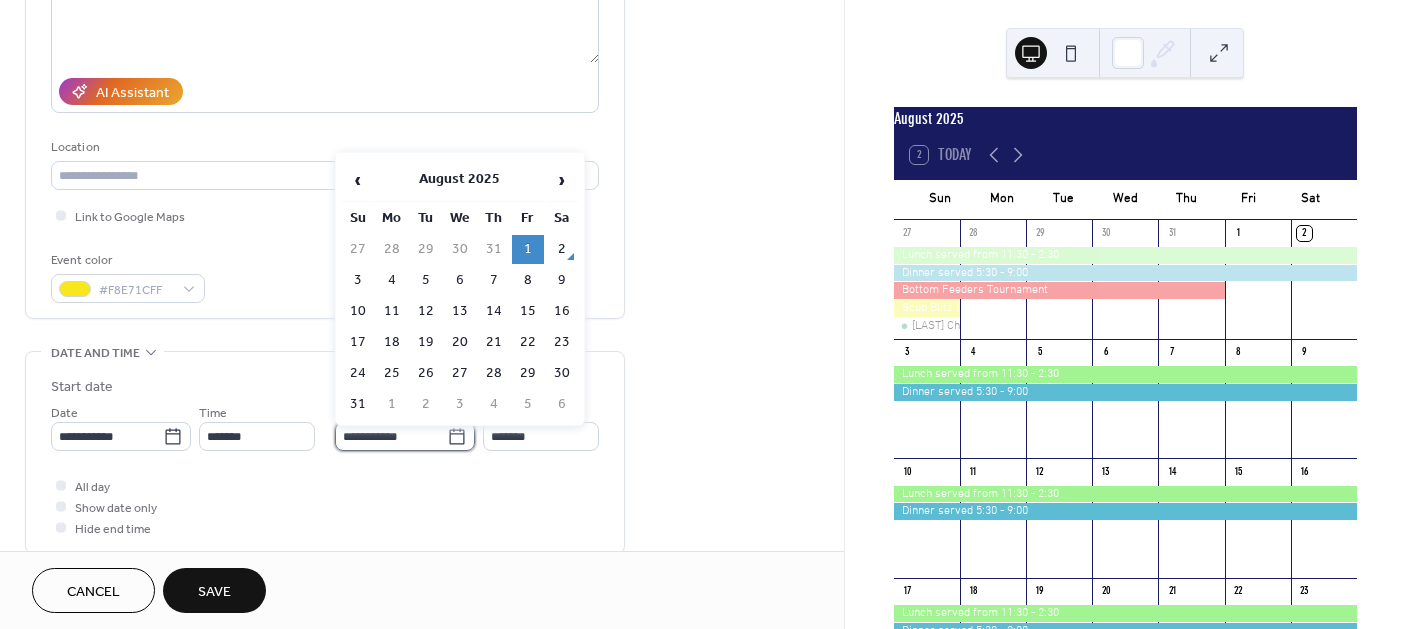 click on "**********" at bounding box center (391, 436) 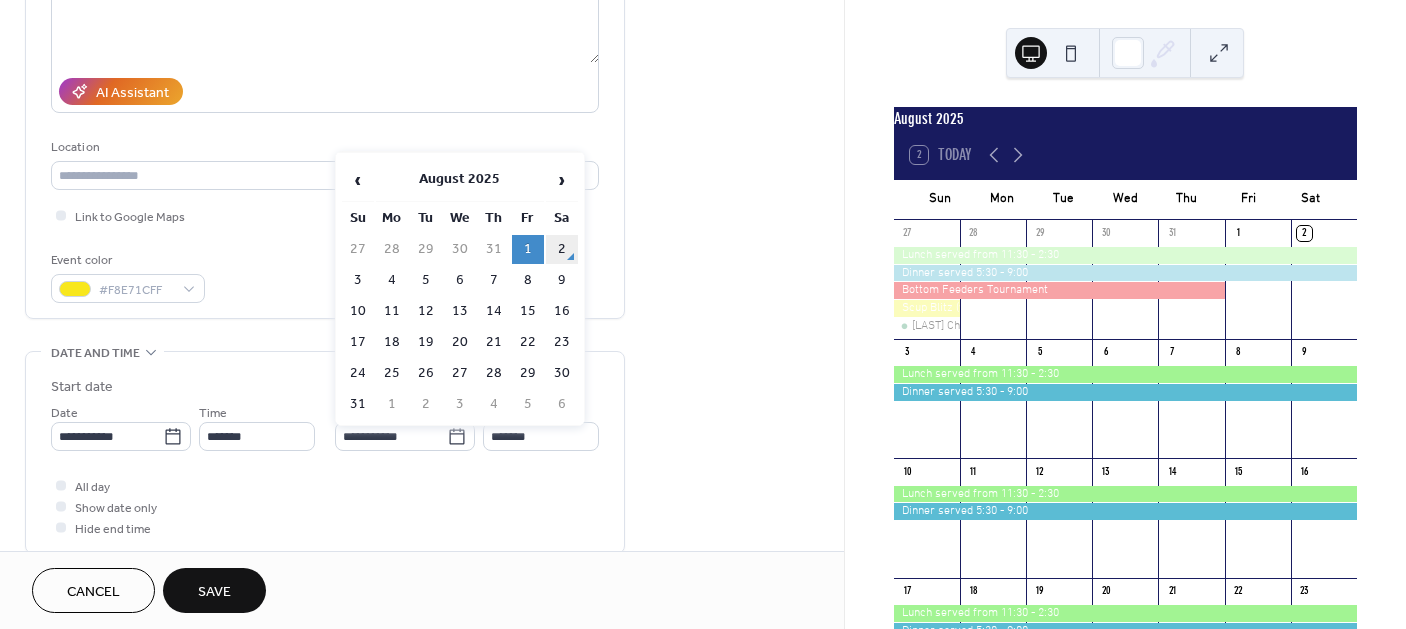 click on "2" at bounding box center [562, 249] 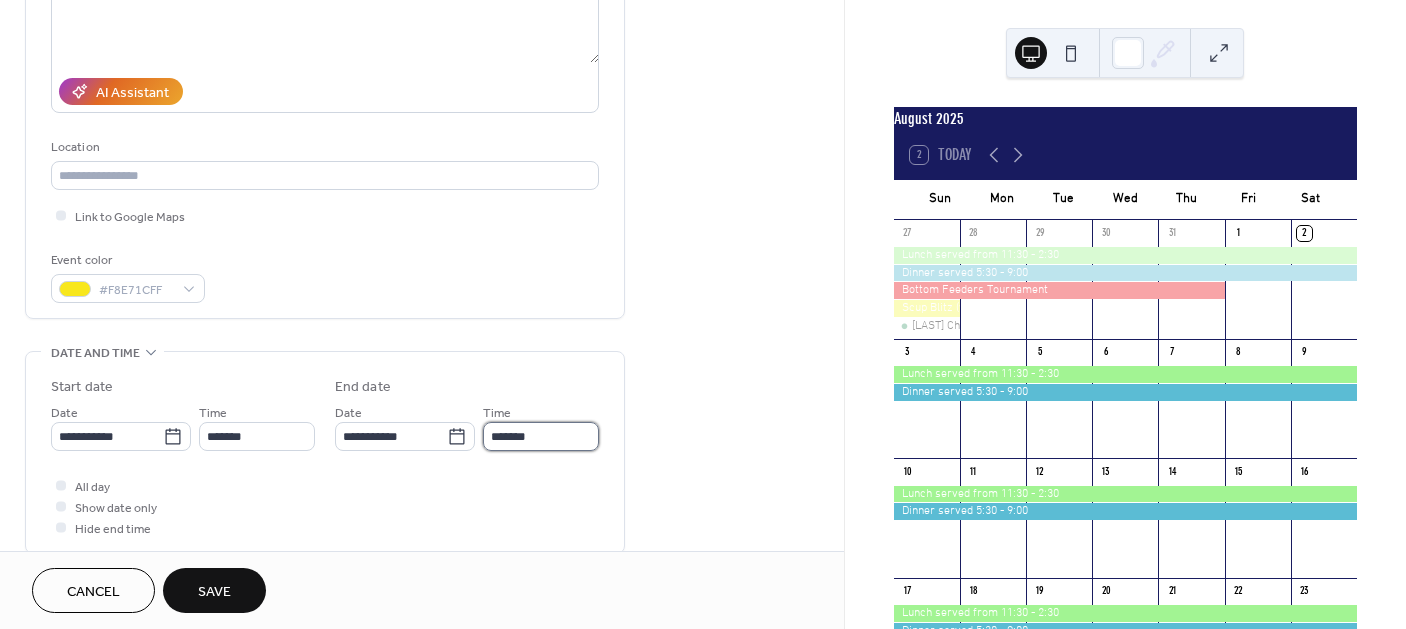 click on "*******" at bounding box center [541, 436] 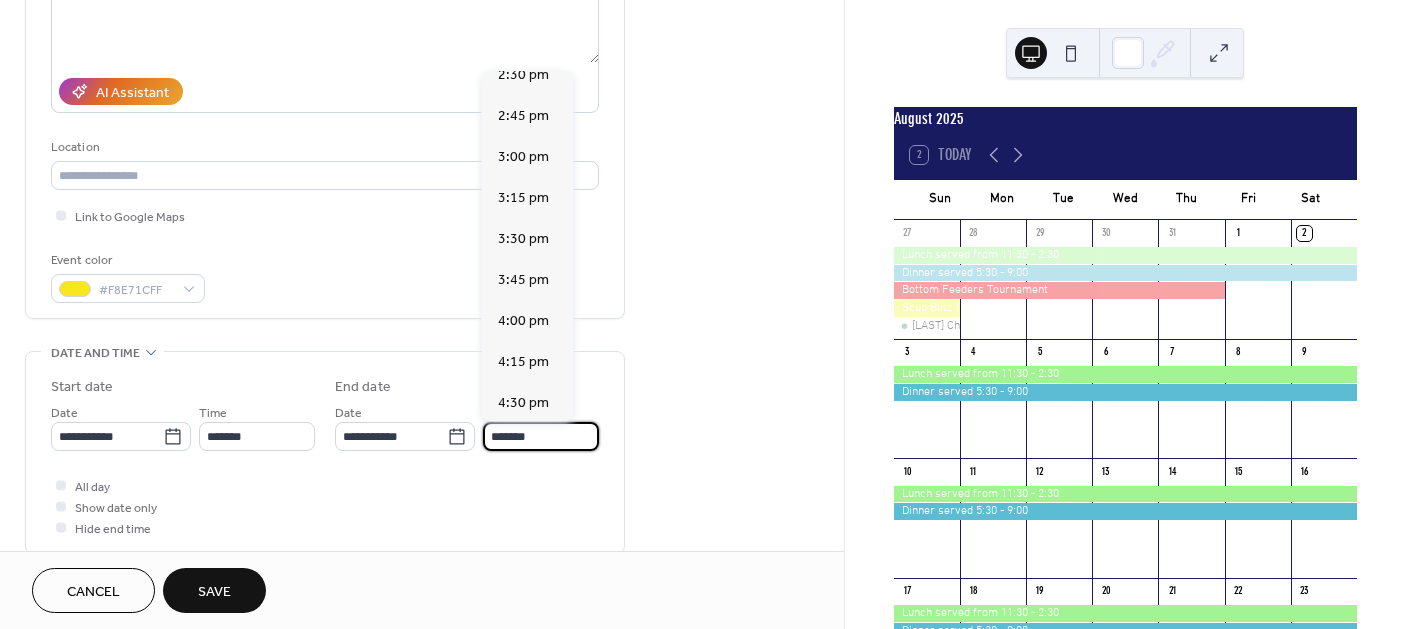 scroll, scrollTop: 2390, scrollLeft: 0, axis: vertical 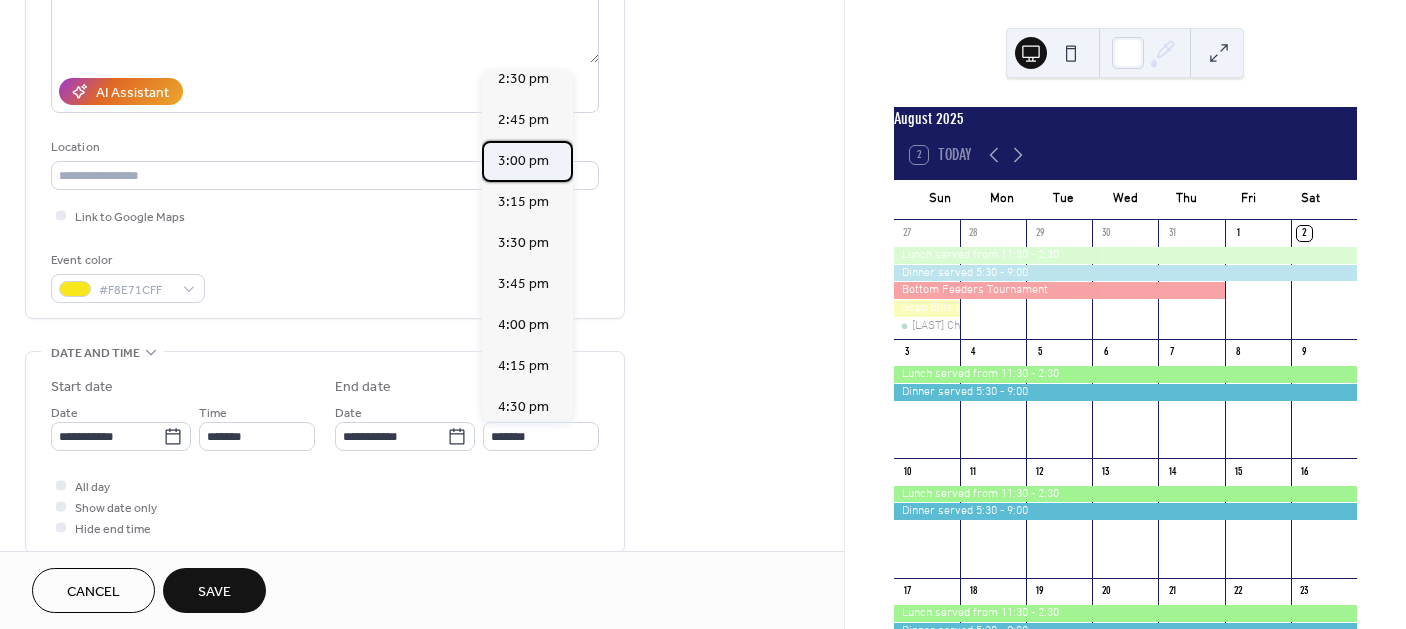 click on "3:00 pm" at bounding box center [523, 161] 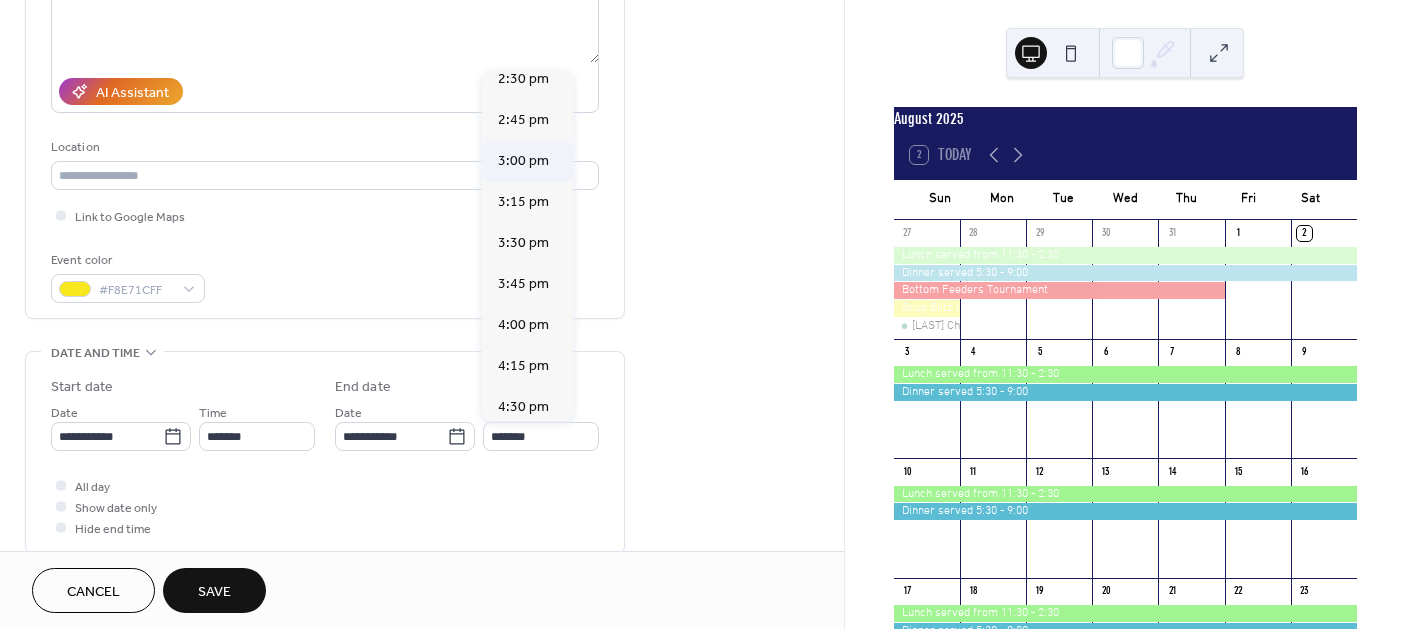 type on "*******" 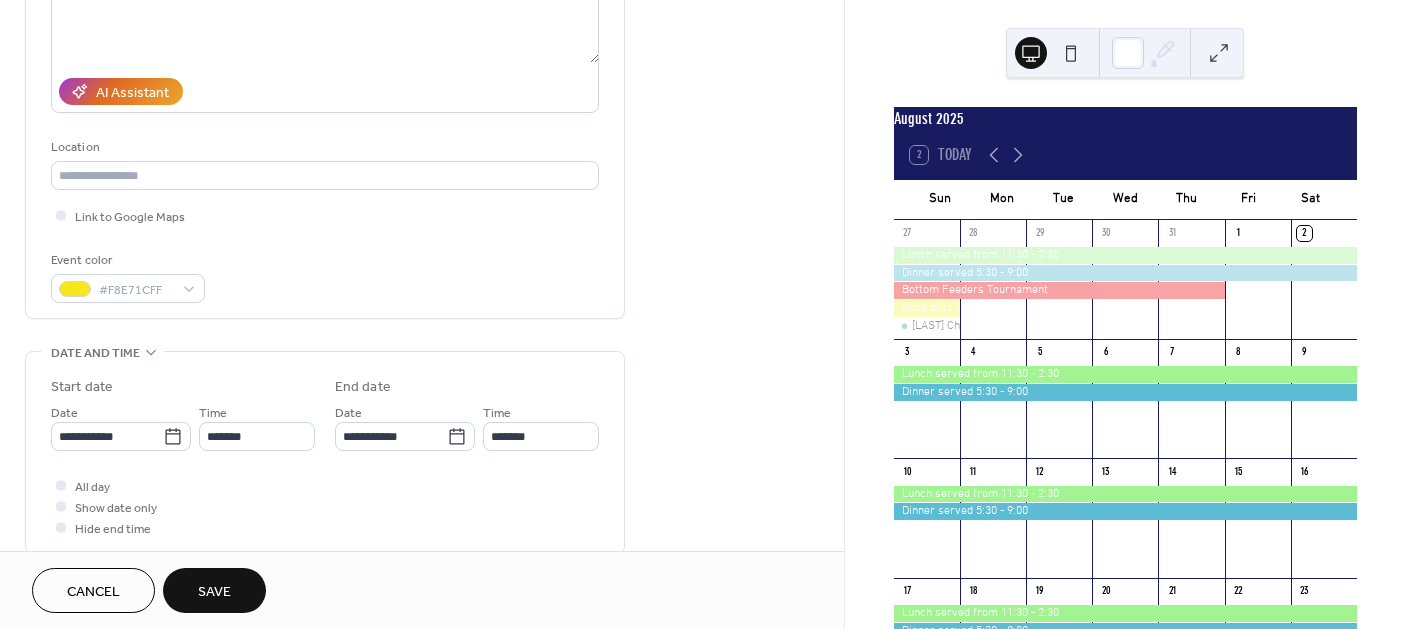 click on "Save" at bounding box center (214, 592) 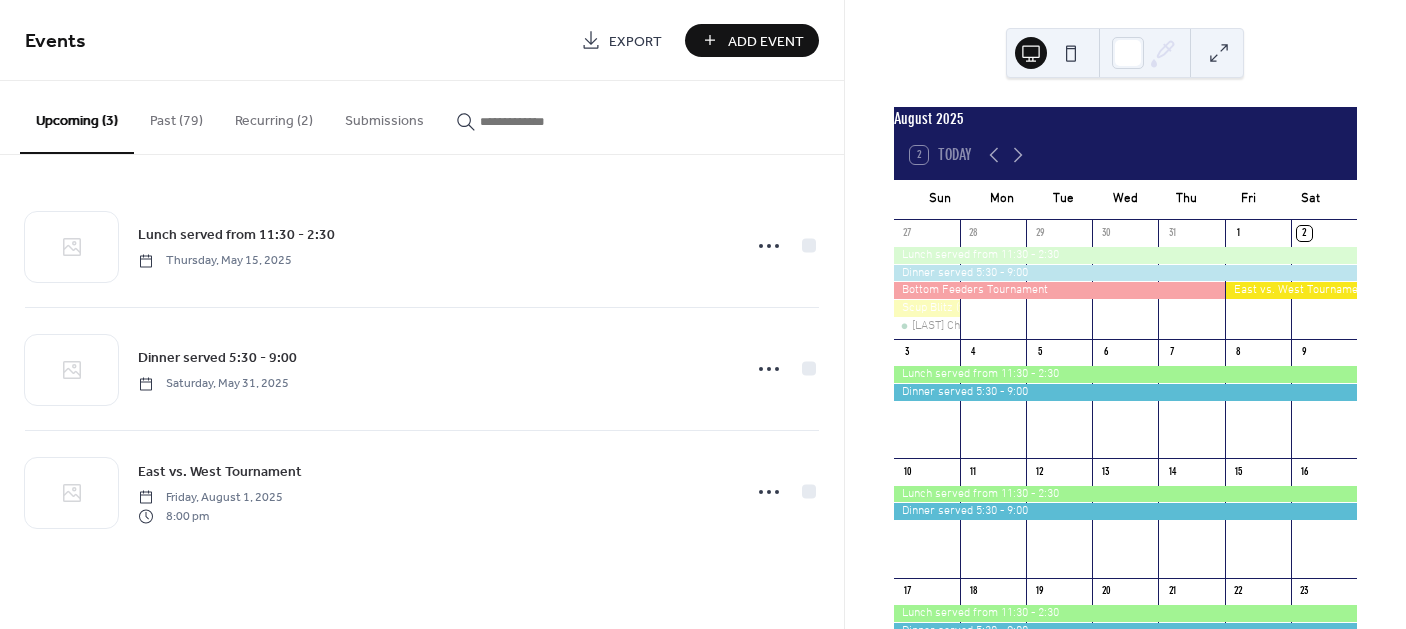 click on "Recurring (2)" at bounding box center [274, 116] 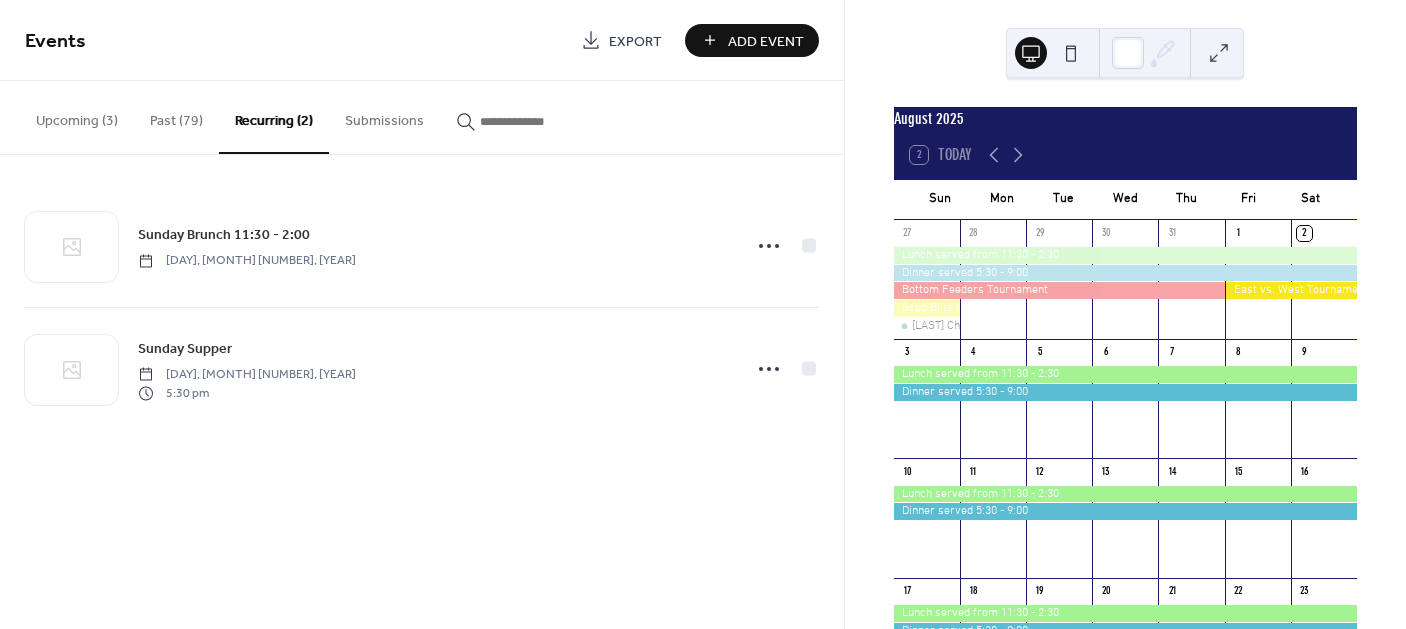 click on "Past (79)" at bounding box center [176, 116] 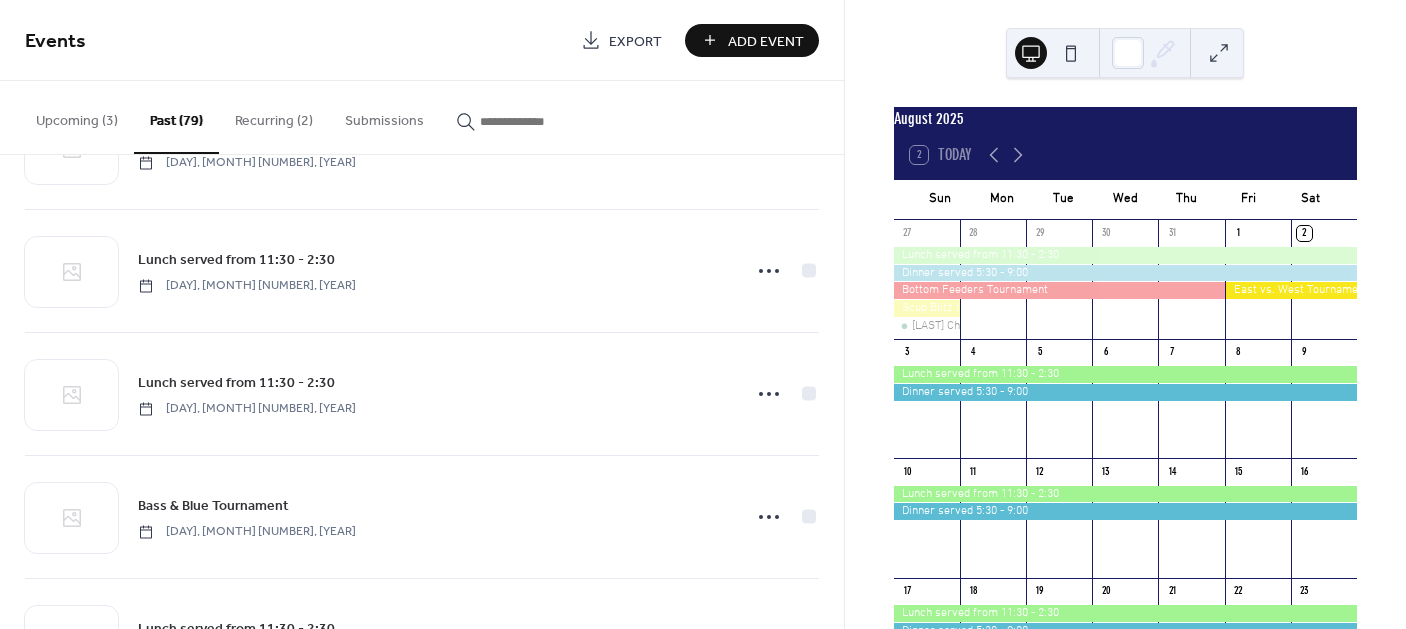scroll, scrollTop: 6952, scrollLeft: 0, axis: vertical 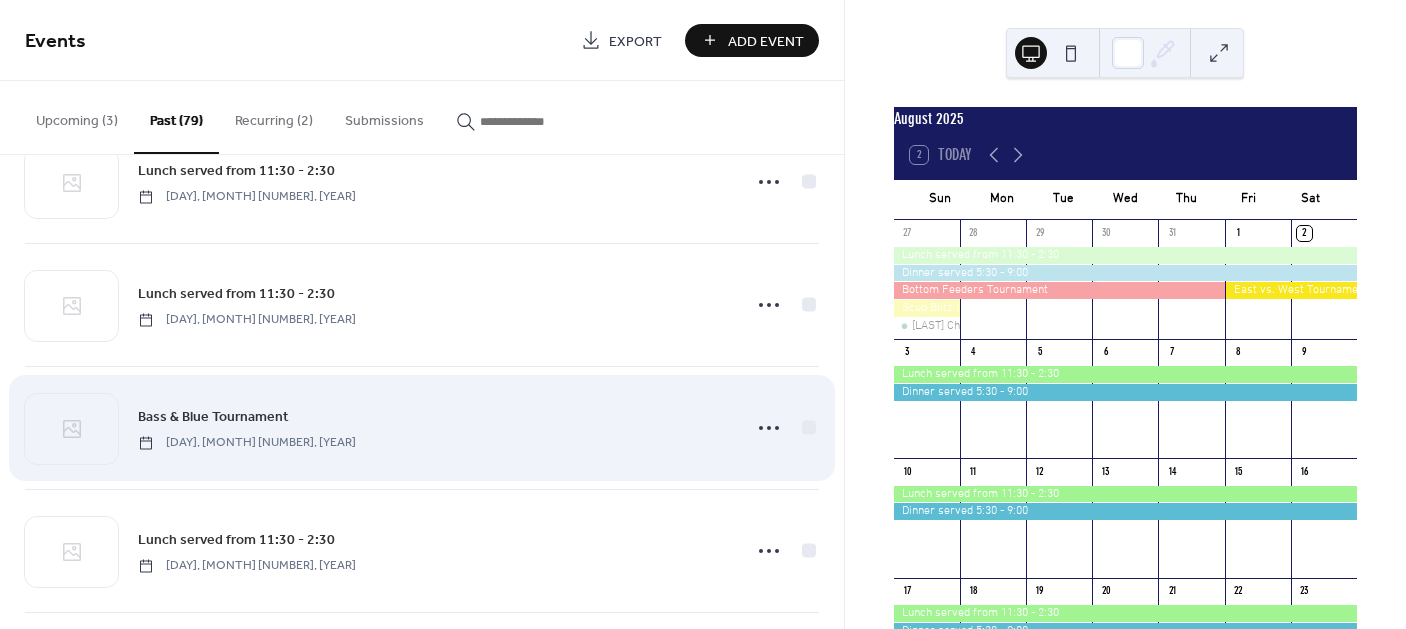 click on "Bass & Blue Tournament [DAY], [MONTH] [NUMBER], [YEAR]" at bounding box center (433, 427) 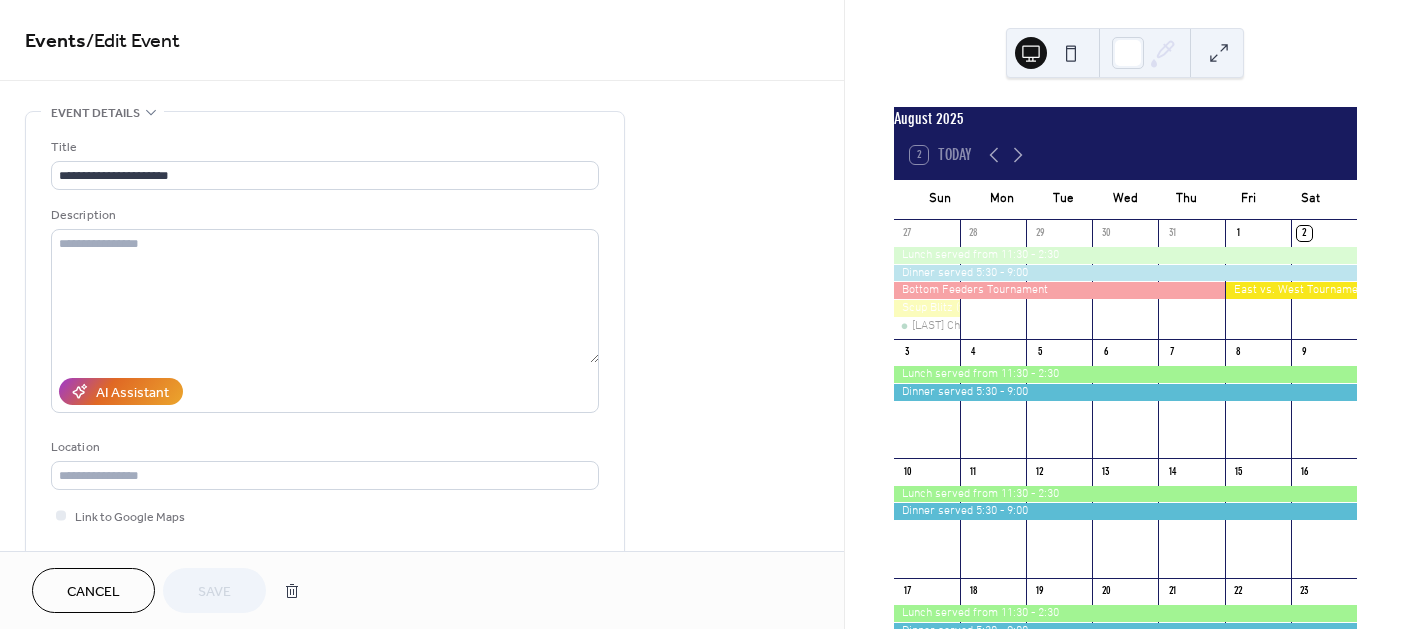 click on "AI Assistant" at bounding box center [325, 391] 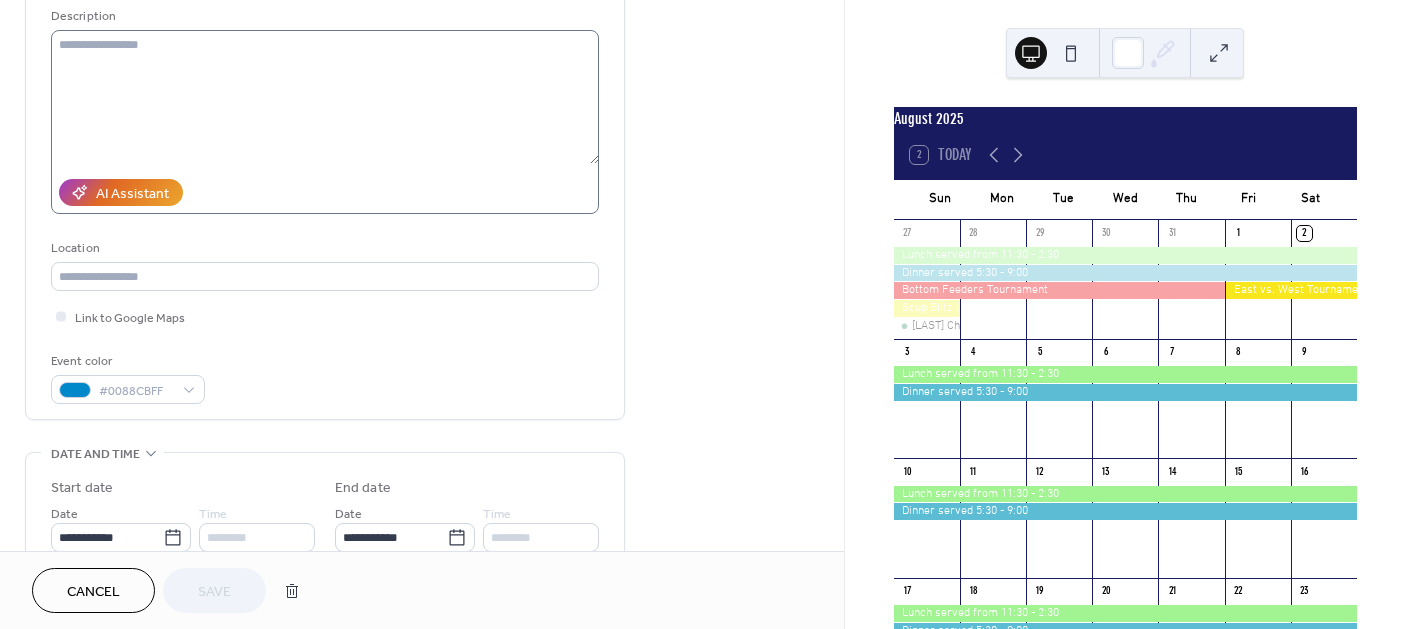 scroll, scrollTop: 200, scrollLeft: 0, axis: vertical 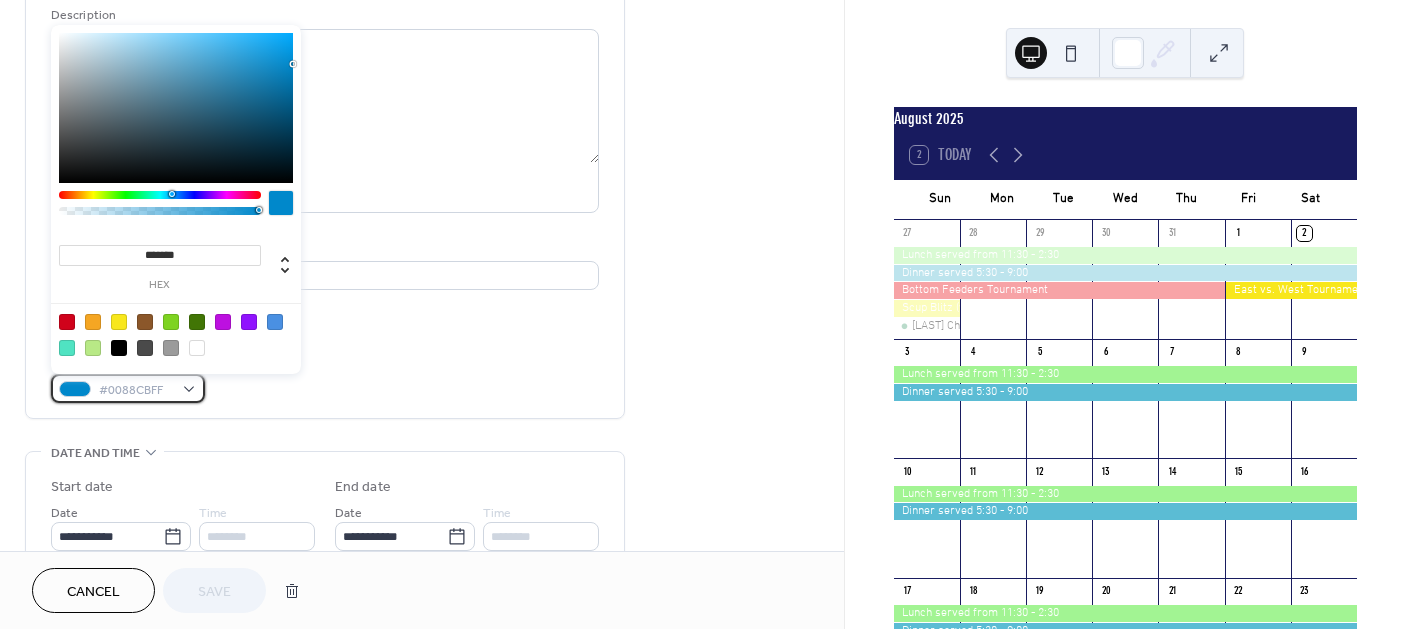 click on "#0088CBFF" at bounding box center (128, 388) 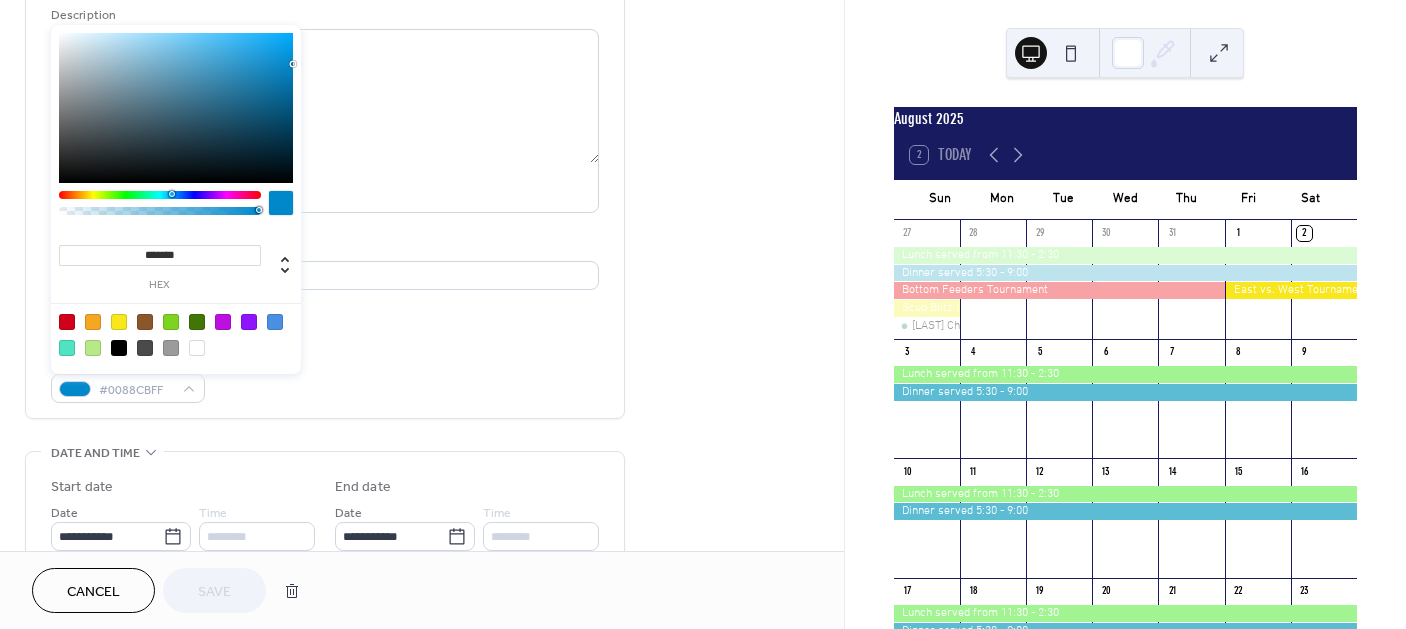 type on "*******" 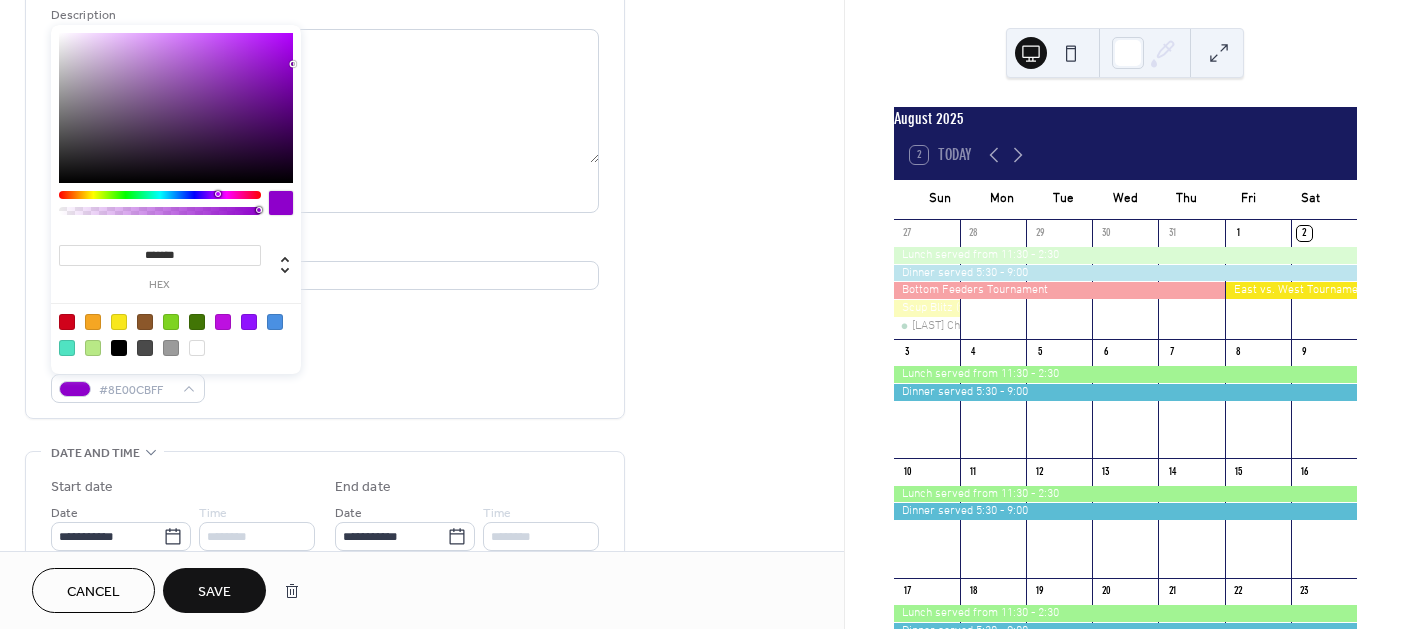 click at bounding box center (160, 195) 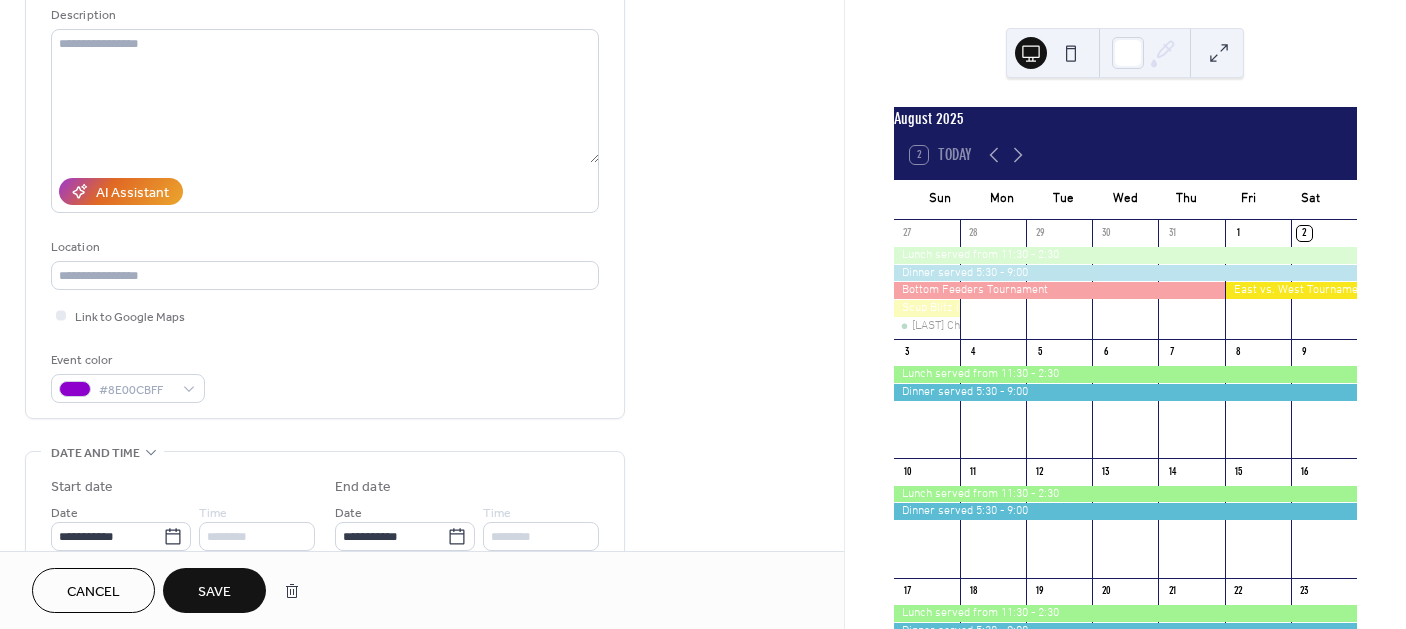 click on "Event color #8E00CBFF" at bounding box center [325, 376] 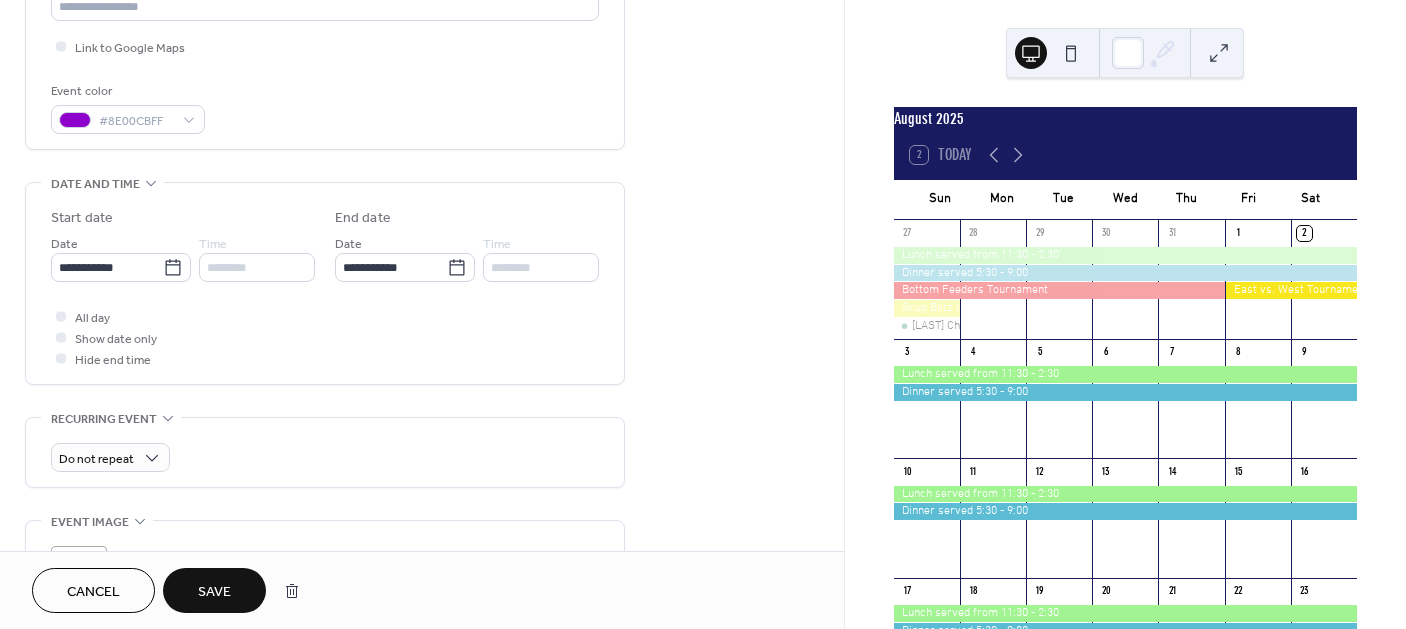 scroll, scrollTop: 500, scrollLeft: 0, axis: vertical 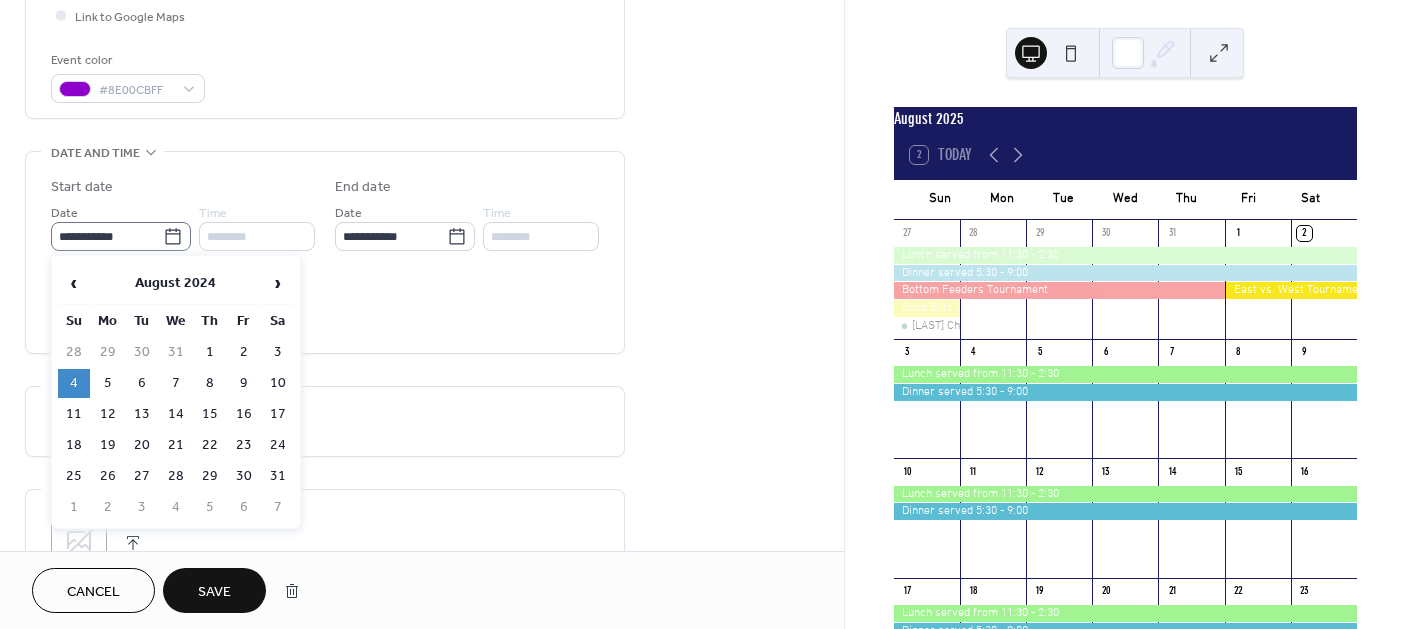 click 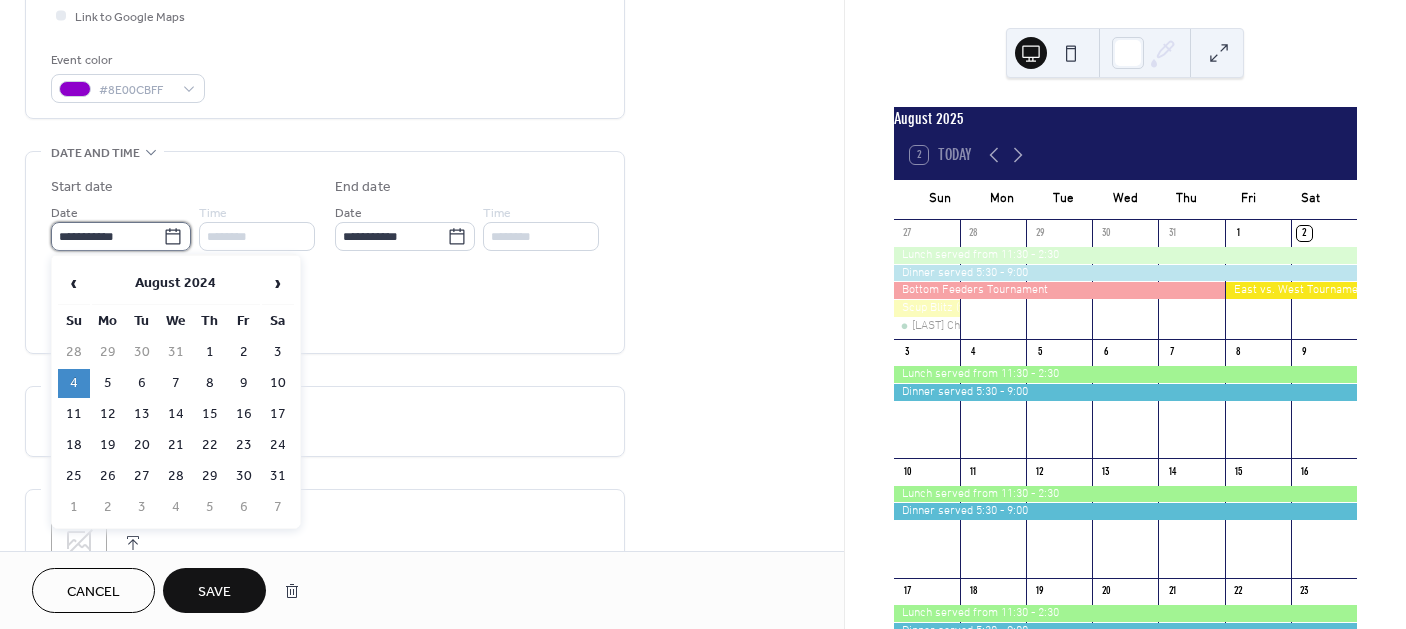 click on "**********" at bounding box center [107, 236] 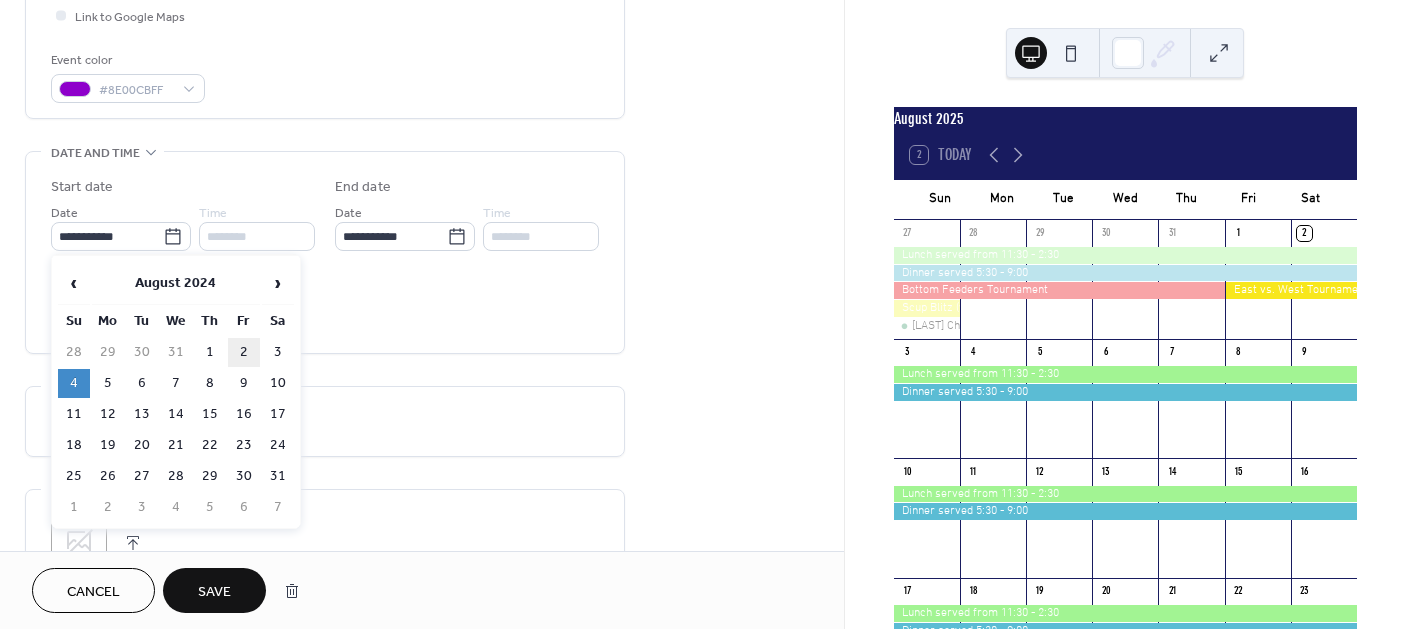click on "2" at bounding box center (244, 352) 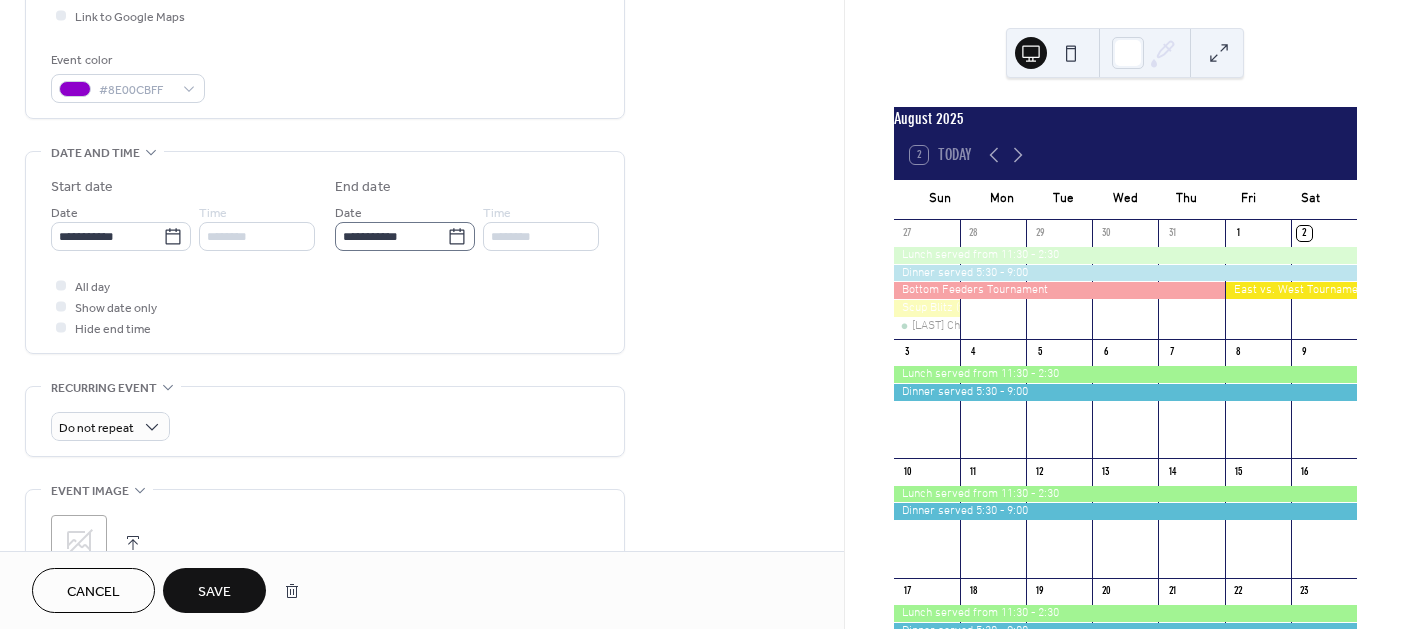 click 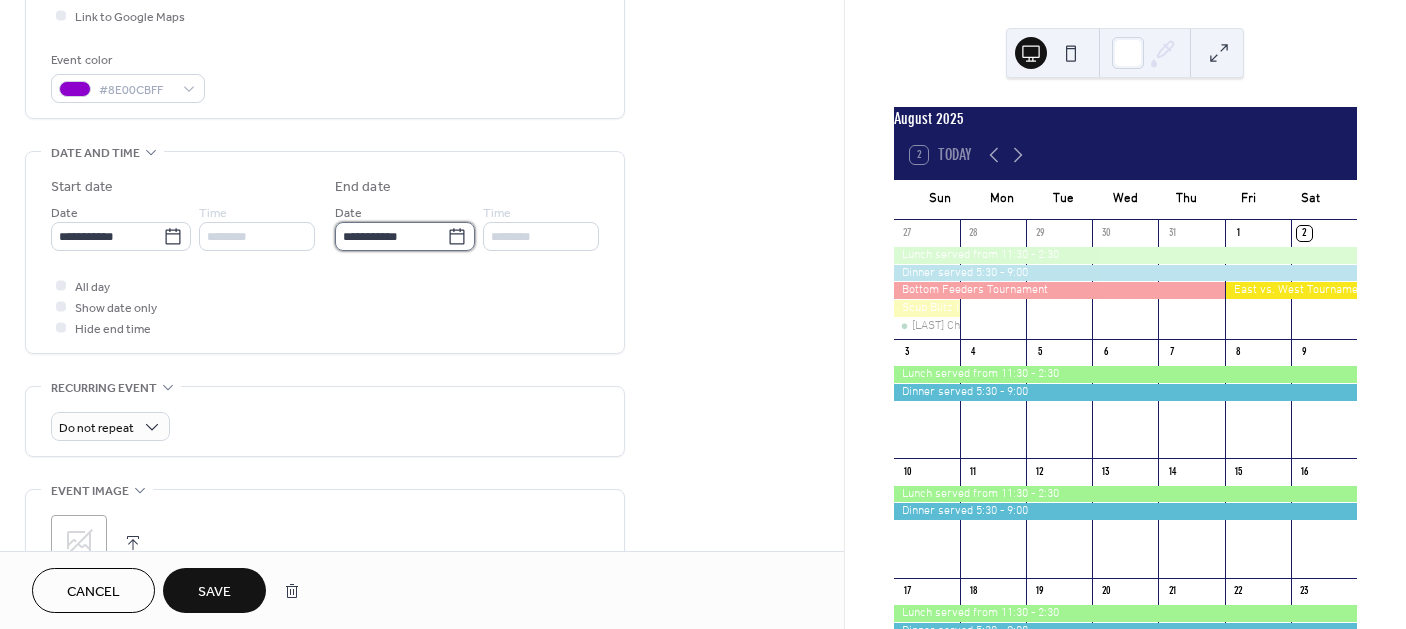 click on "**********" at bounding box center (391, 236) 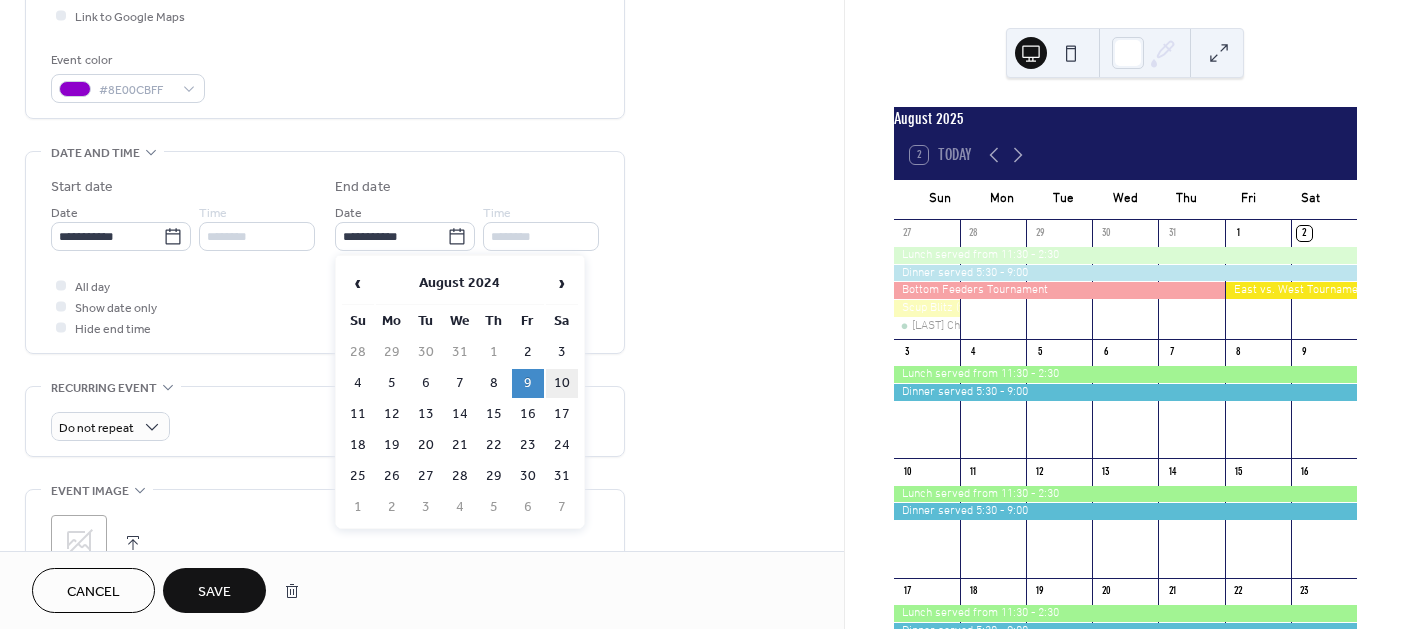 click on "10" at bounding box center (562, 383) 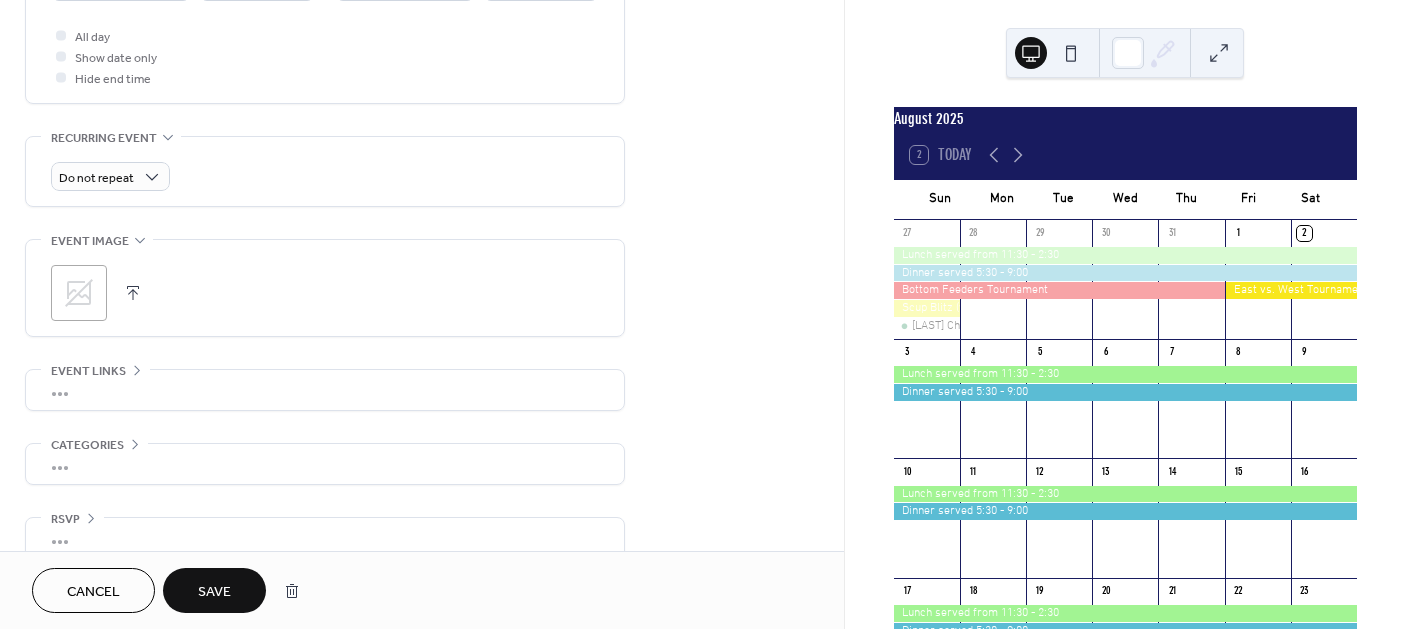 scroll, scrollTop: 775, scrollLeft: 0, axis: vertical 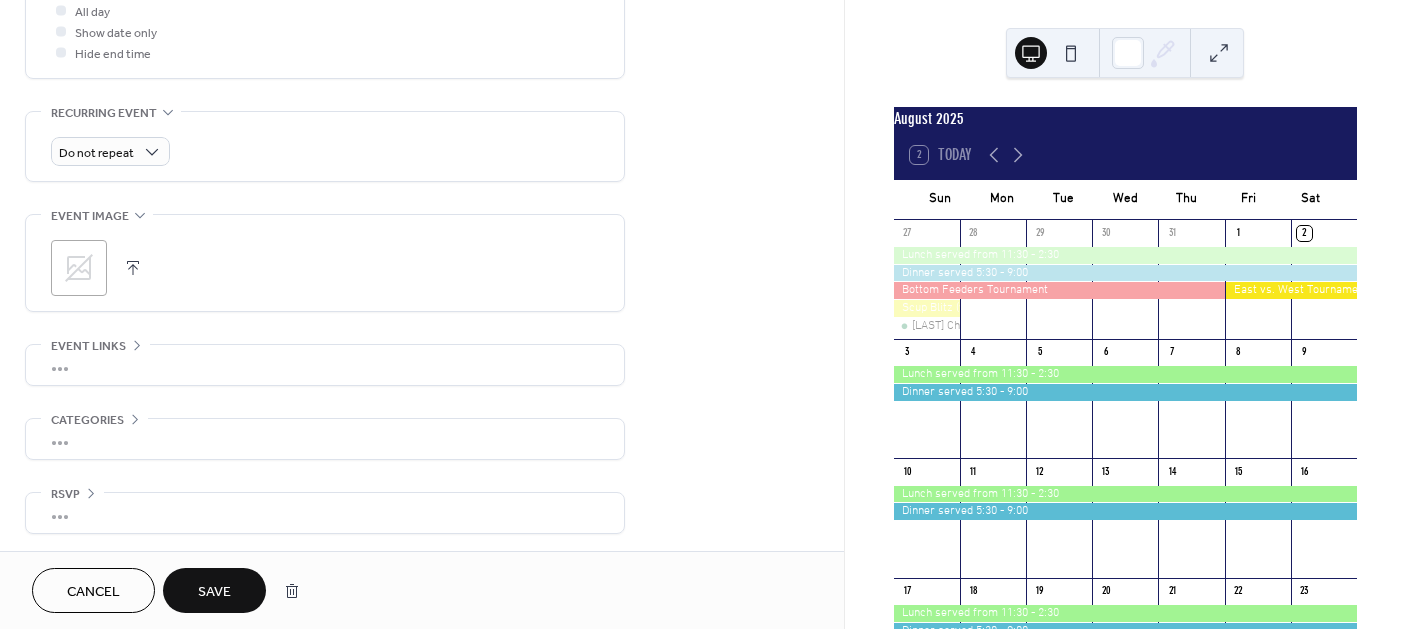 click on "Save" at bounding box center [214, 592] 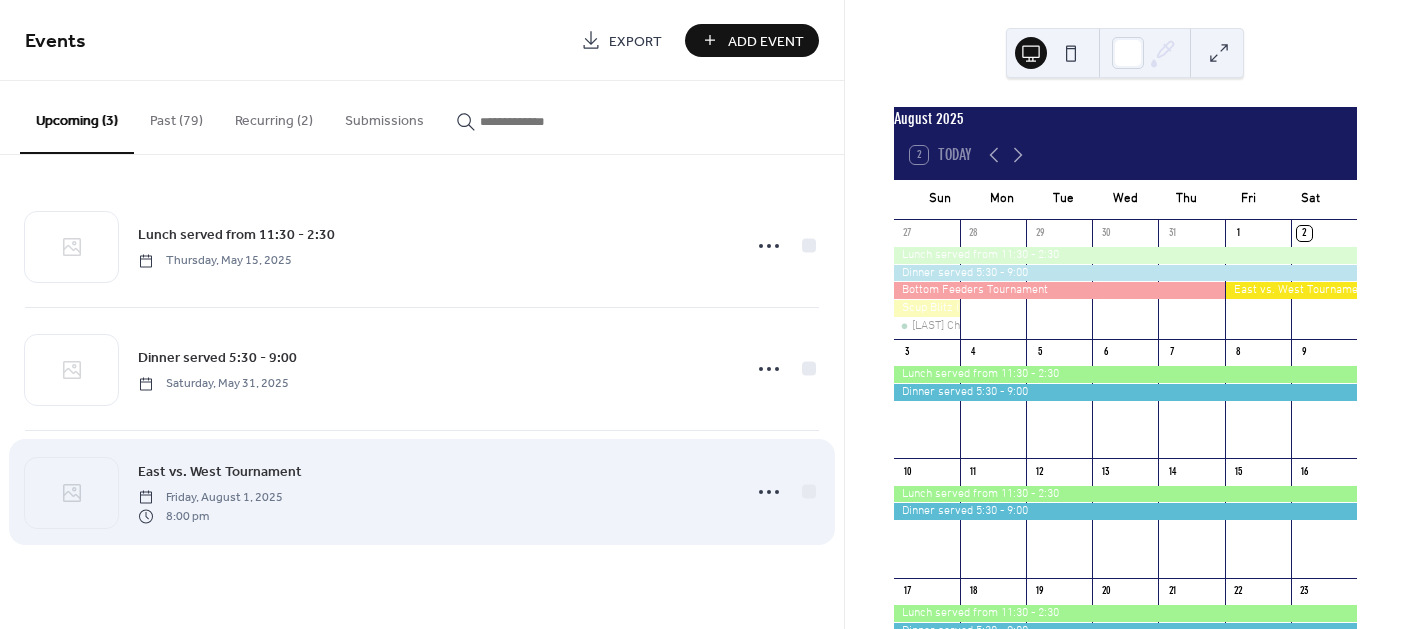 click on "East vs. West Tournament [DAY], [MONTH] [NUMBER], [YEAR] 8:00 pm" at bounding box center (433, 492) 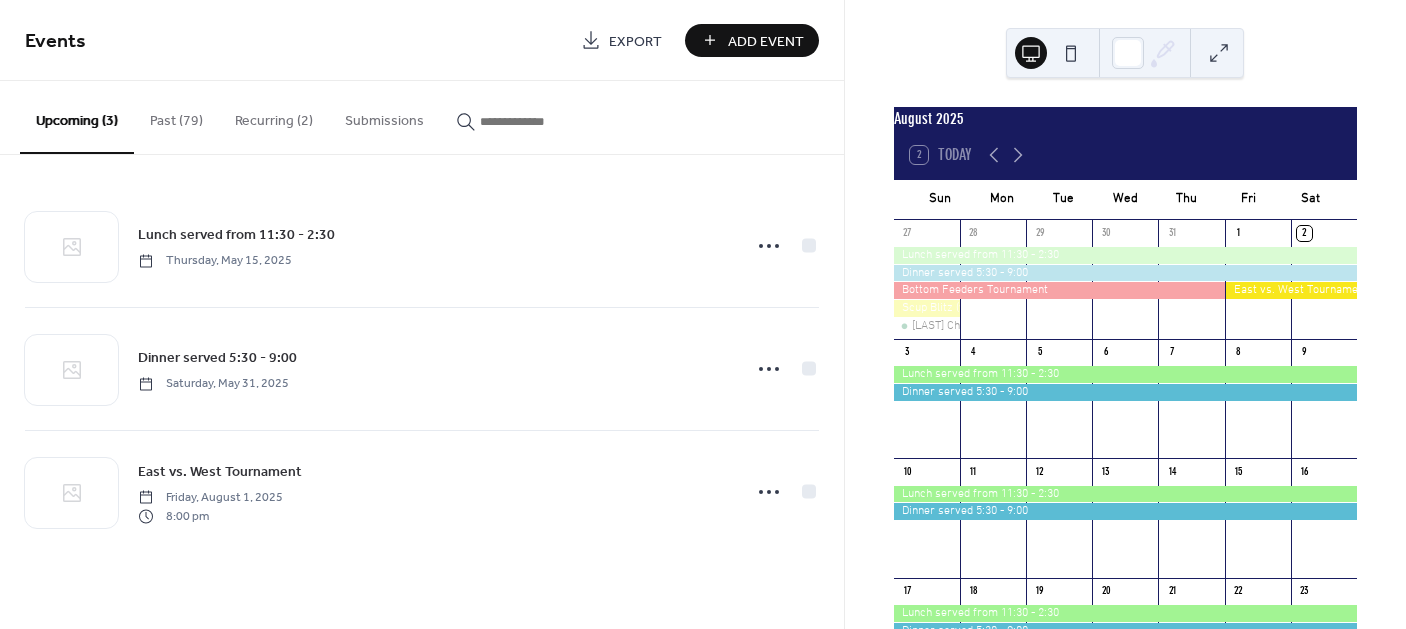 click on "Past (79)" at bounding box center [176, 116] 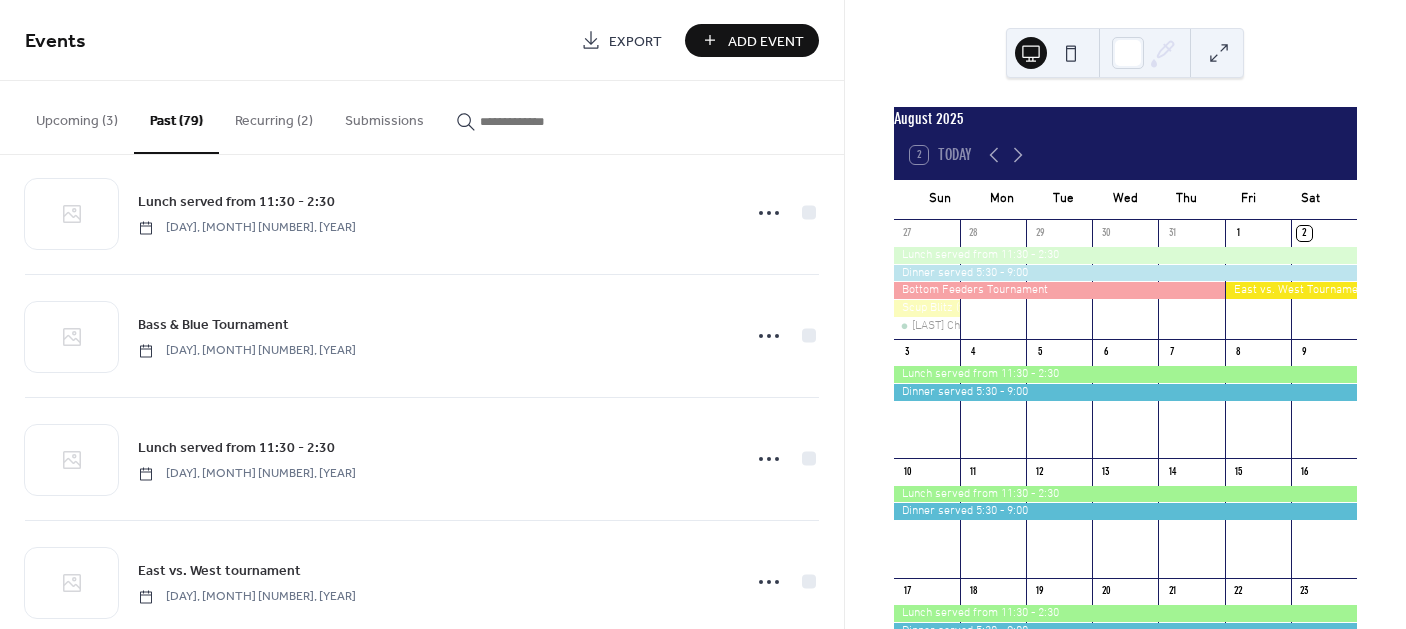 scroll, scrollTop: 7052, scrollLeft: 0, axis: vertical 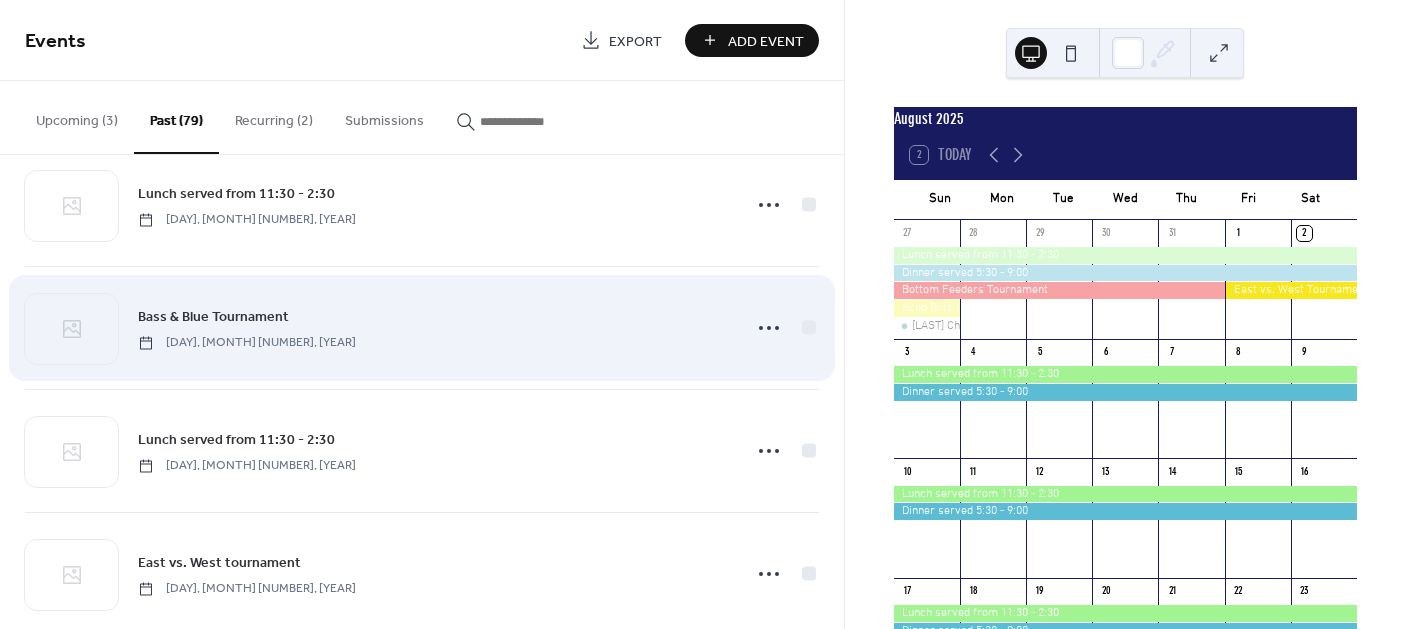 click on "Bass & Blue Tournament" at bounding box center [213, 317] 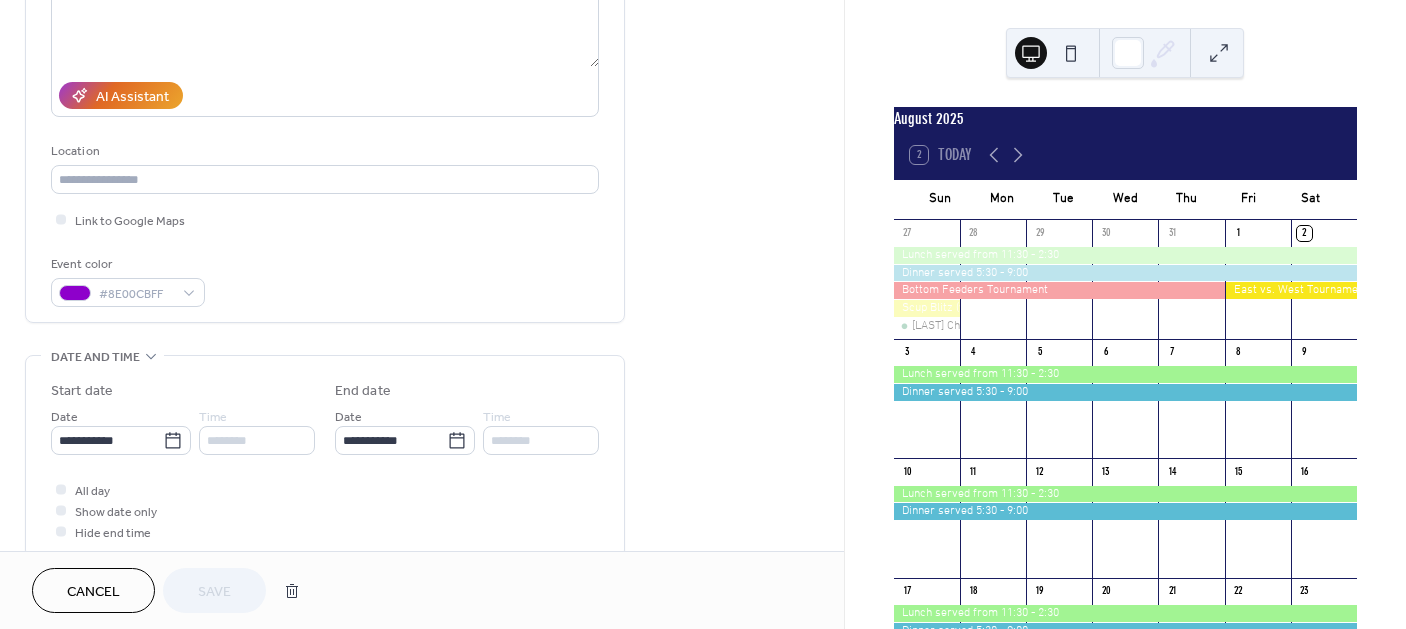 scroll, scrollTop: 300, scrollLeft: 0, axis: vertical 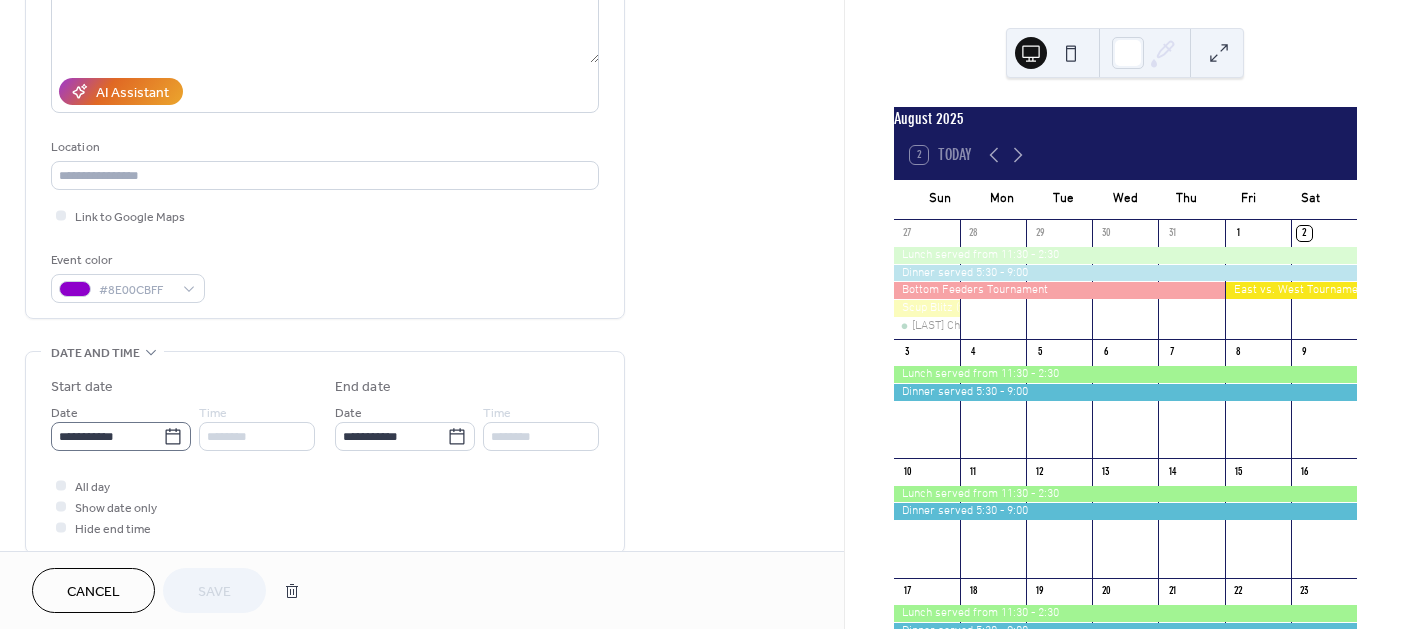 click 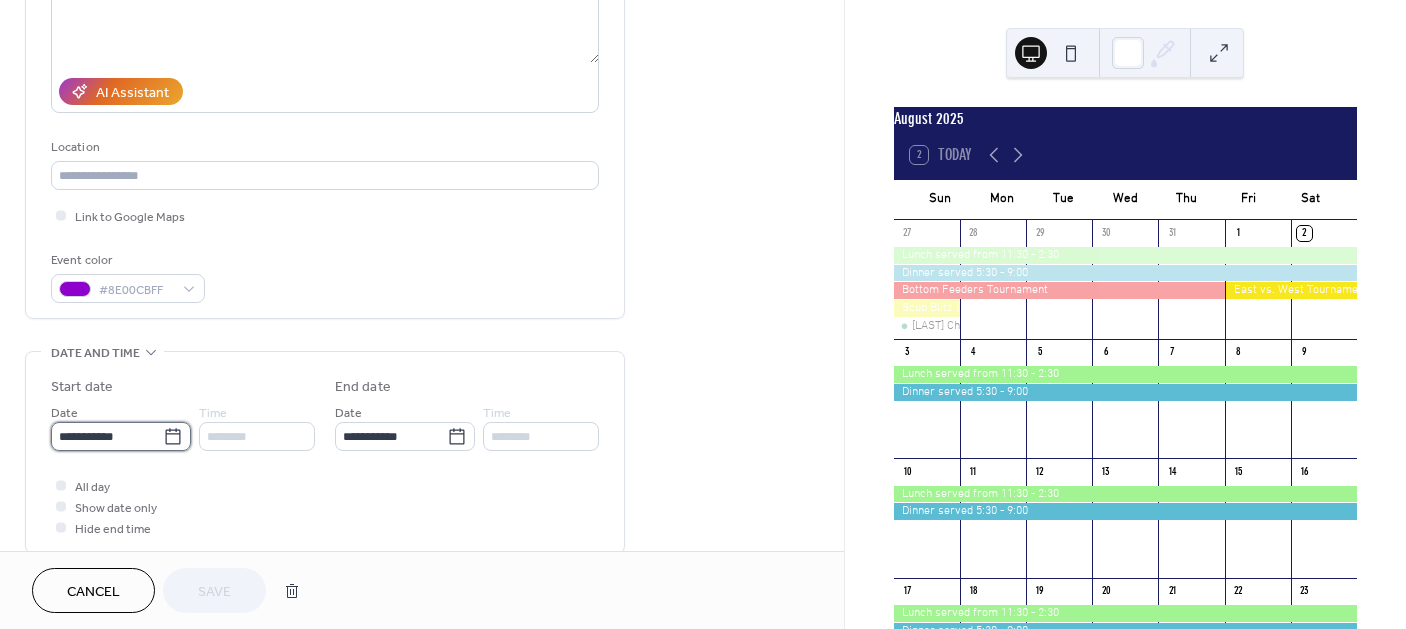 click on "**********" at bounding box center (107, 436) 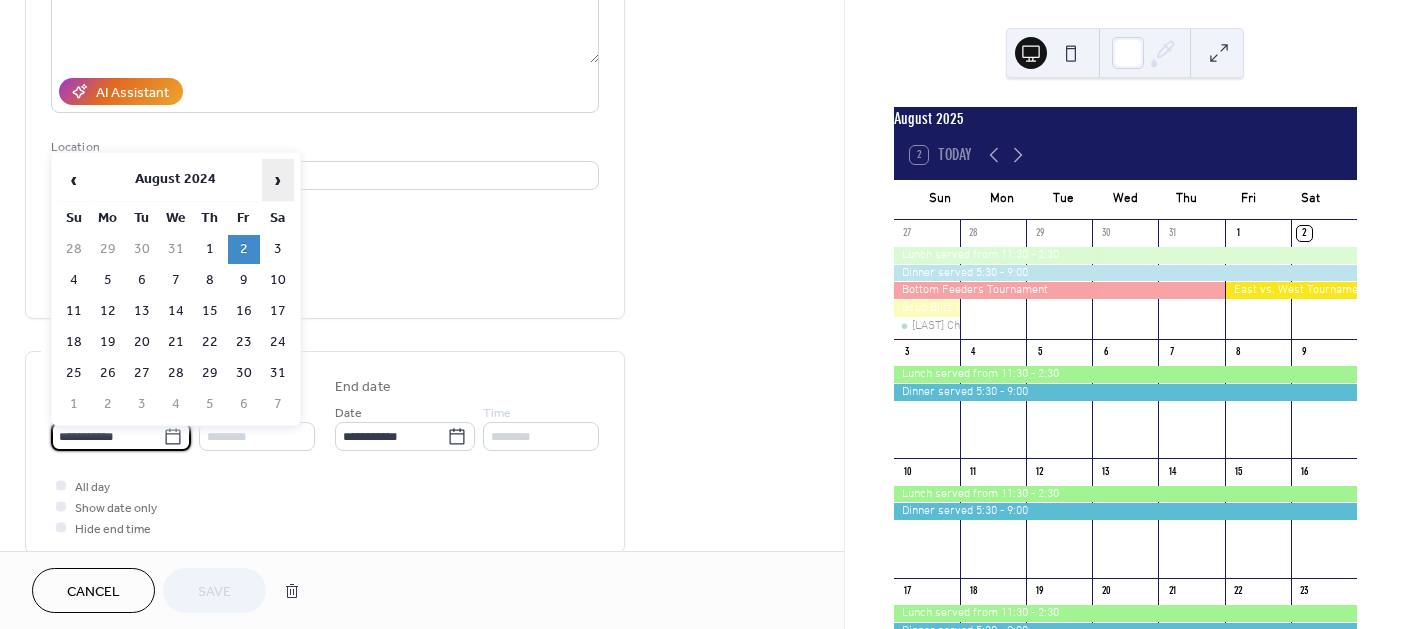 click on "›" at bounding box center (278, 180) 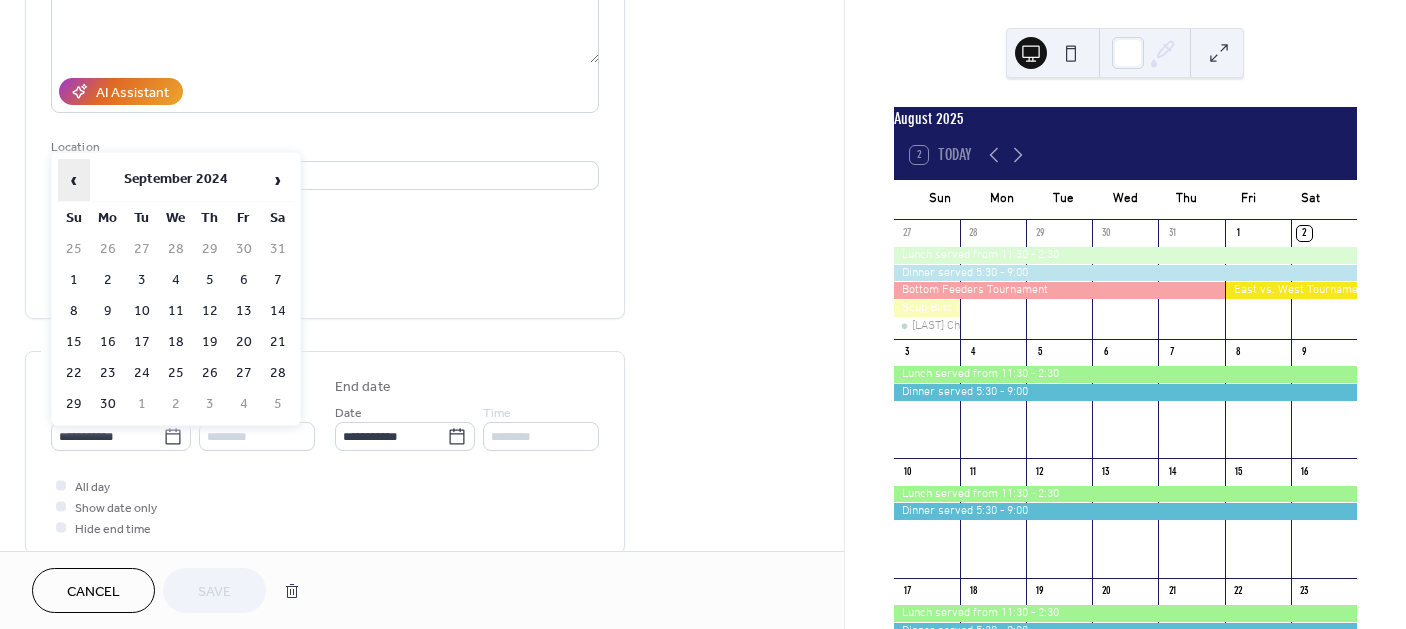 click on "‹" at bounding box center (74, 180) 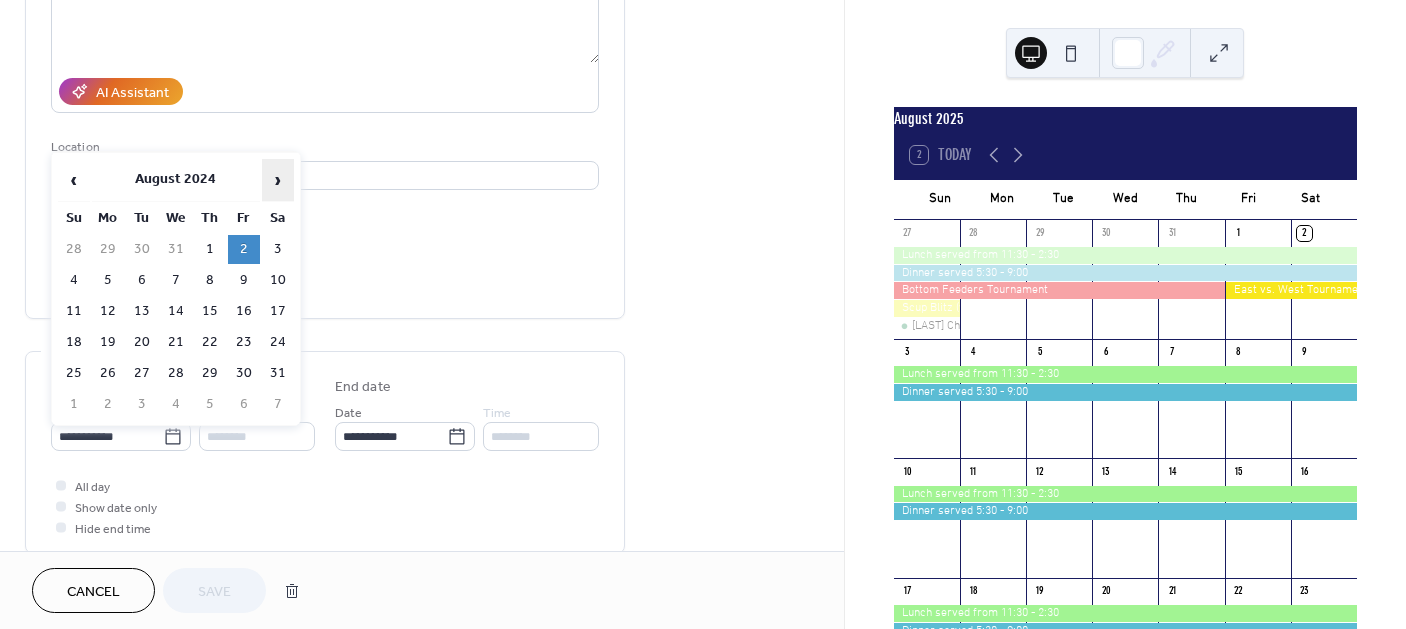 click on "›" at bounding box center (278, 180) 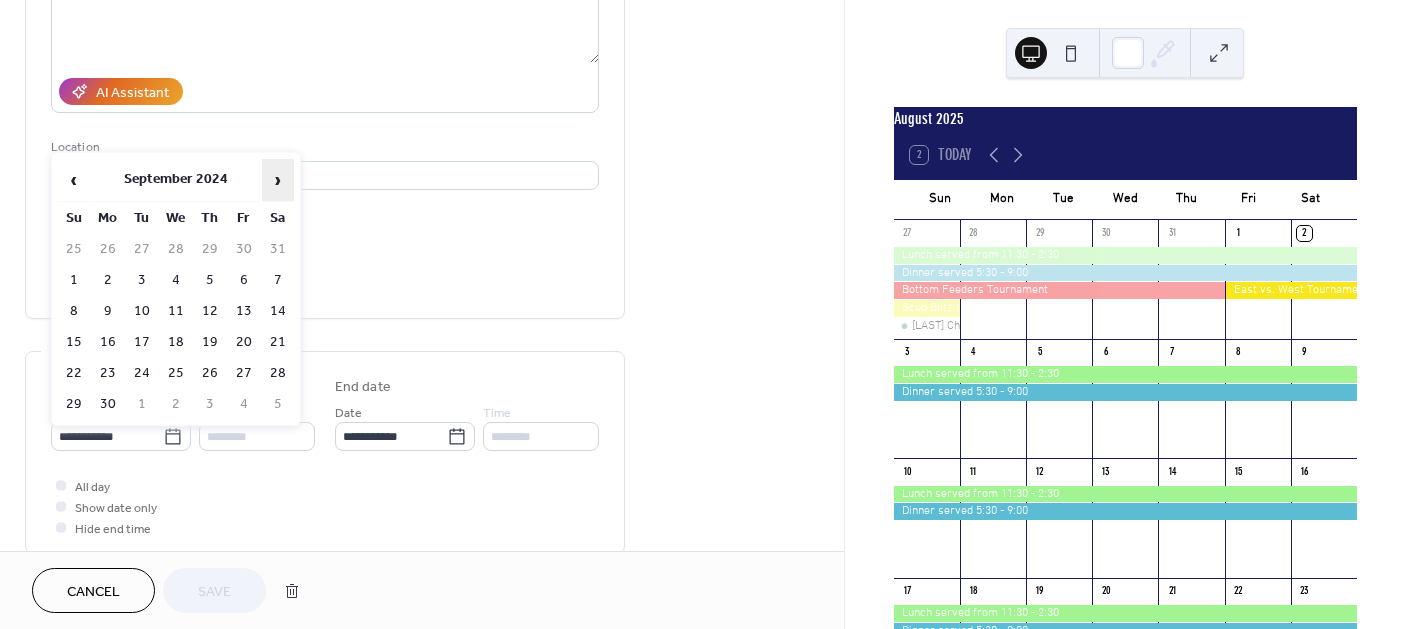 click on "›" at bounding box center [278, 180] 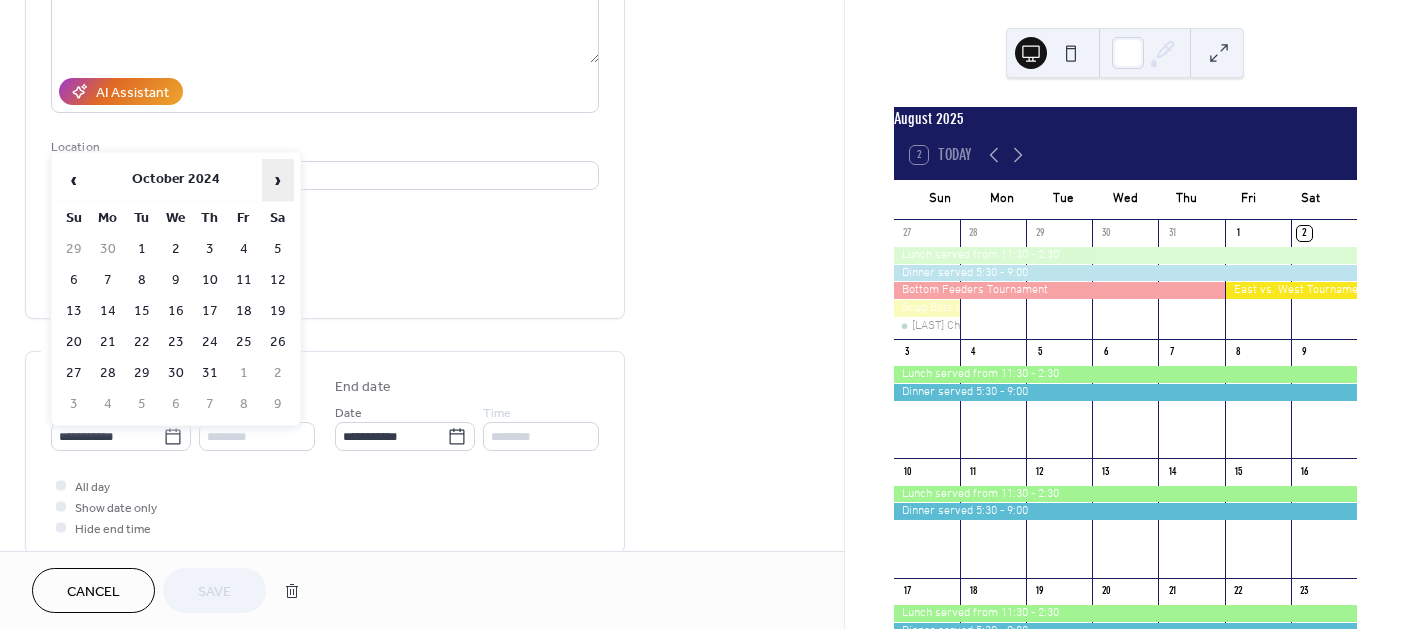 click on "›" at bounding box center (278, 180) 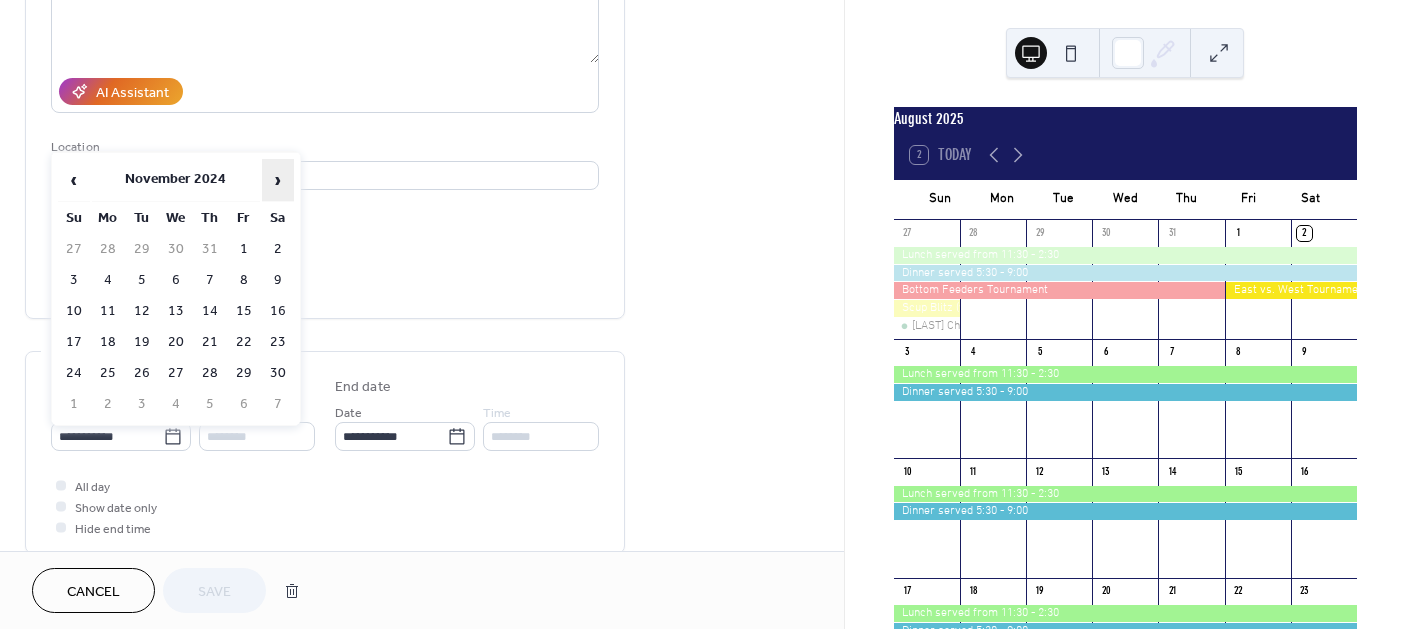 click on "›" at bounding box center [278, 180] 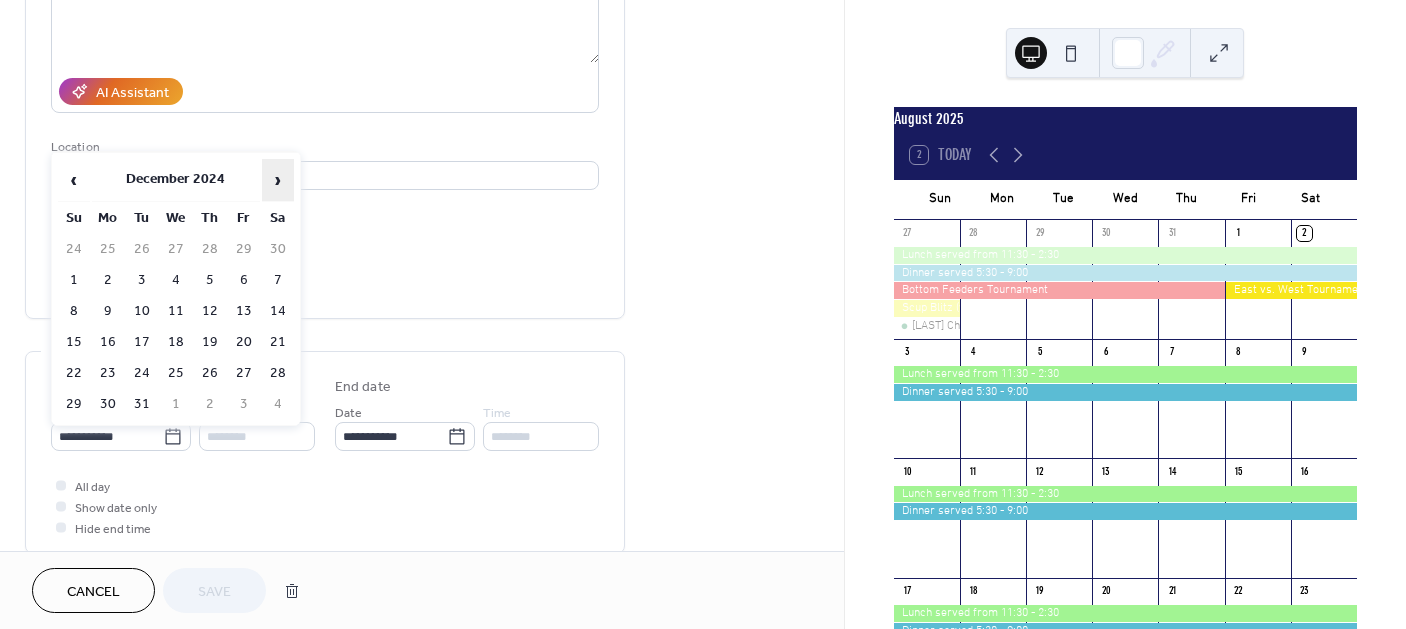 click on "›" at bounding box center [278, 180] 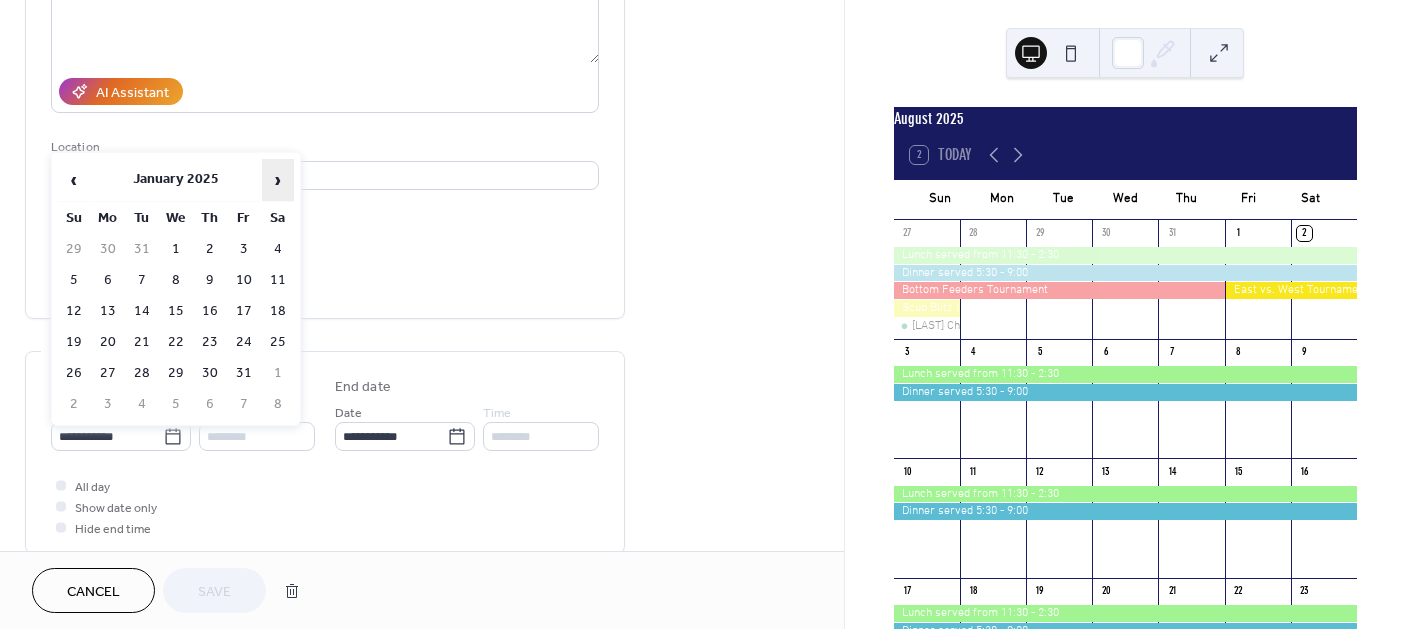 click on "›" at bounding box center (278, 180) 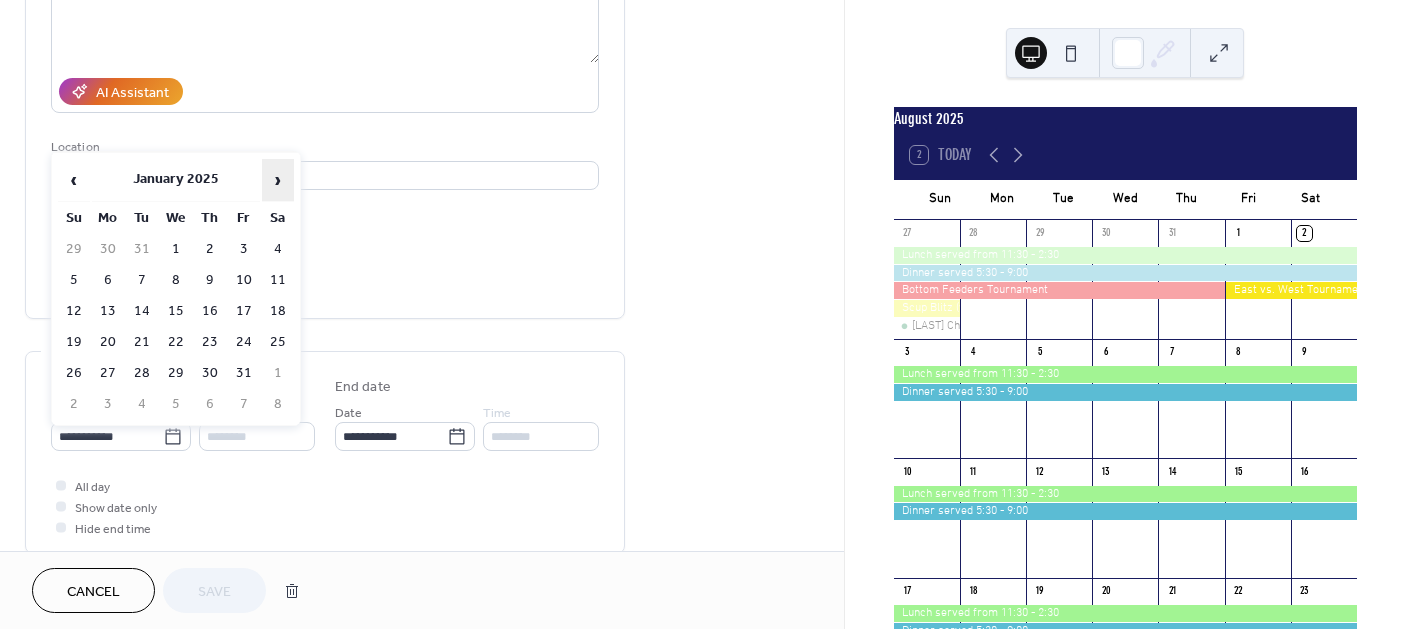 click on "›" at bounding box center [278, 180] 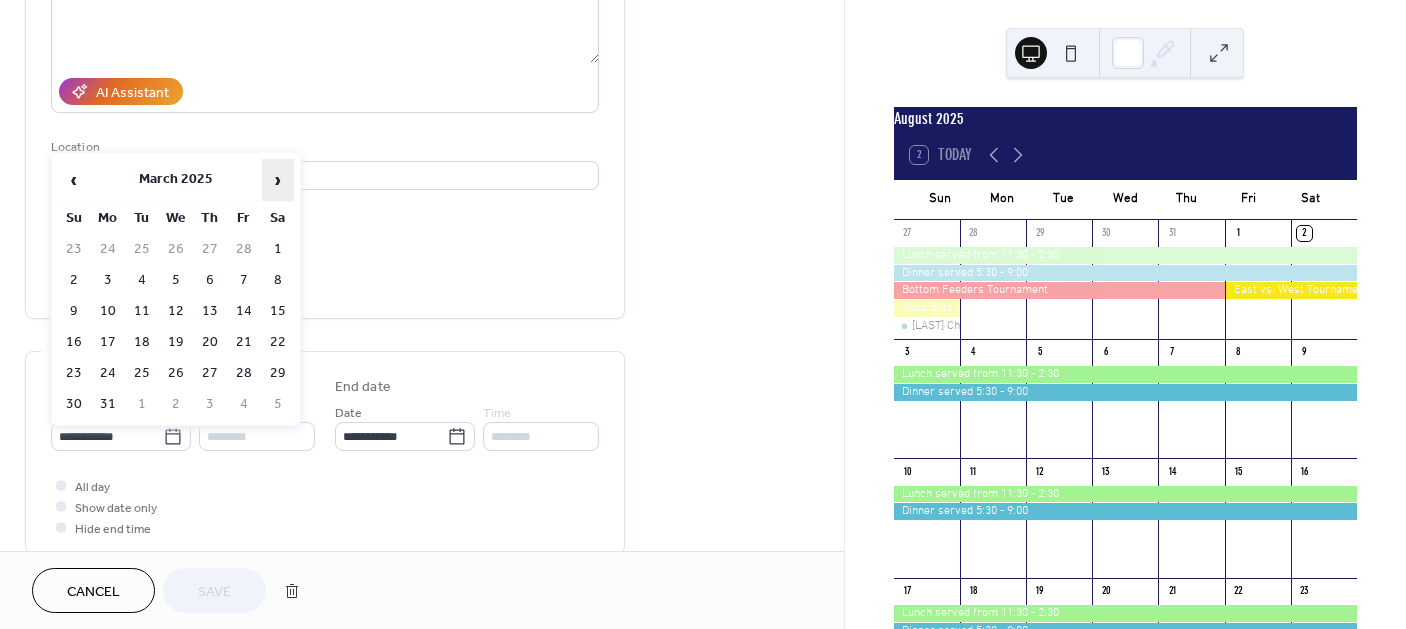 click on "›" at bounding box center (278, 180) 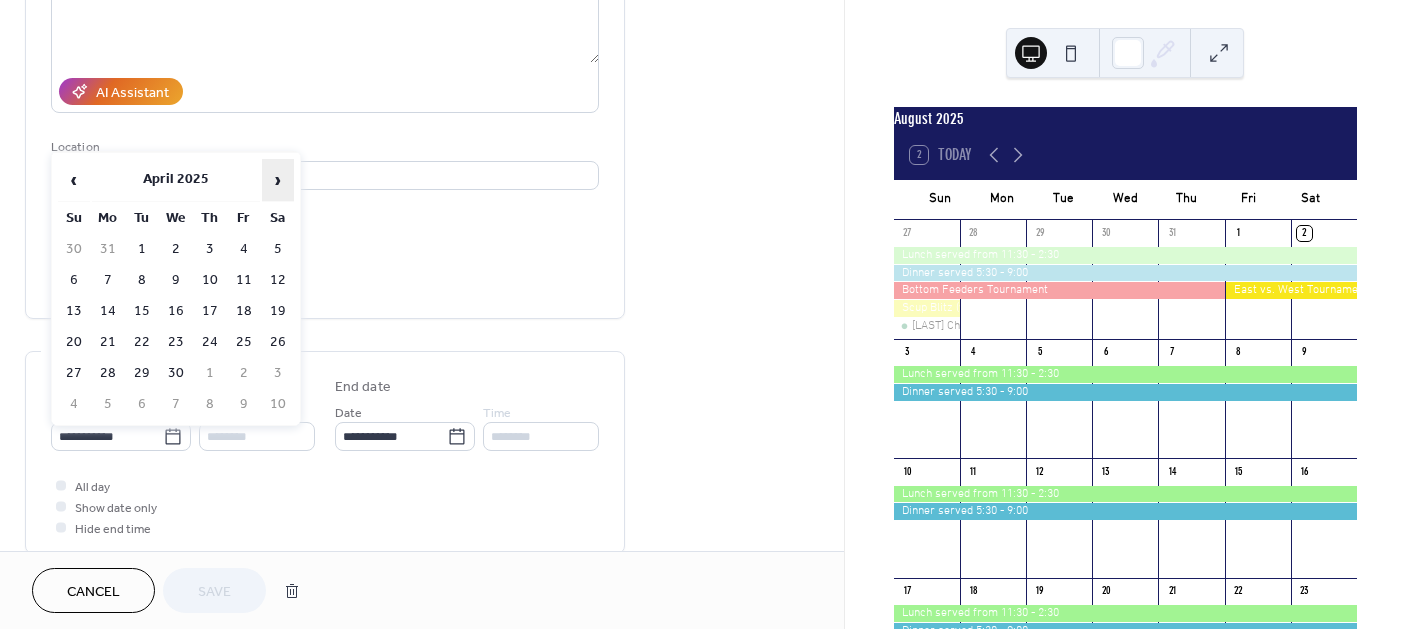 click on "›" at bounding box center [278, 180] 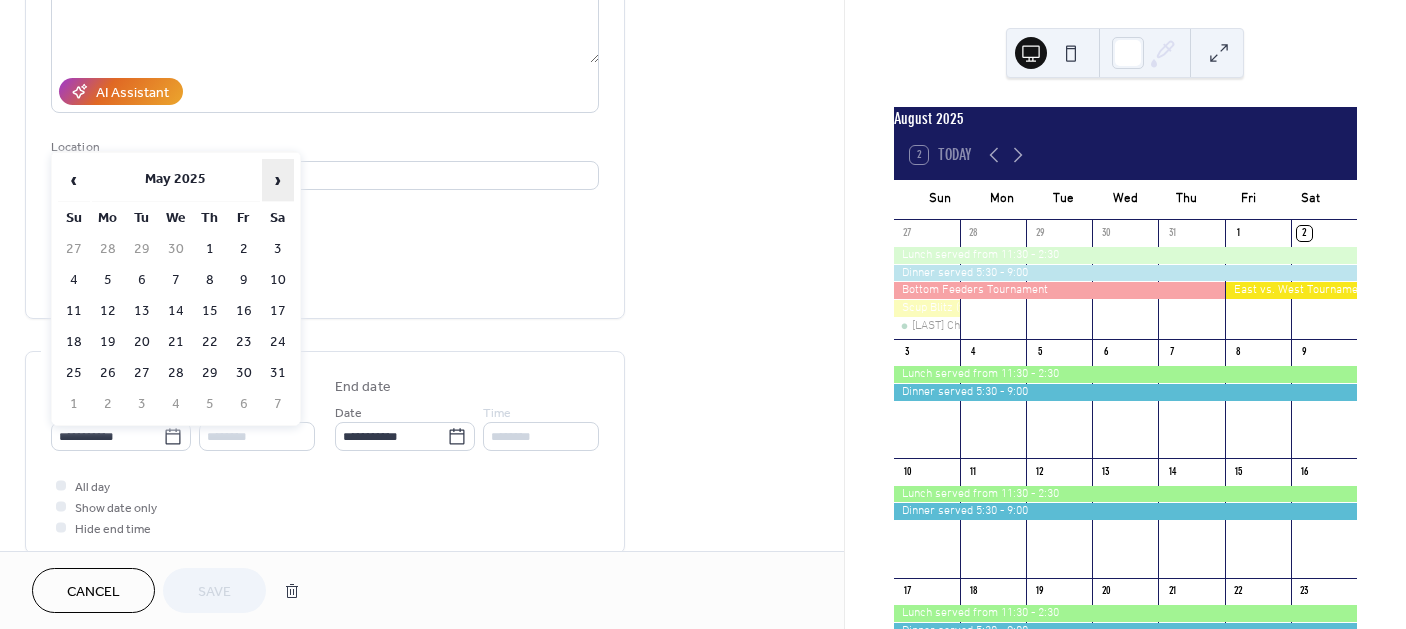 click on "›" at bounding box center (278, 180) 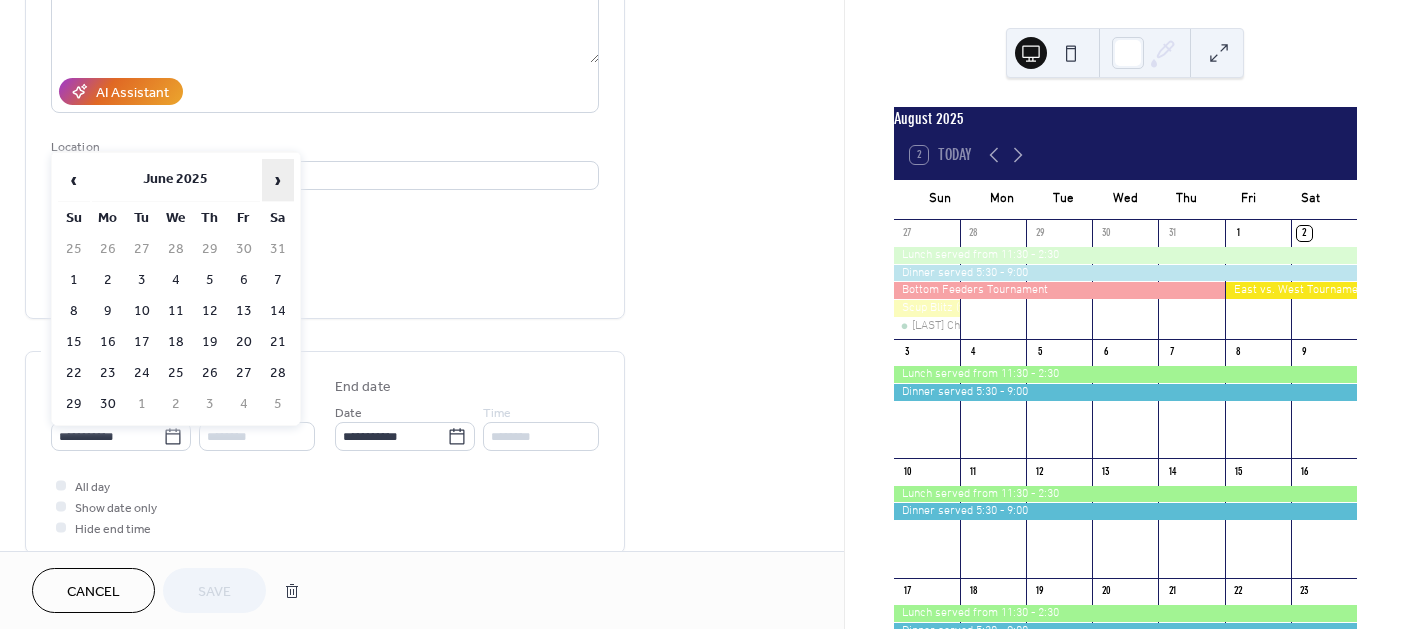 click on "›" at bounding box center (278, 180) 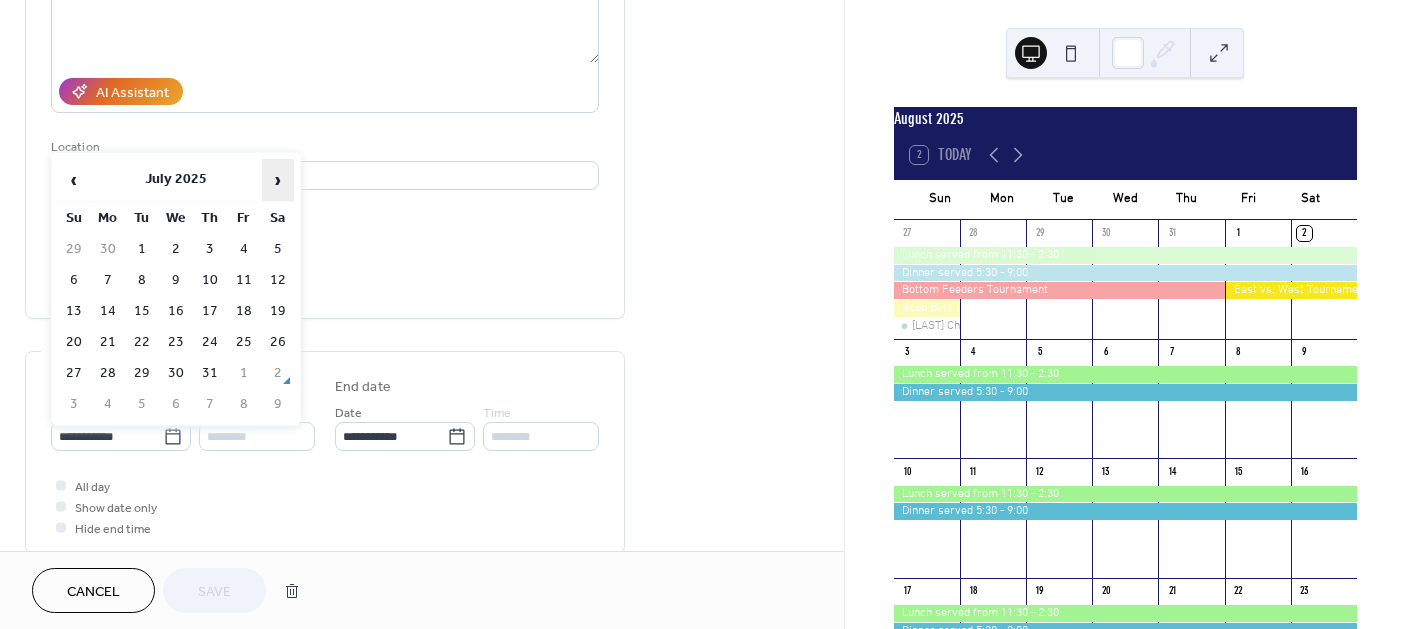 click on "›" at bounding box center [278, 180] 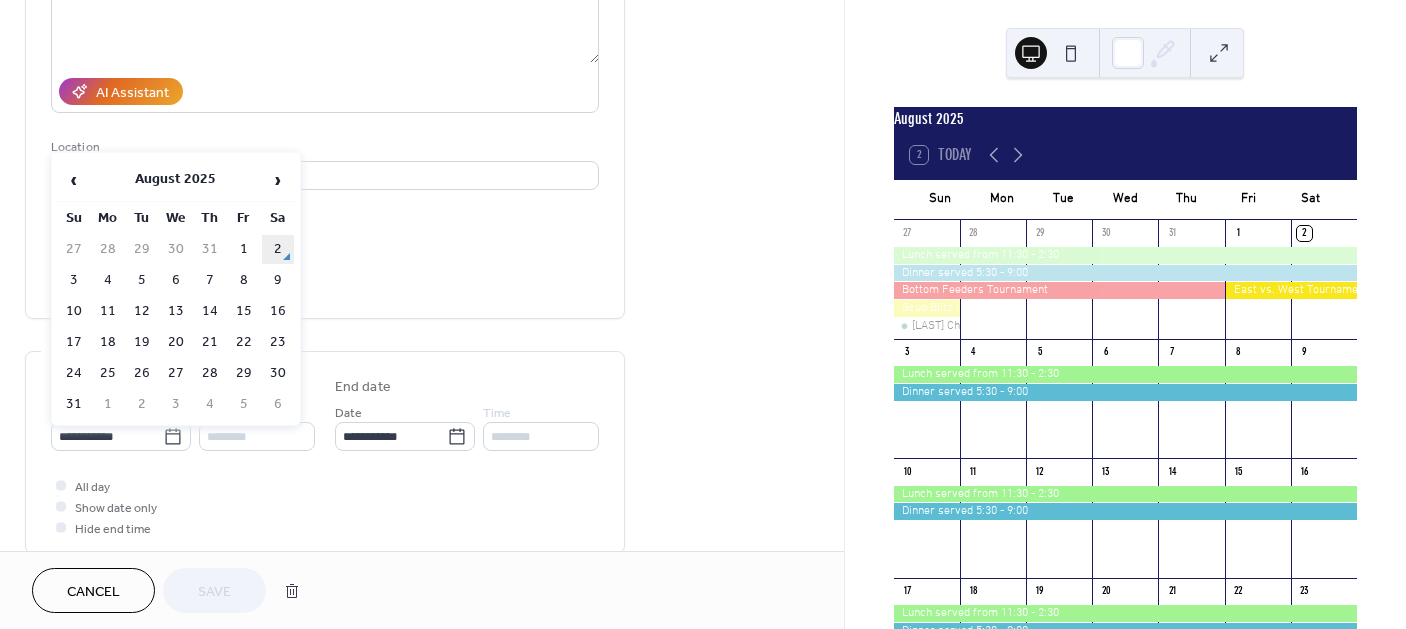 click on "2" at bounding box center [278, 249] 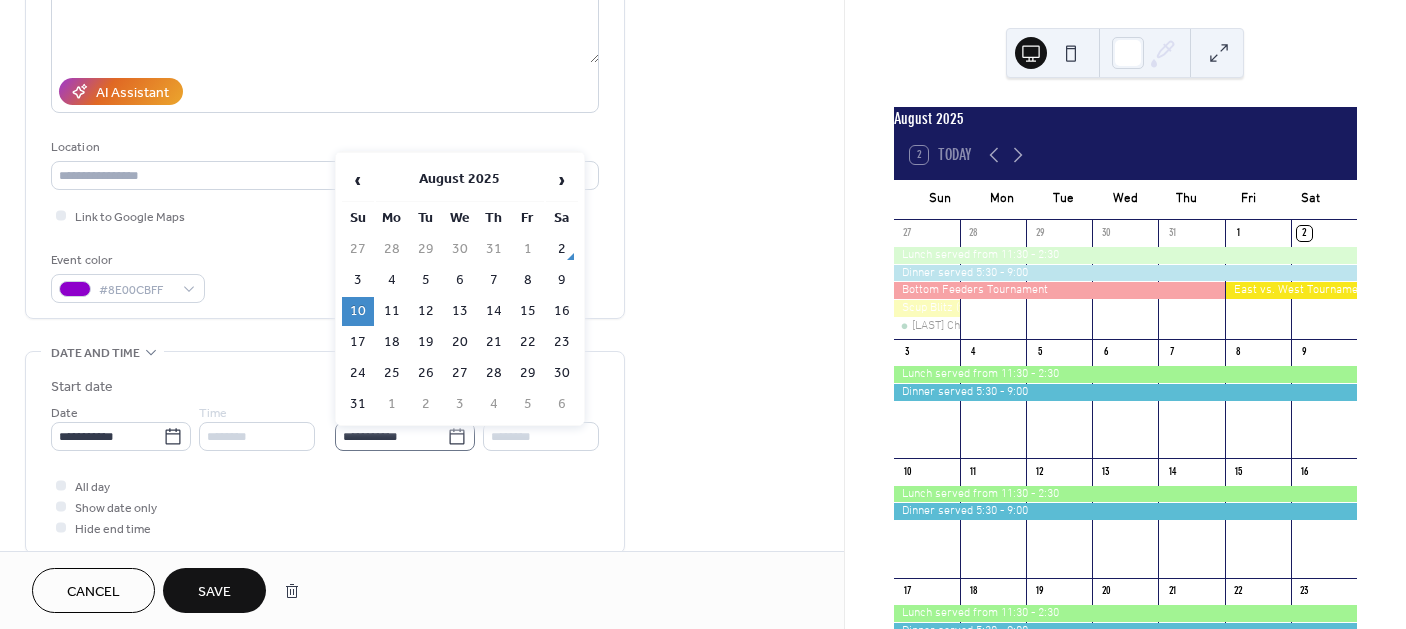 click 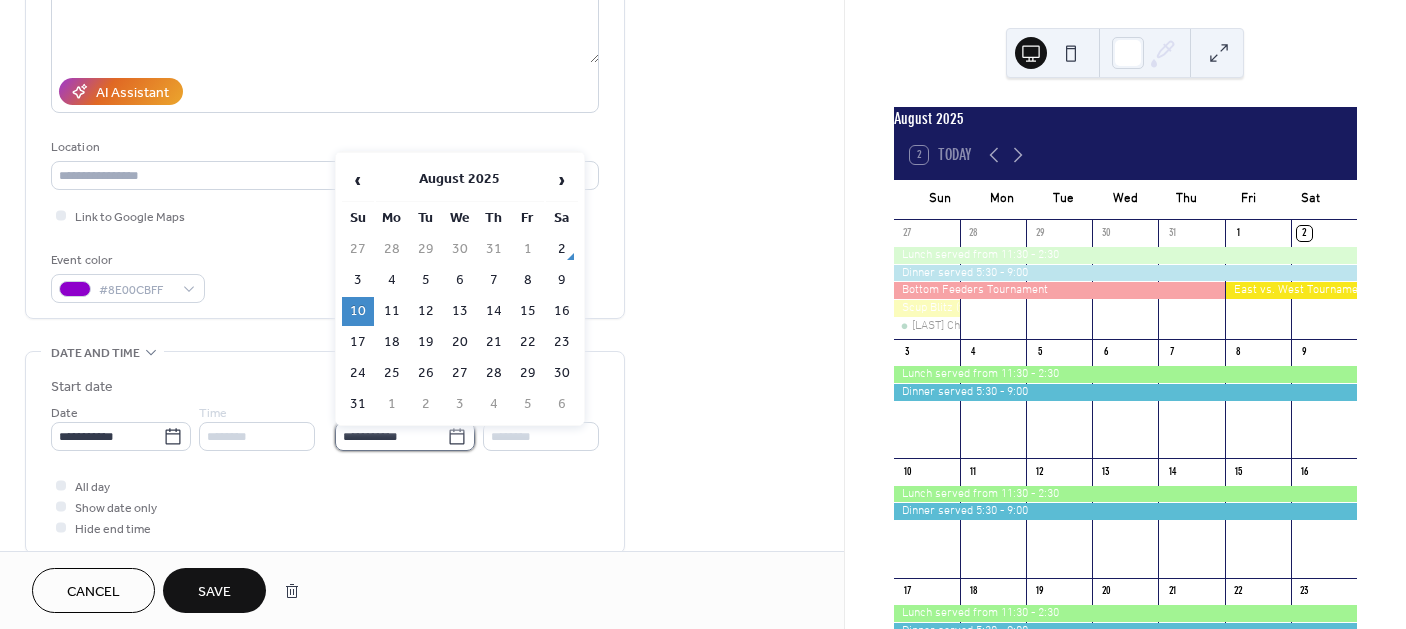 click on "**********" at bounding box center (391, 436) 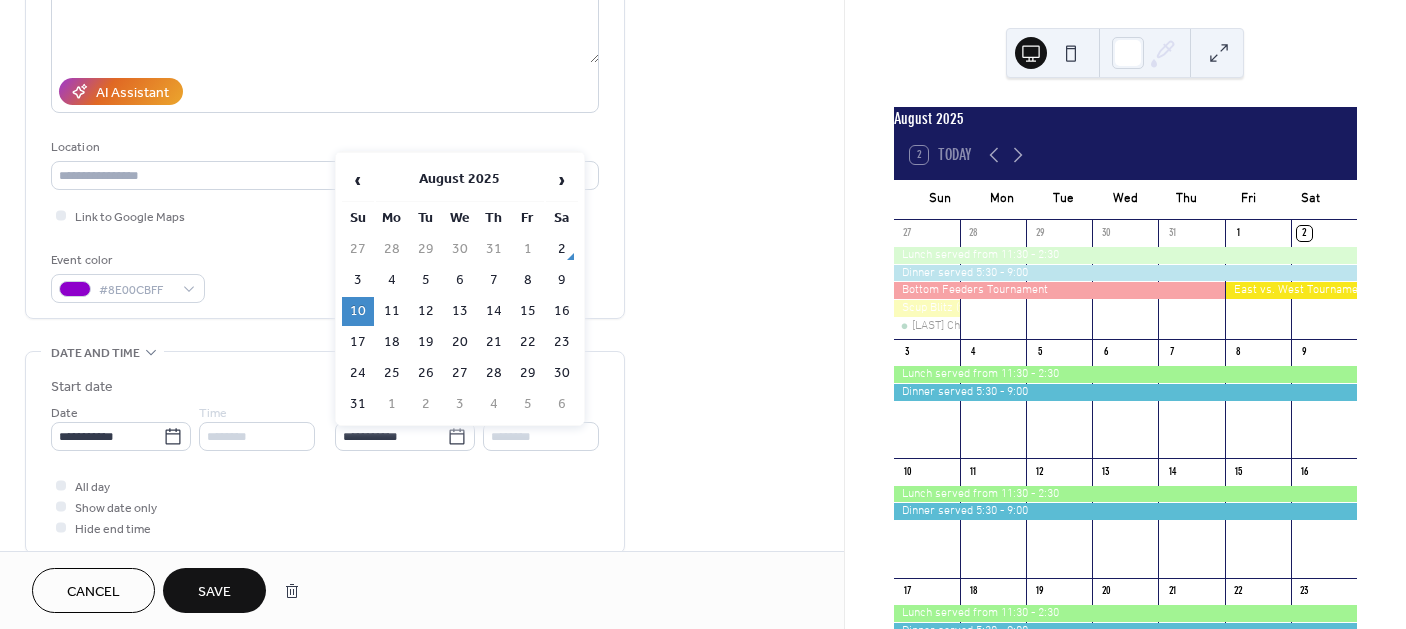 click on "10" at bounding box center (358, 311) 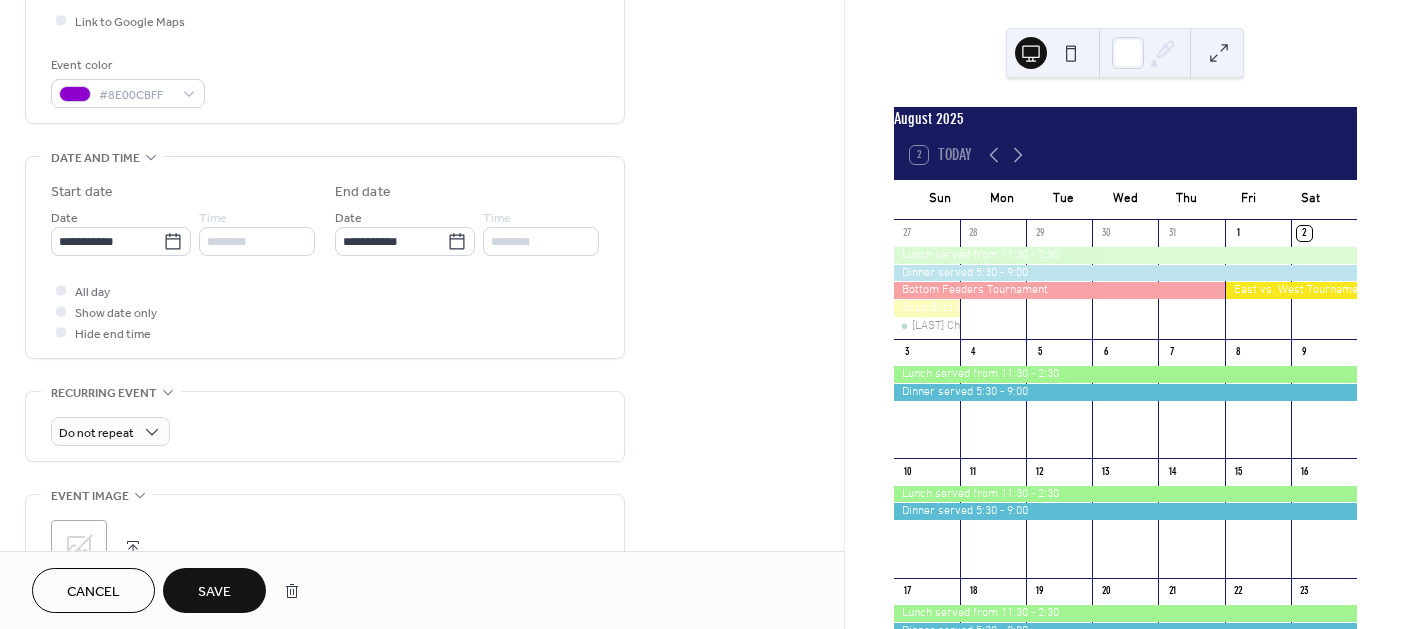 scroll, scrollTop: 500, scrollLeft: 0, axis: vertical 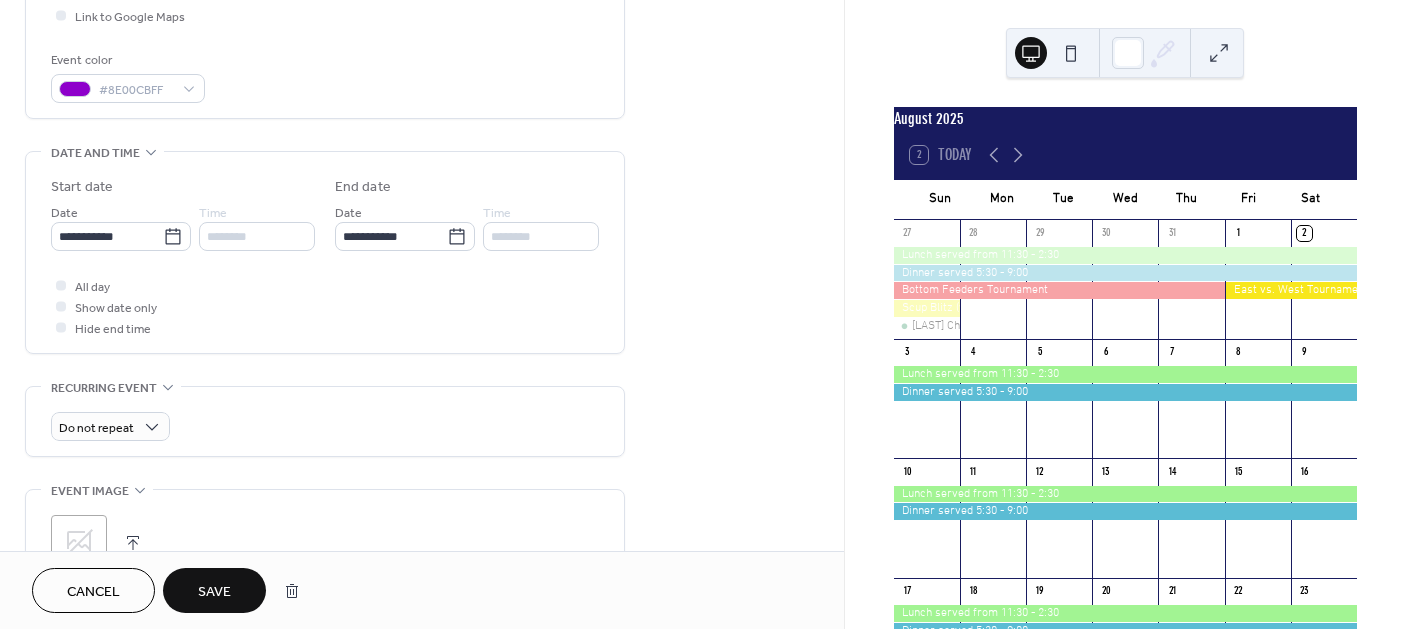 click on "Save" at bounding box center [214, 592] 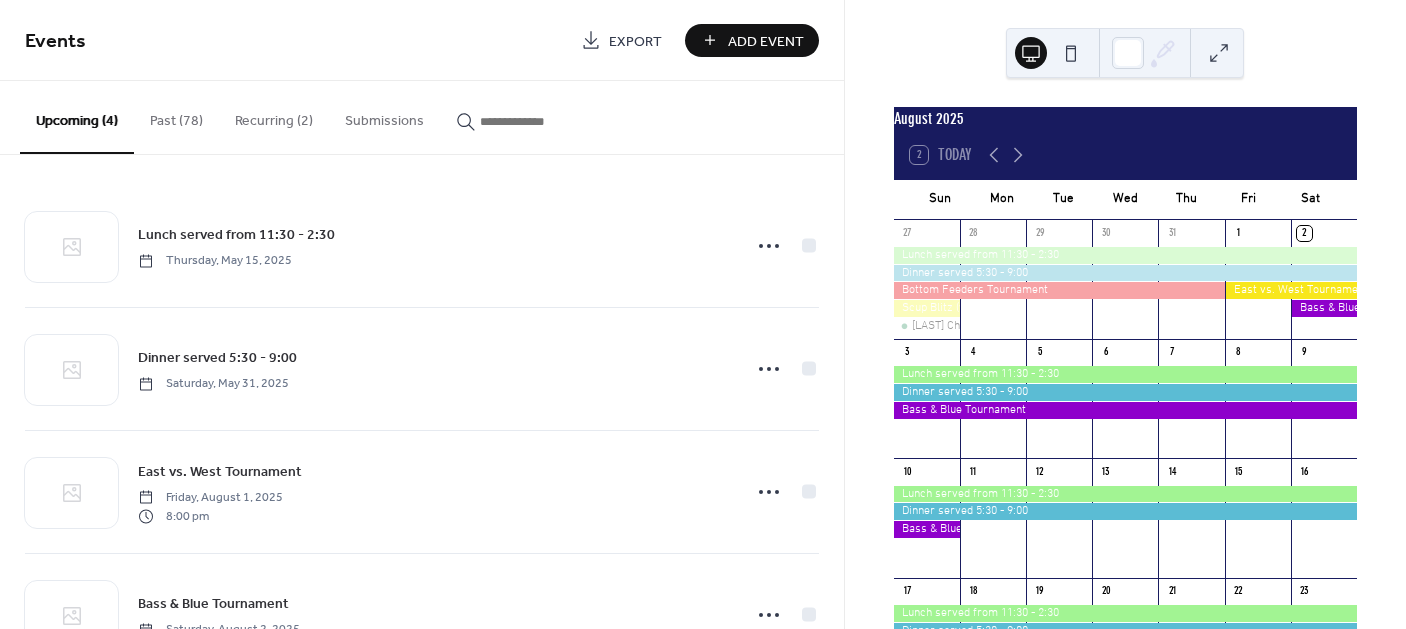 click on "Add Event" at bounding box center (766, 41) 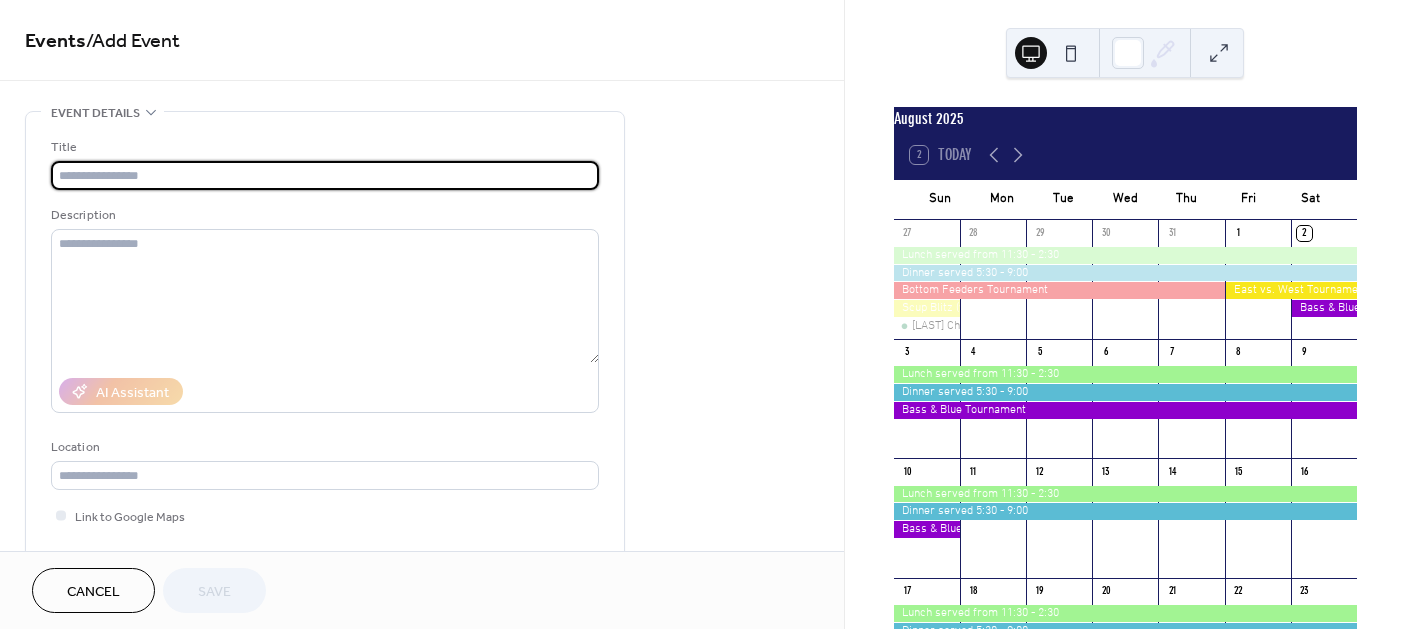 click at bounding box center [325, 175] 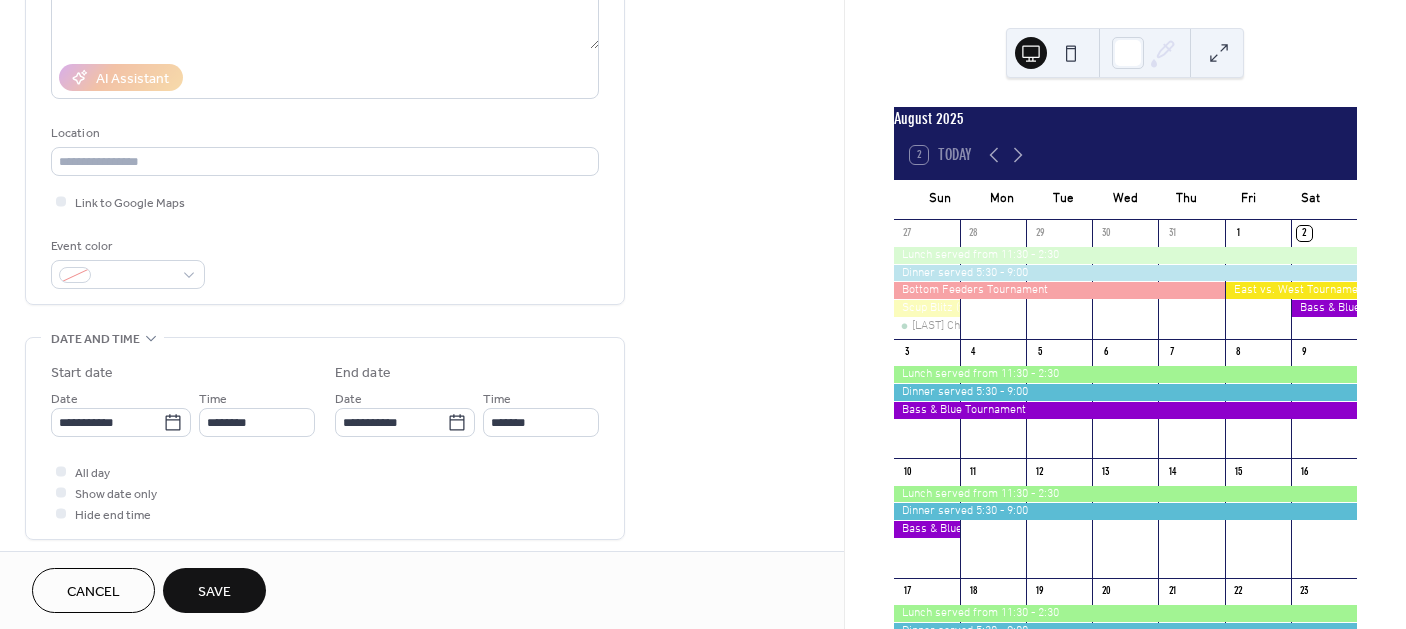 scroll, scrollTop: 400, scrollLeft: 0, axis: vertical 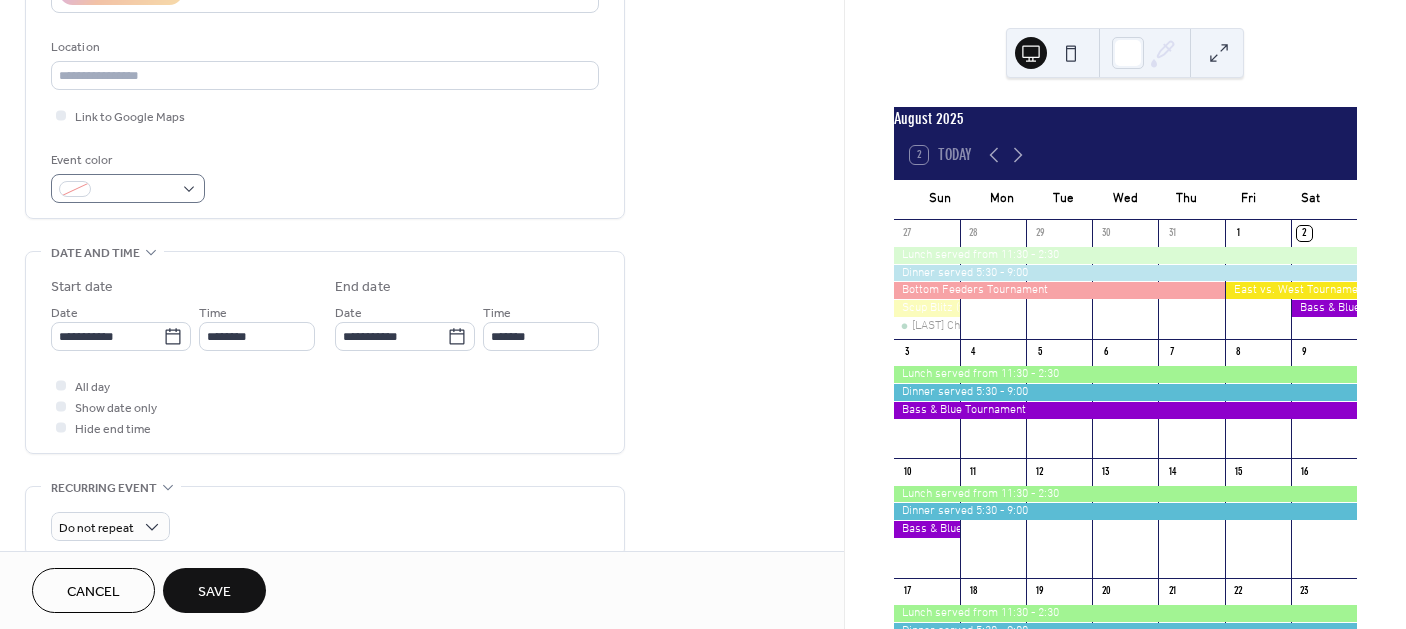 type on "**********" 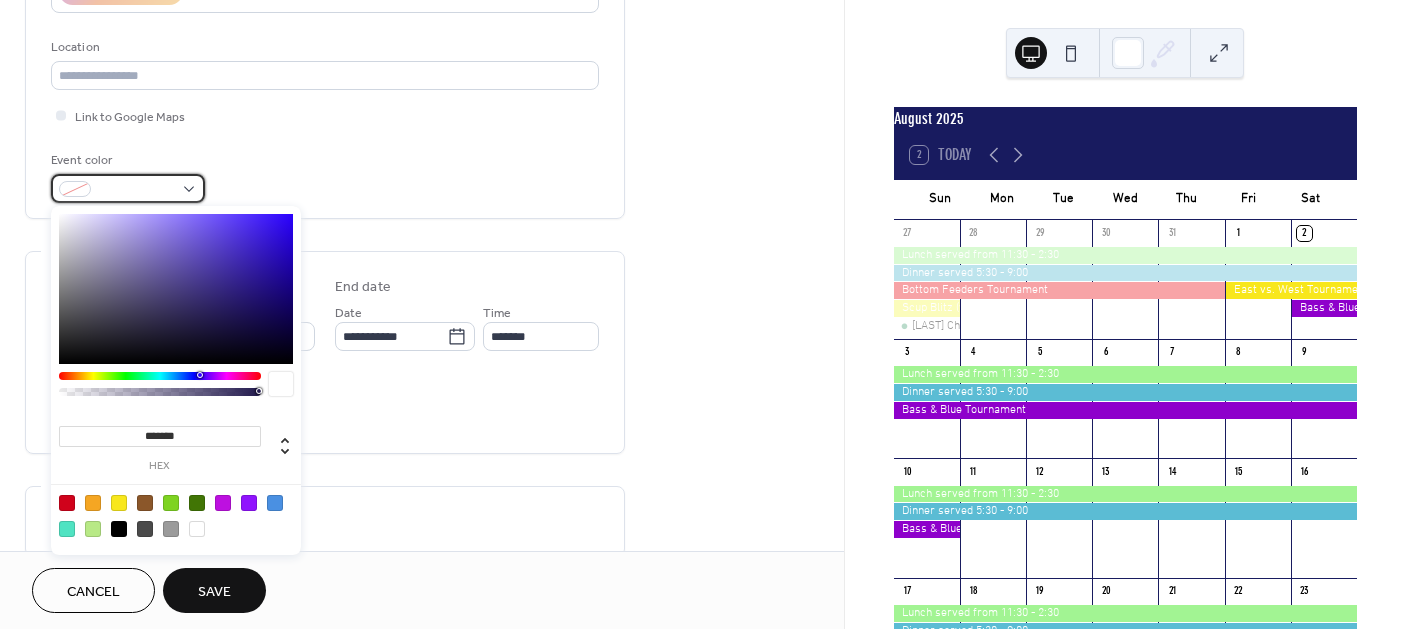 click at bounding box center [128, 188] 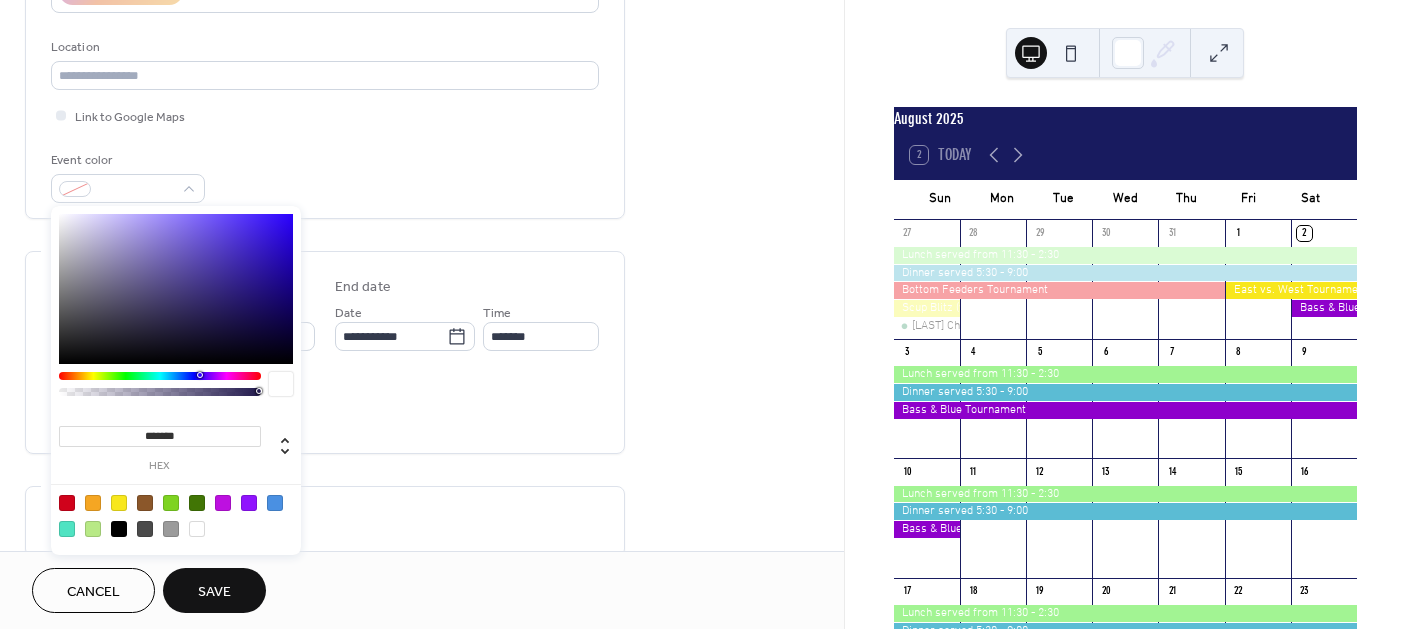 type on "*******" 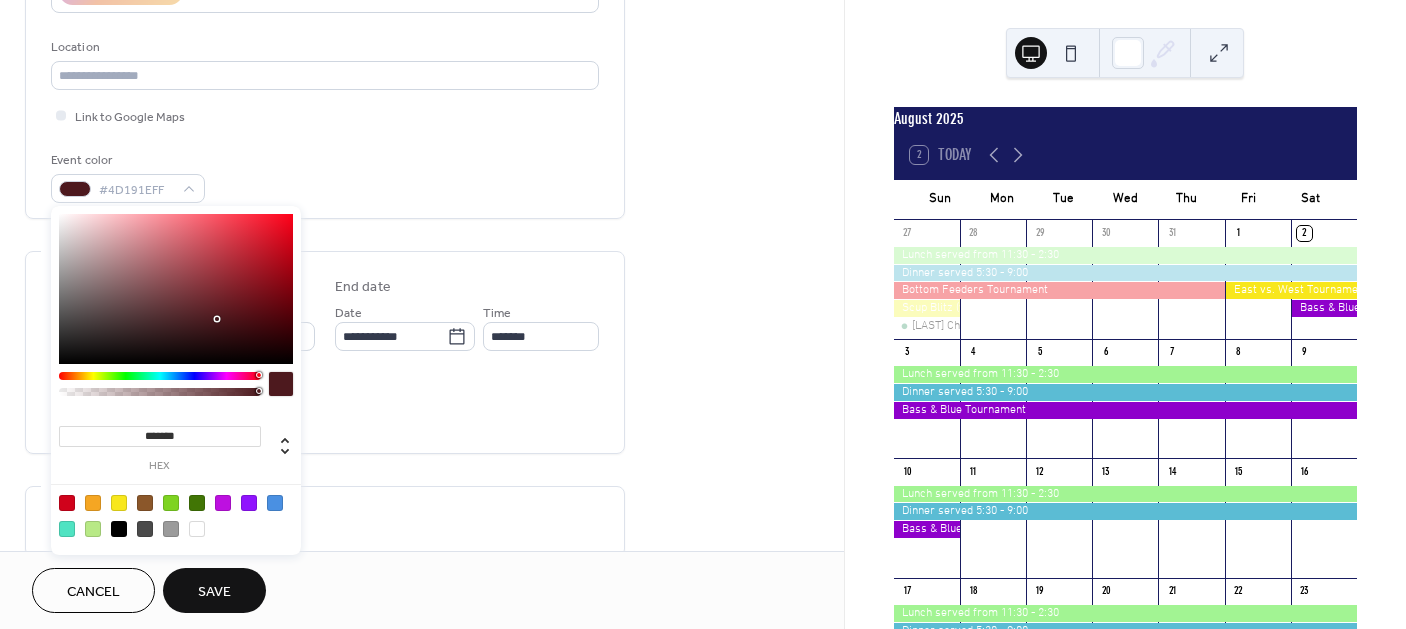 click at bounding box center (160, 376) 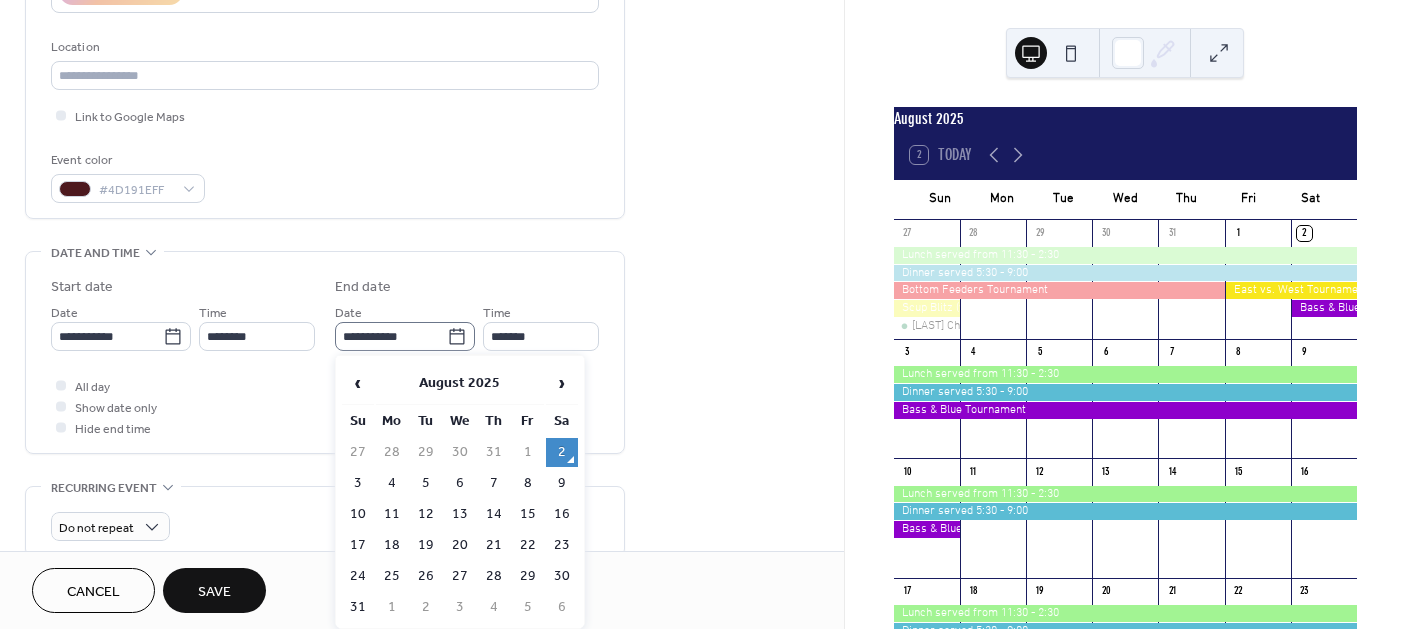 click 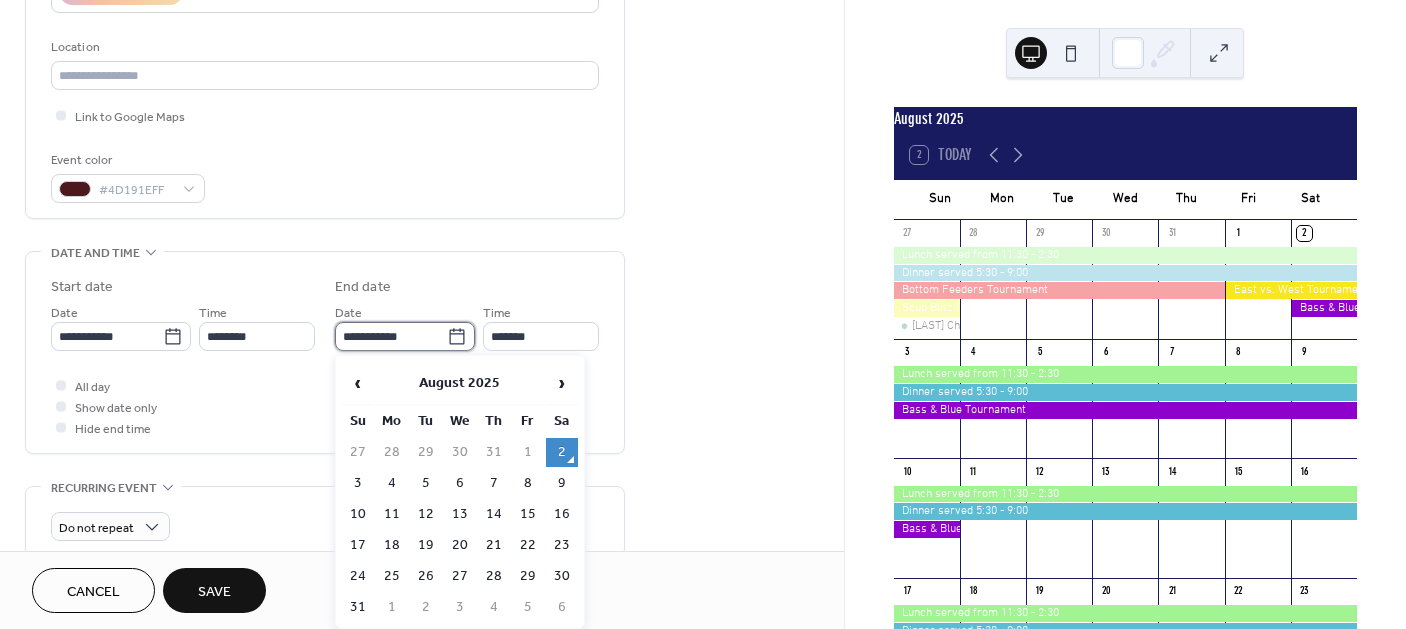 click on "**********" at bounding box center [391, 336] 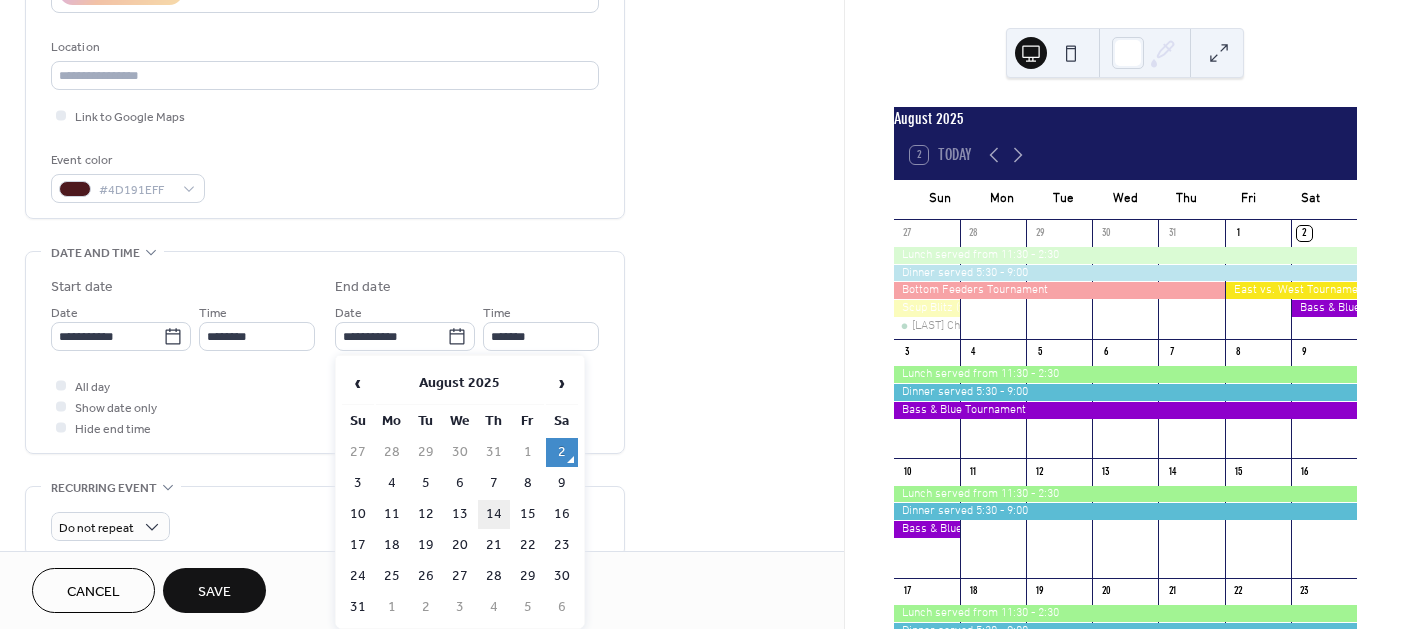 click on "14" at bounding box center (494, 514) 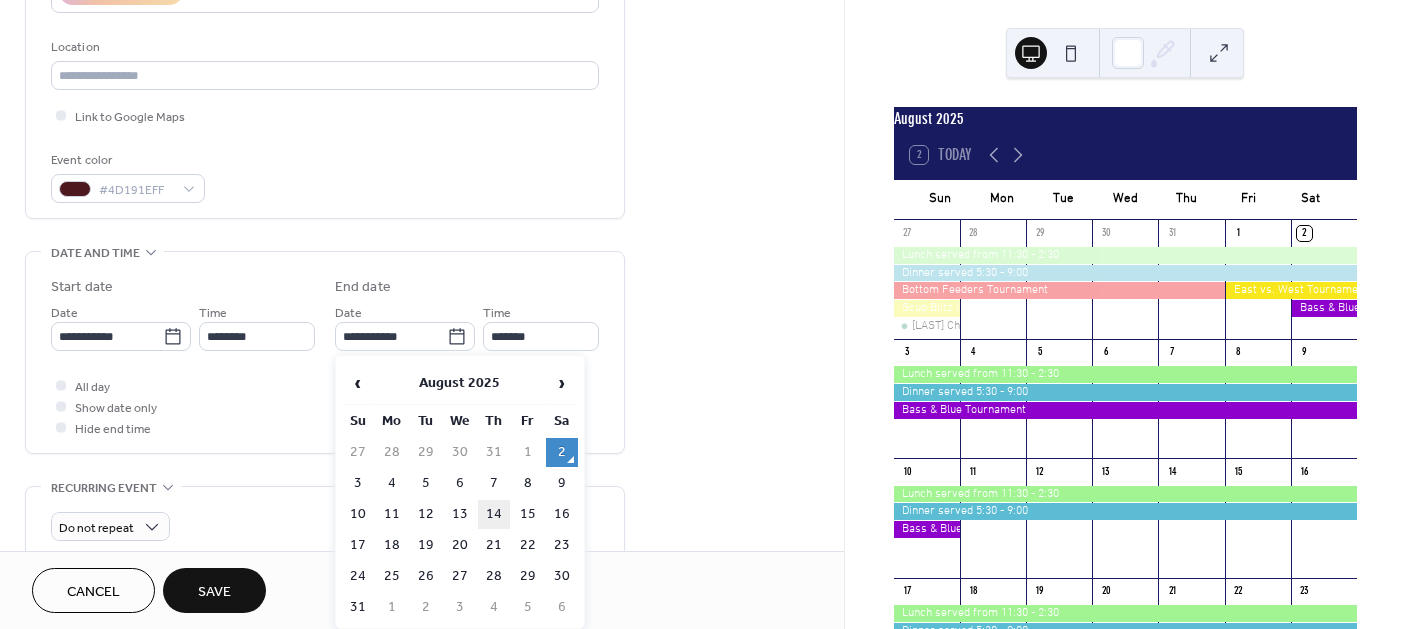 type on "**********" 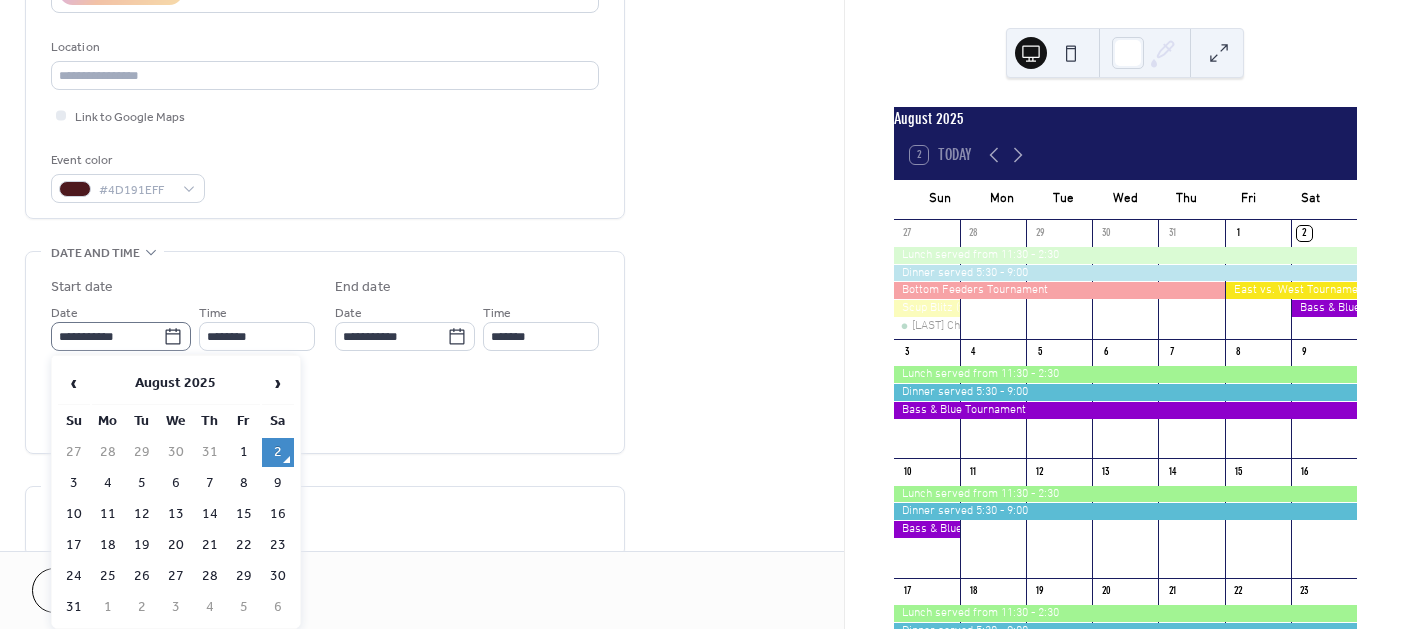 click 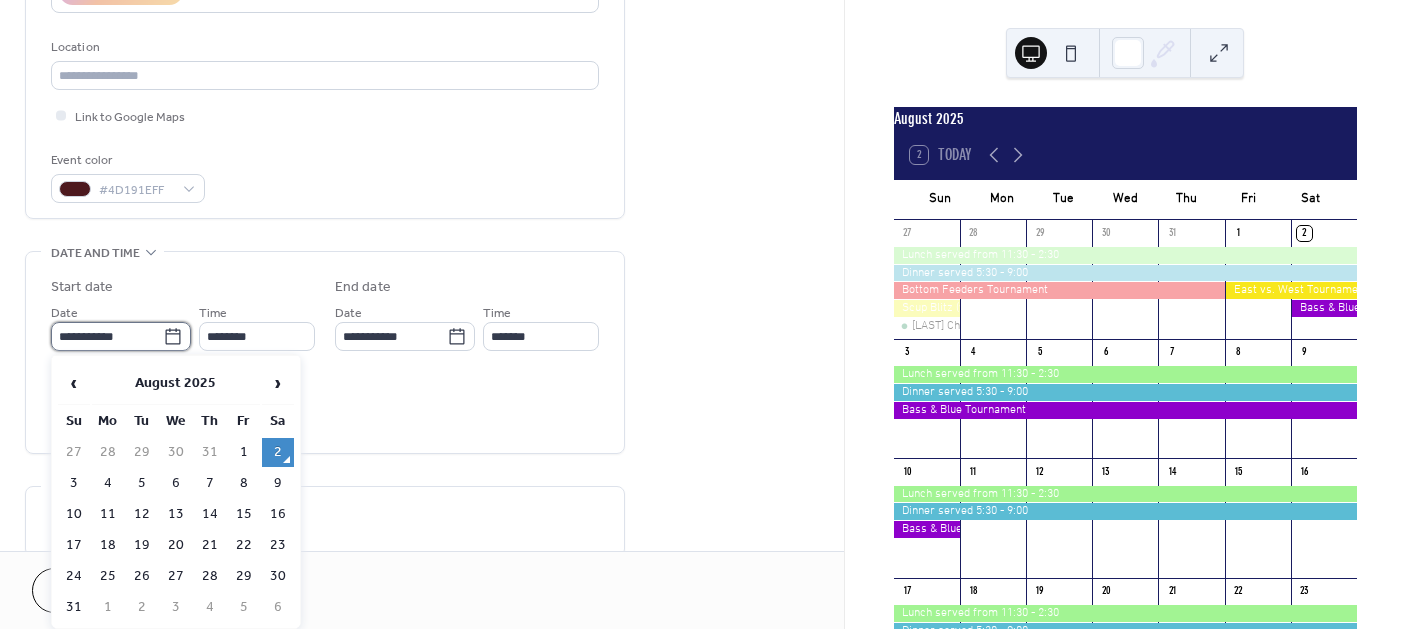 click on "**********" at bounding box center [107, 336] 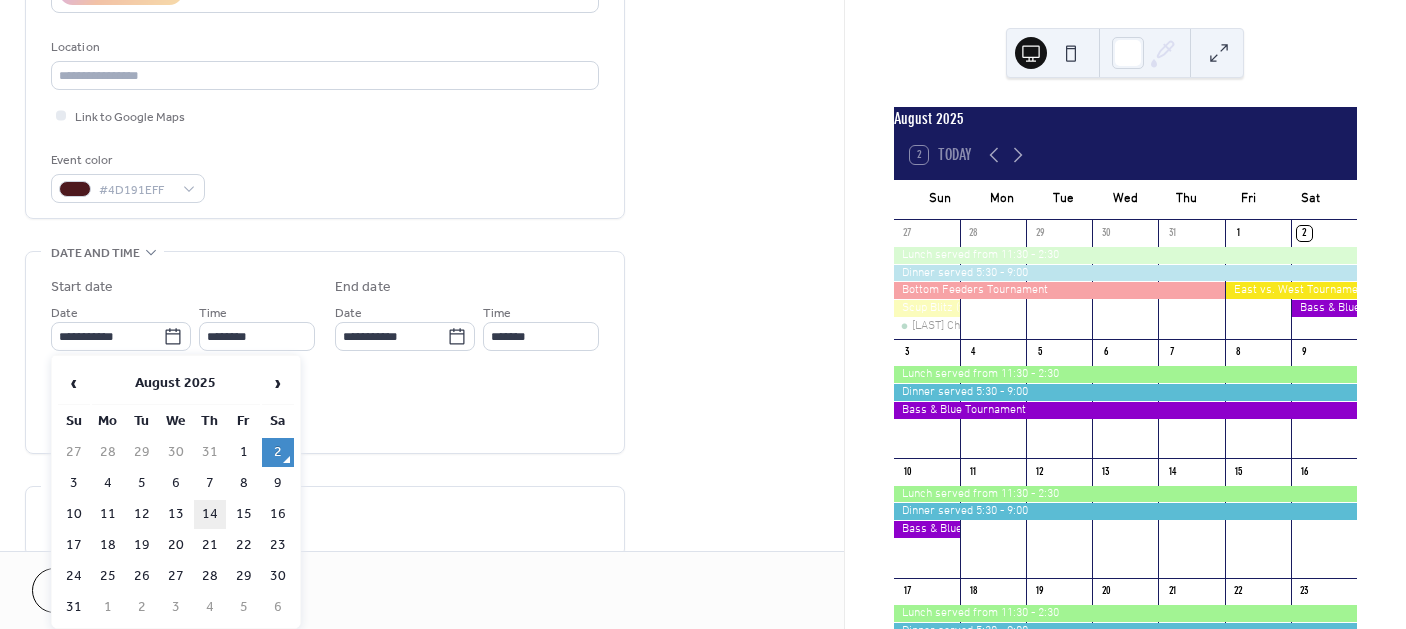 click on "14" at bounding box center (210, 514) 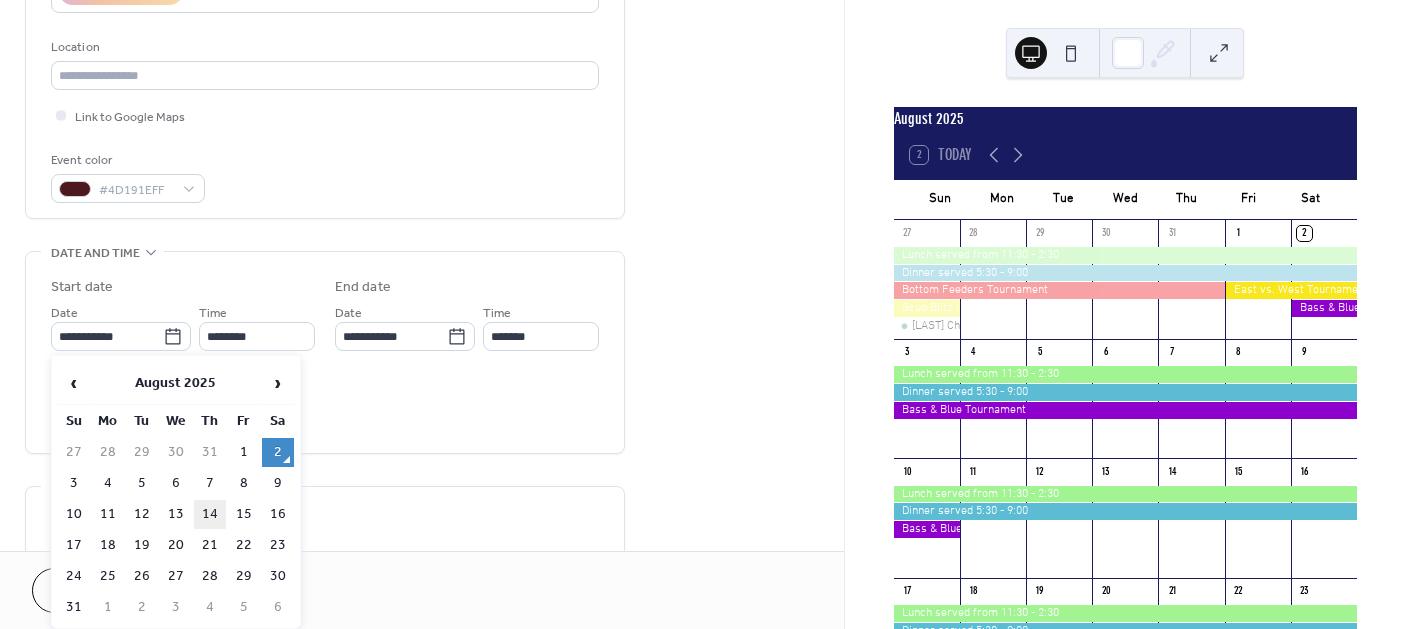 type on "**********" 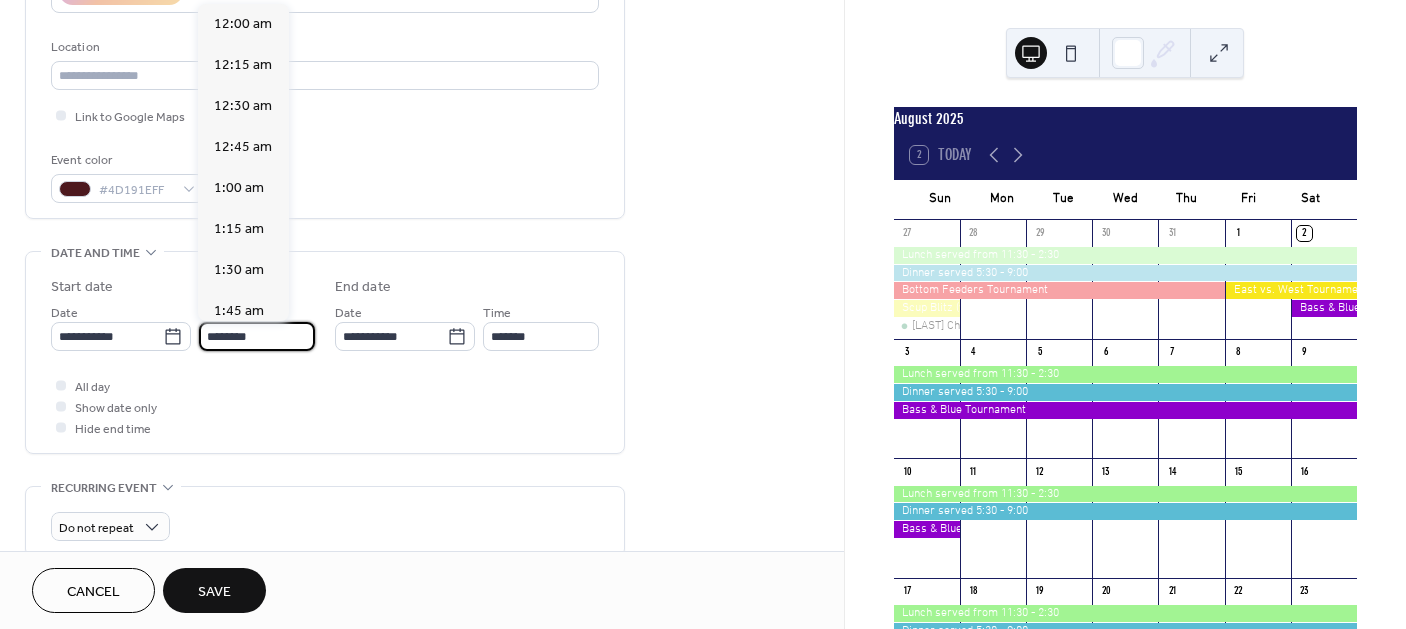 scroll, scrollTop: 1969, scrollLeft: 0, axis: vertical 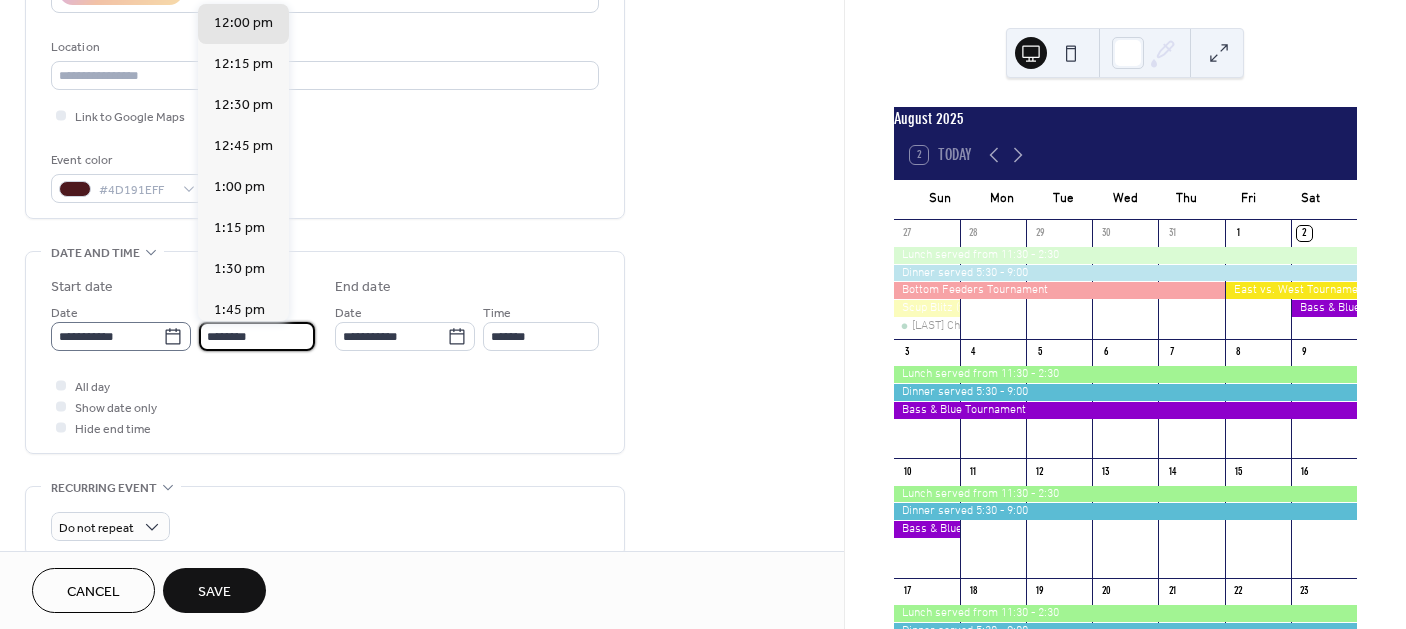 drag, startPoint x: 261, startPoint y: 340, endPoint x: 185, endPoint y: 331, distance: 76.53104 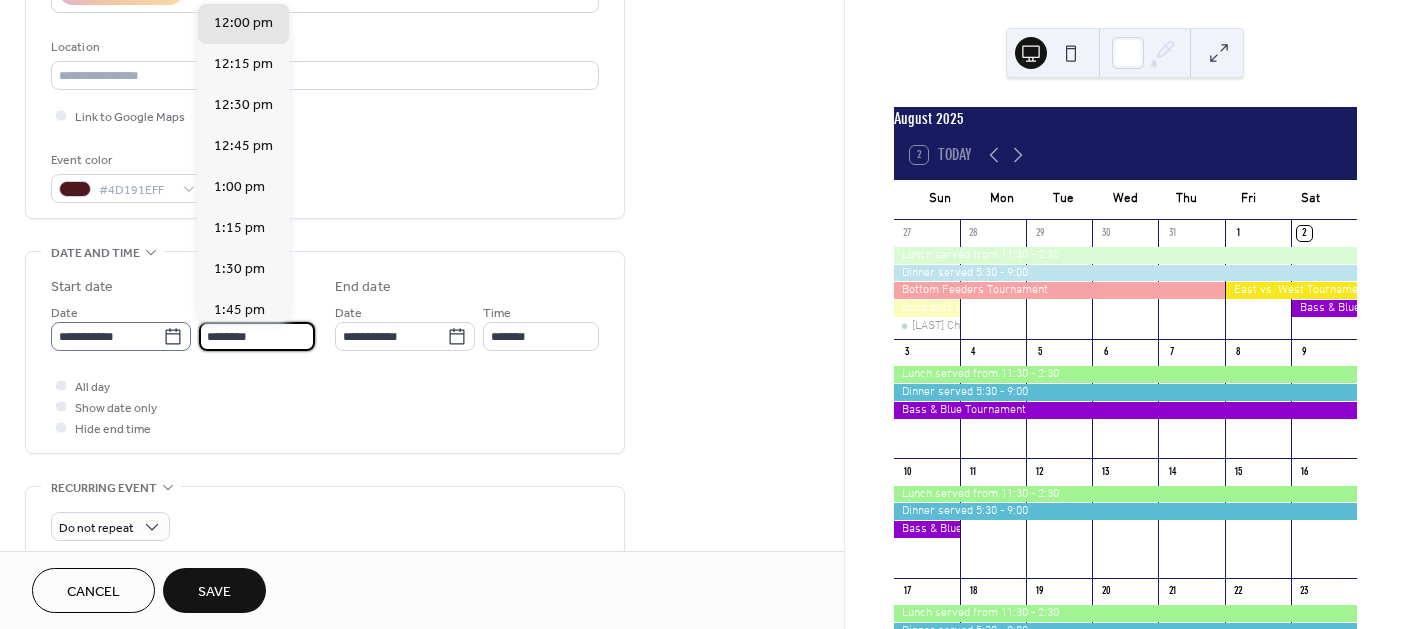 click on "**********" at bounding box center [183, 326] 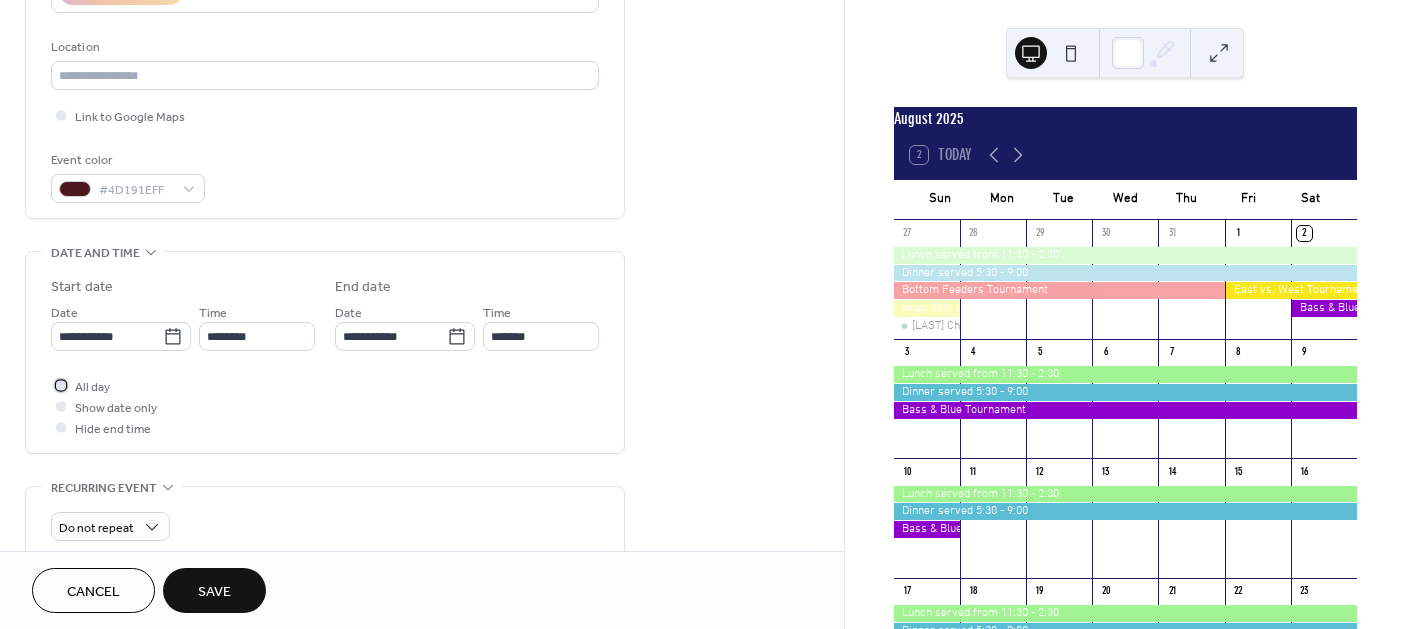 click at bounding box center (61, 385) 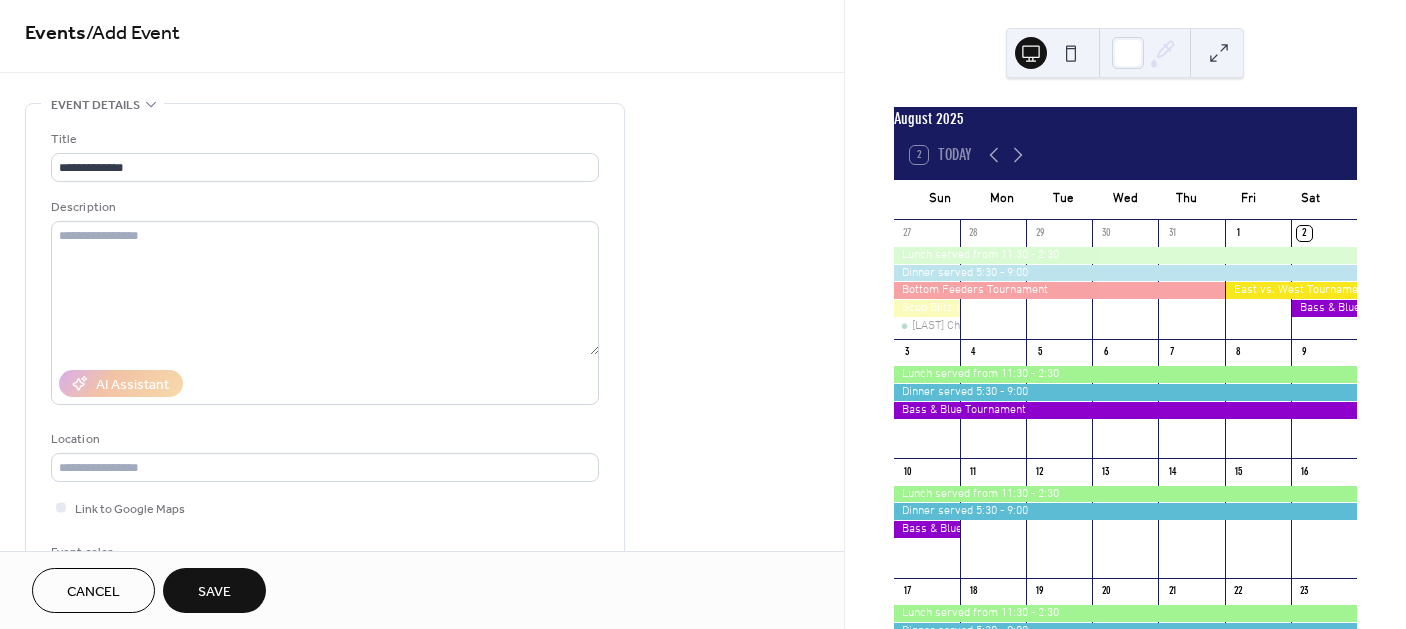 scroll, scrollTop: 0, scrollLeft: 0, axis: both 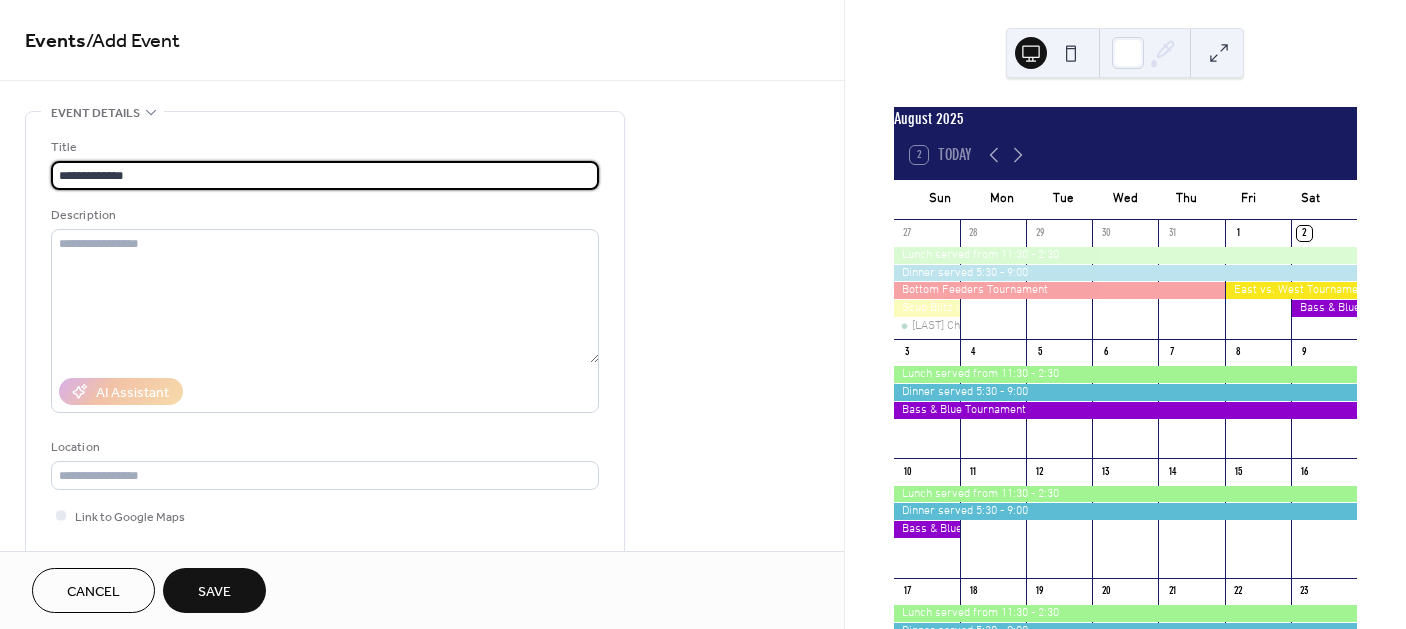 click on "**********" at bounding box center (325, 175) 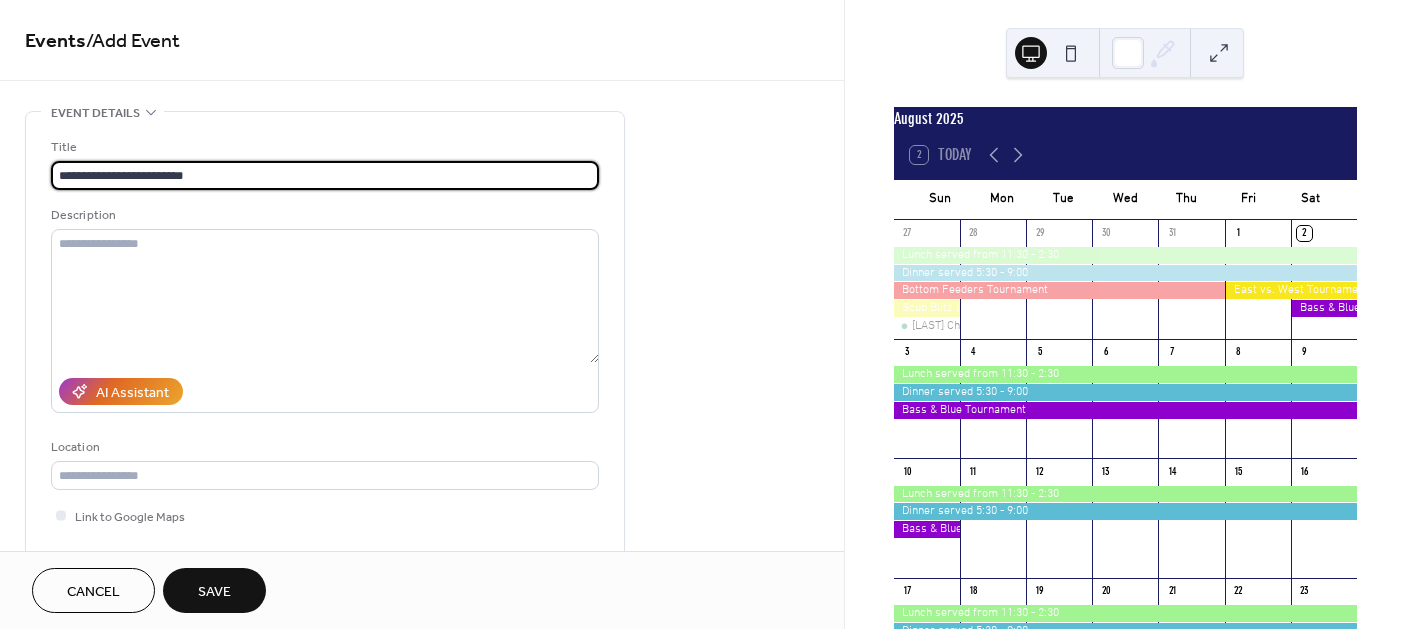 type on "**********" 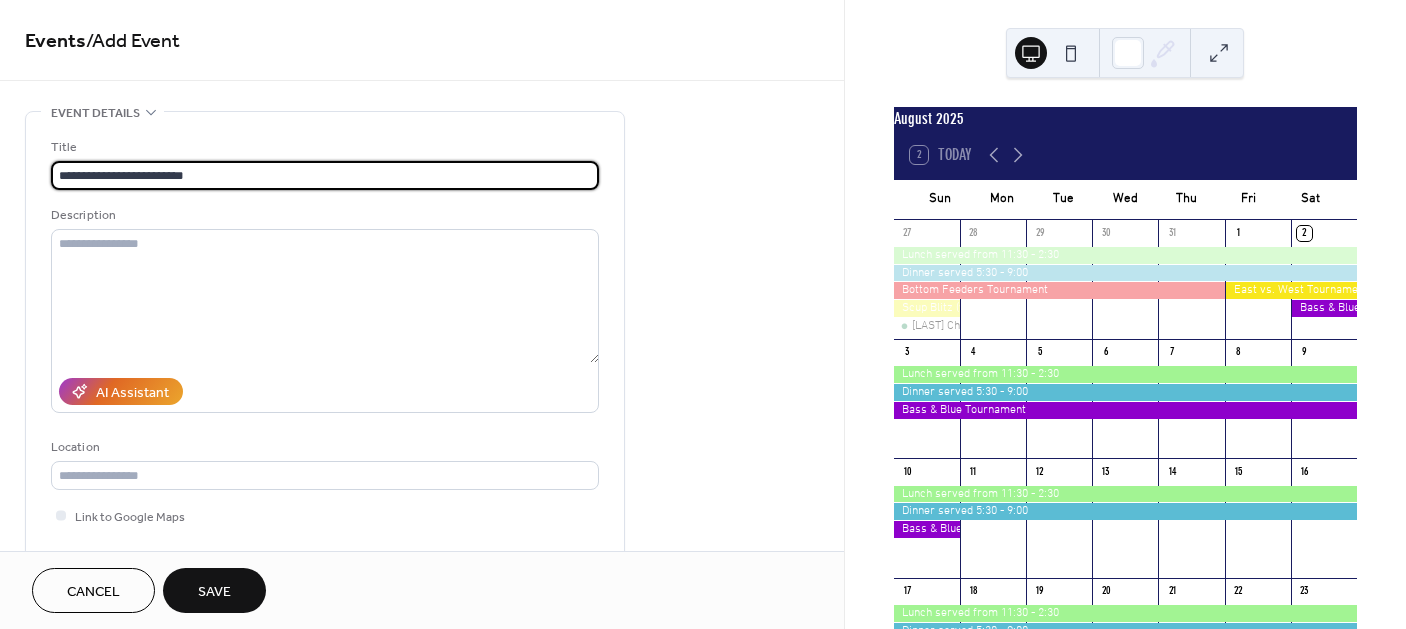 click on "Save" at bounding box center (214, 592) 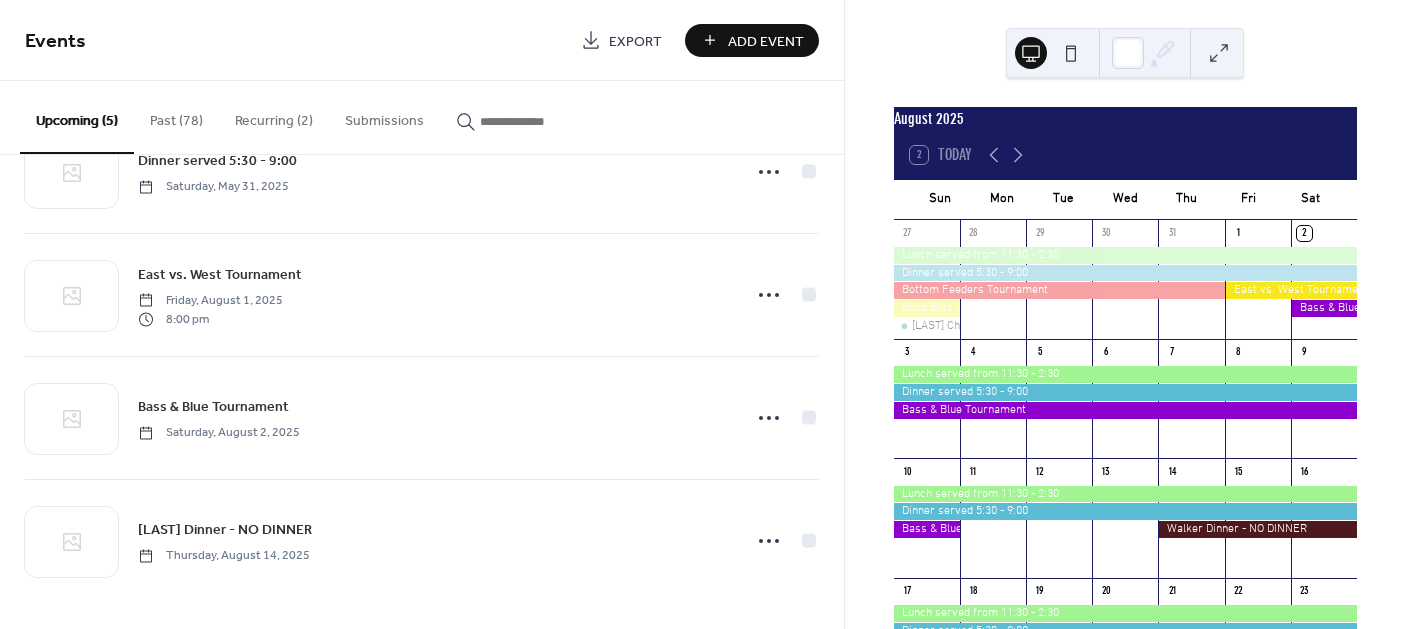 scroll, scrollTop: 198, scrollLeft: 0, axis: vertical 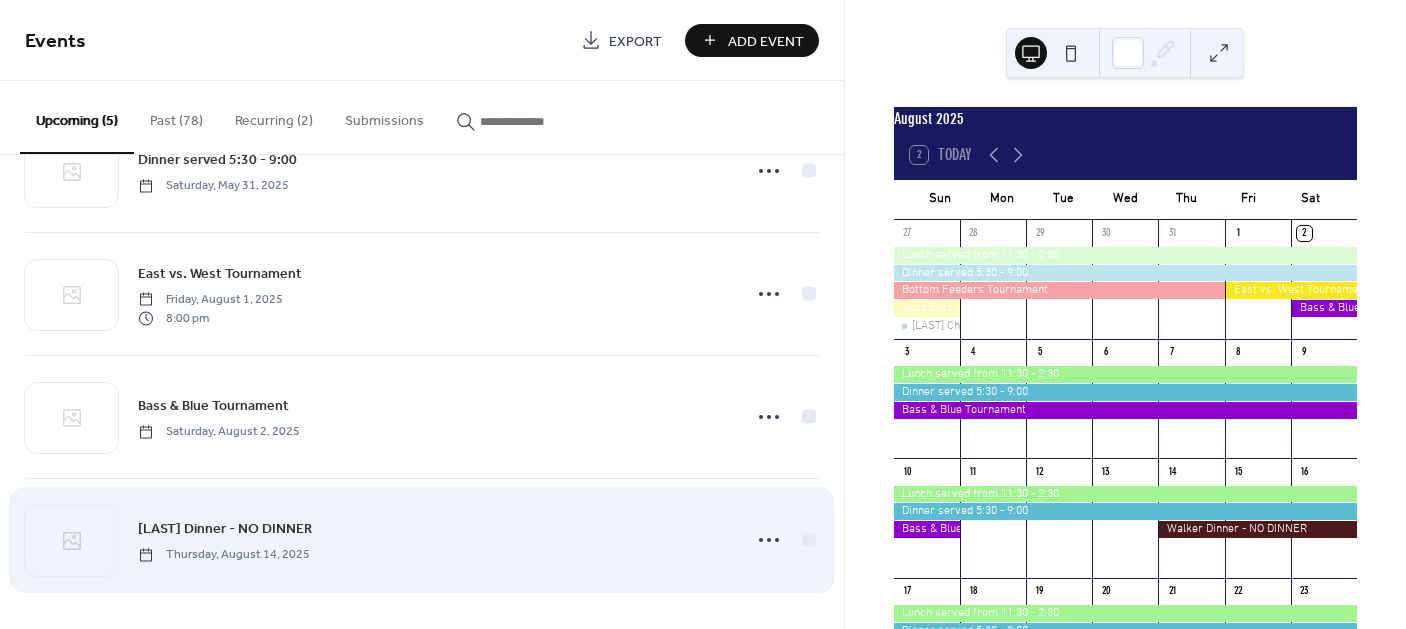 click on "Thursday, August 14, 2025" at bounding box center [224, 555] 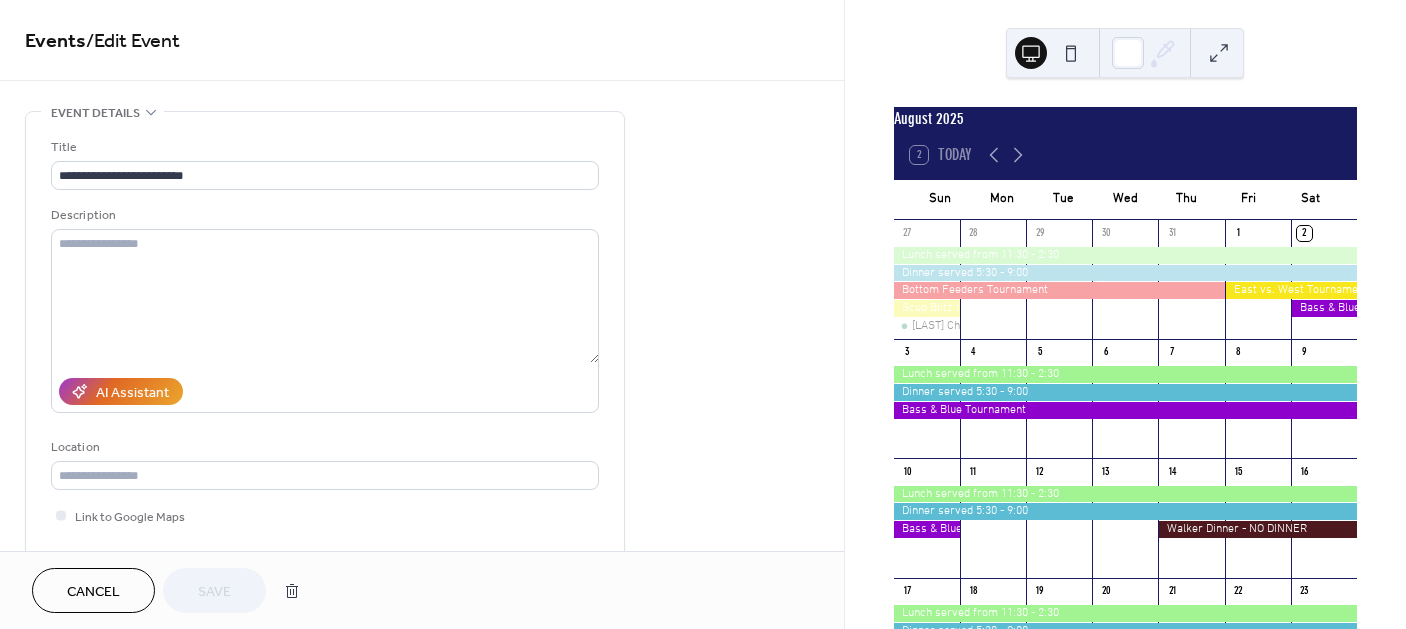 click on "**********" at bounding box center (325, 370) 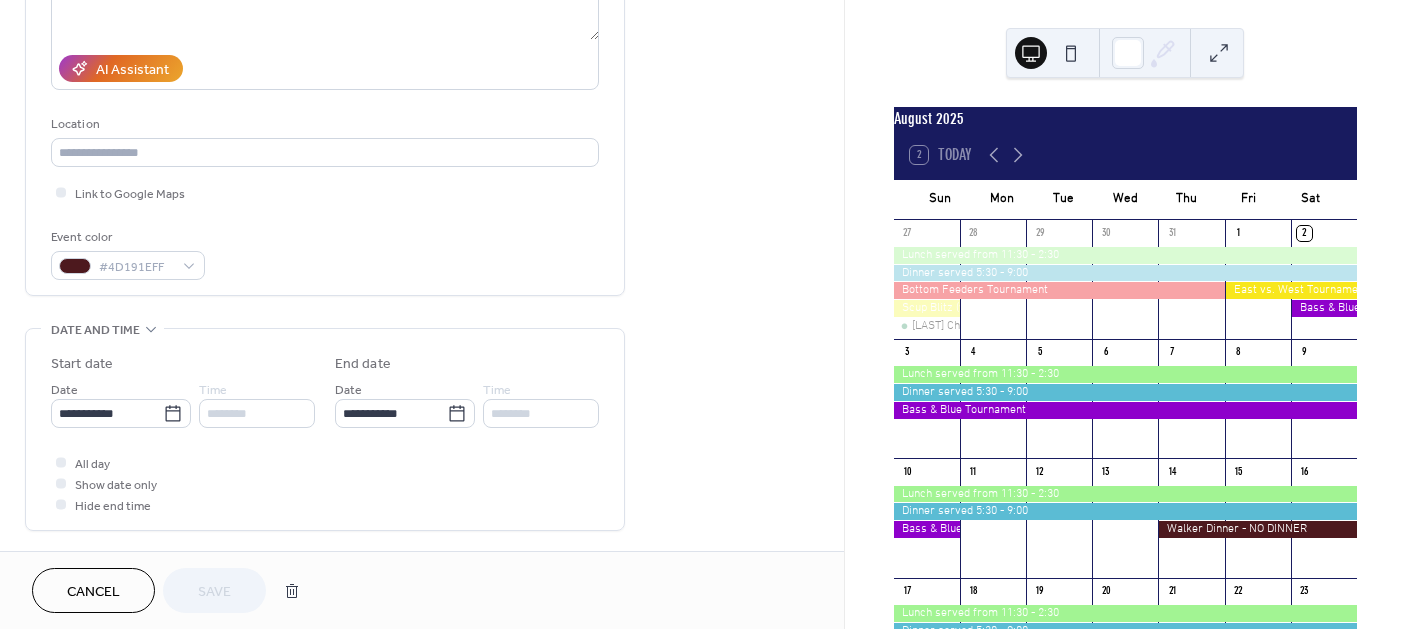 scroll, scrollTop: 400, scrollLeft: 0, axis: vertical 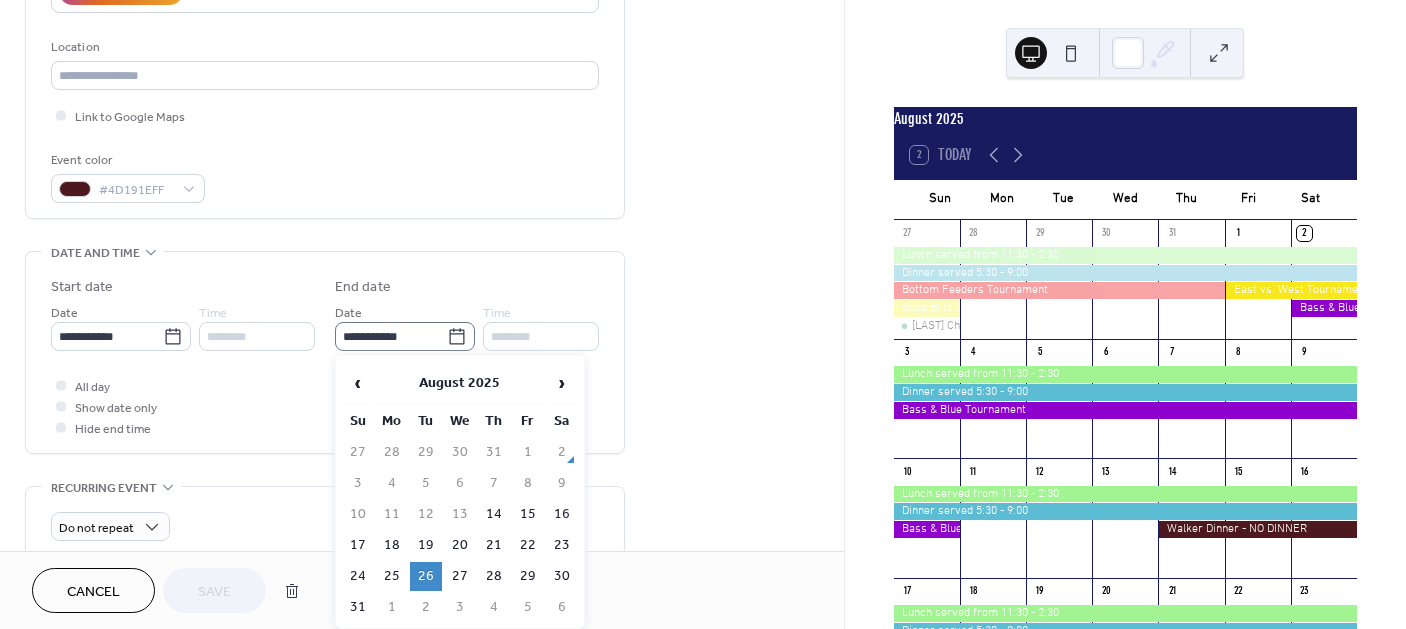 click 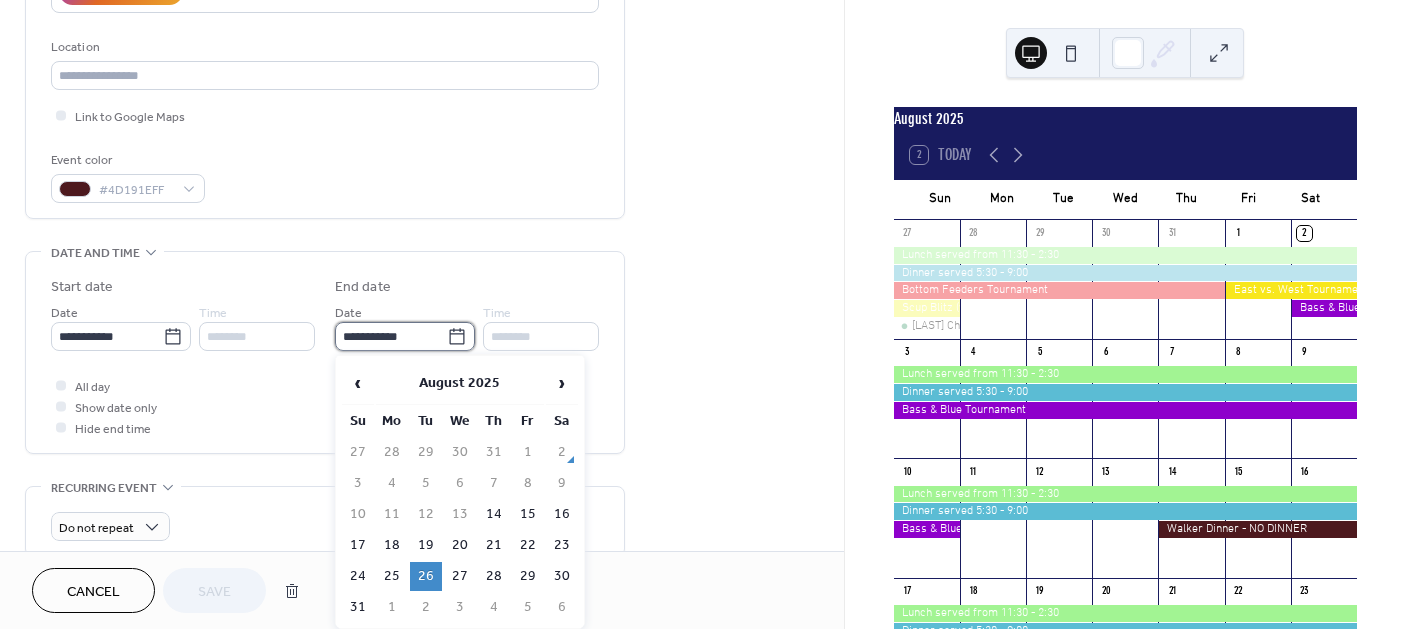 click on "**********" at bounding box center (391, 336) 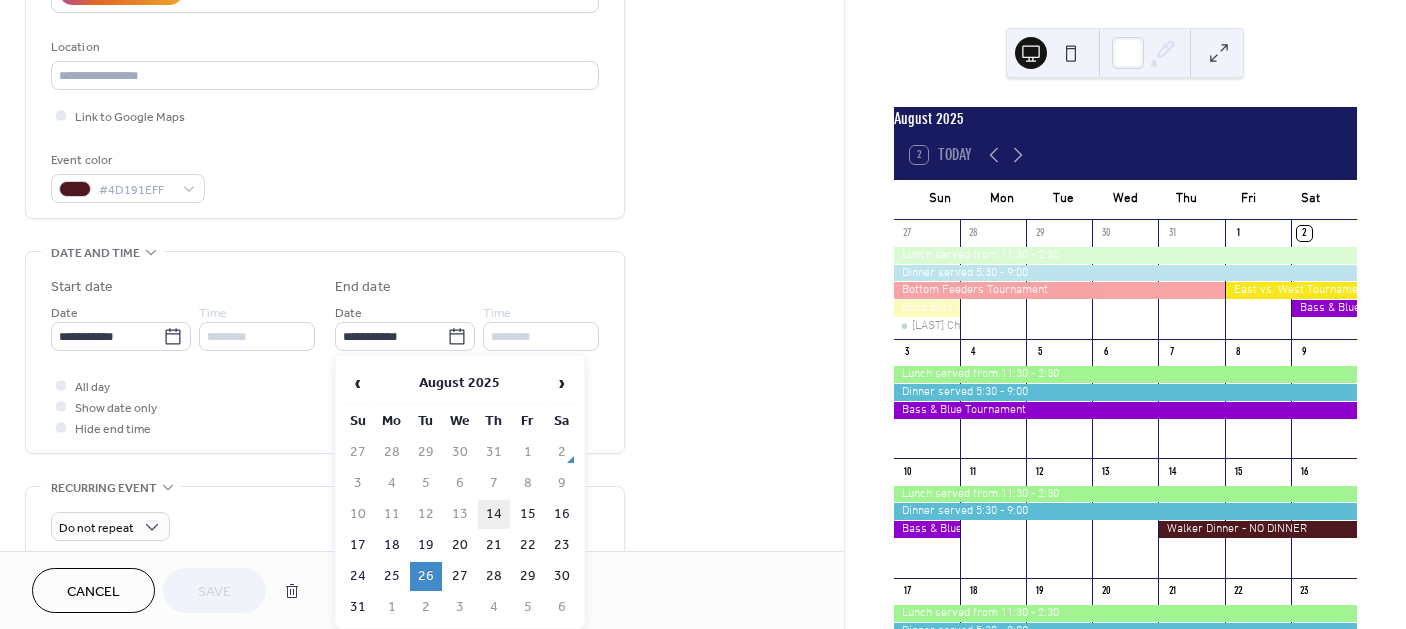 click on "14" at bounding box center [494, 514] 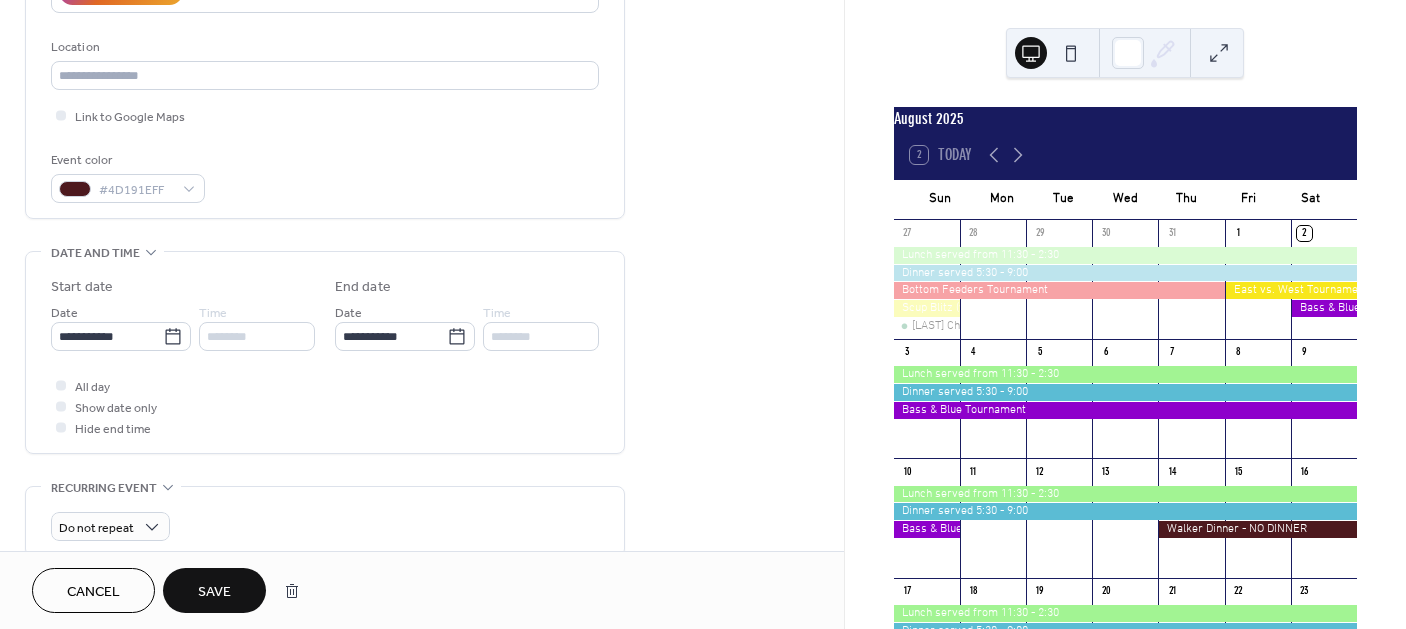 click on "Save" at bounding box center (214, 592) 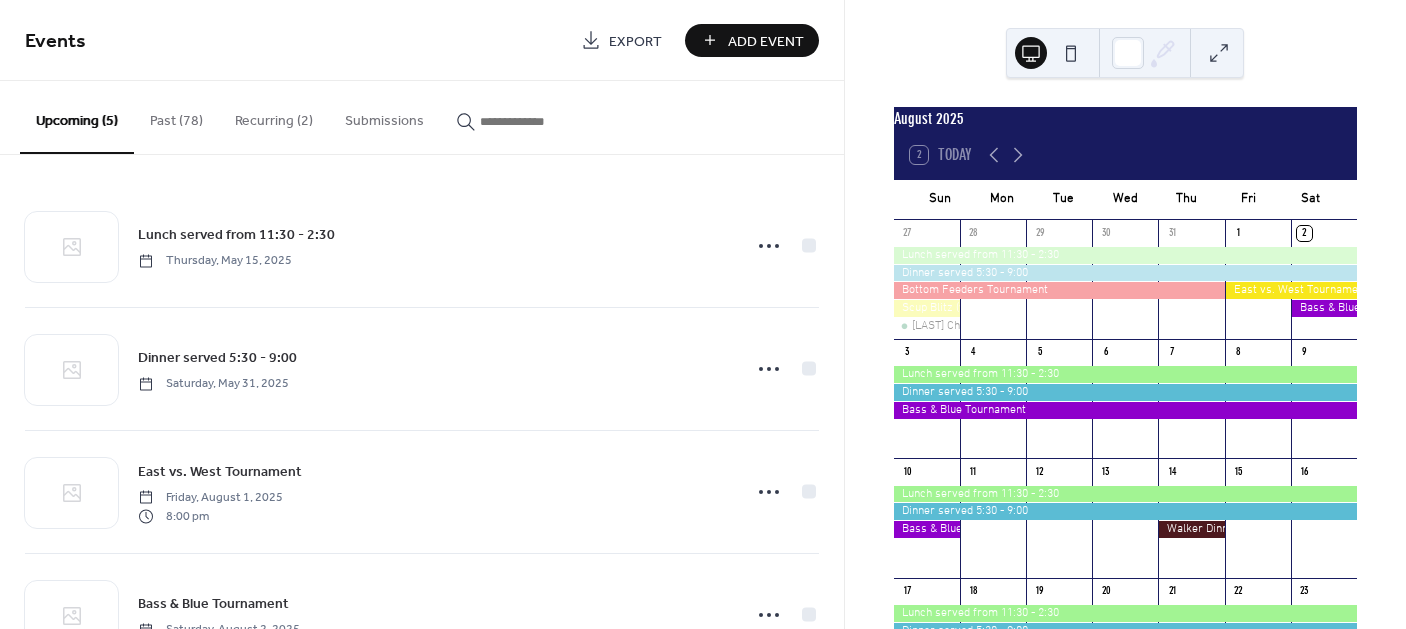 click on "Add Event" at bounding box center [766, 41] 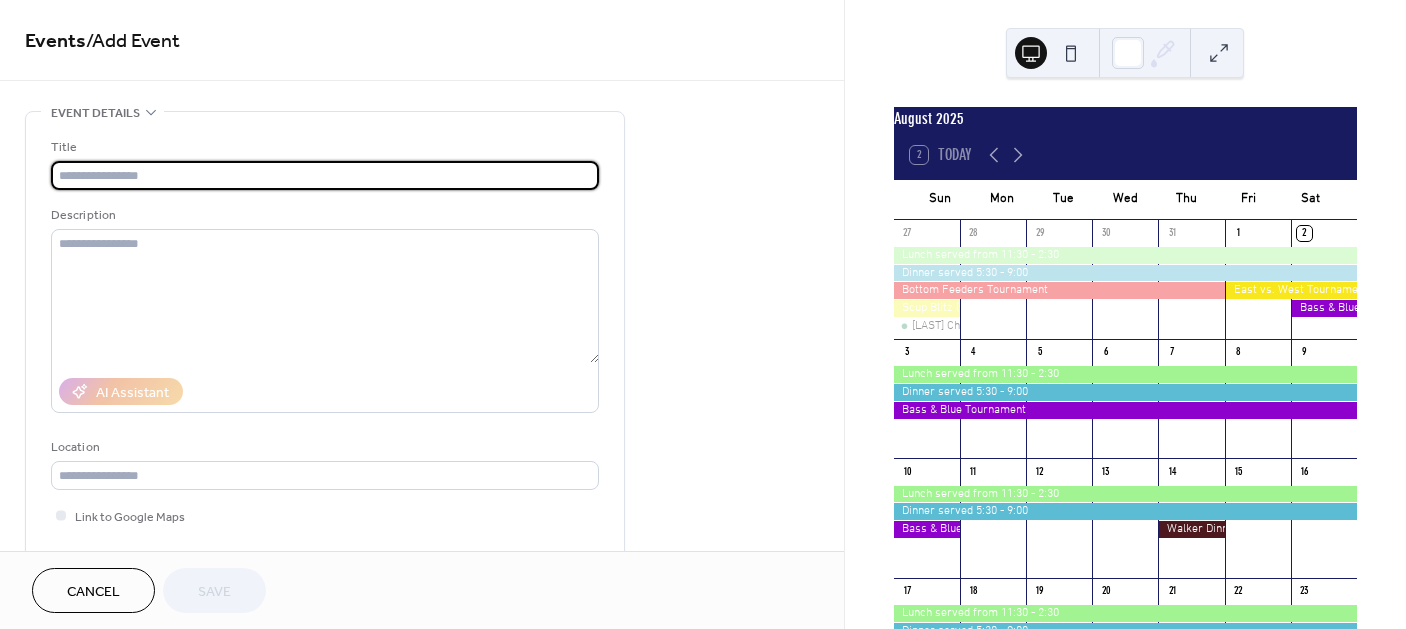 click at bounding box center (325, 175) 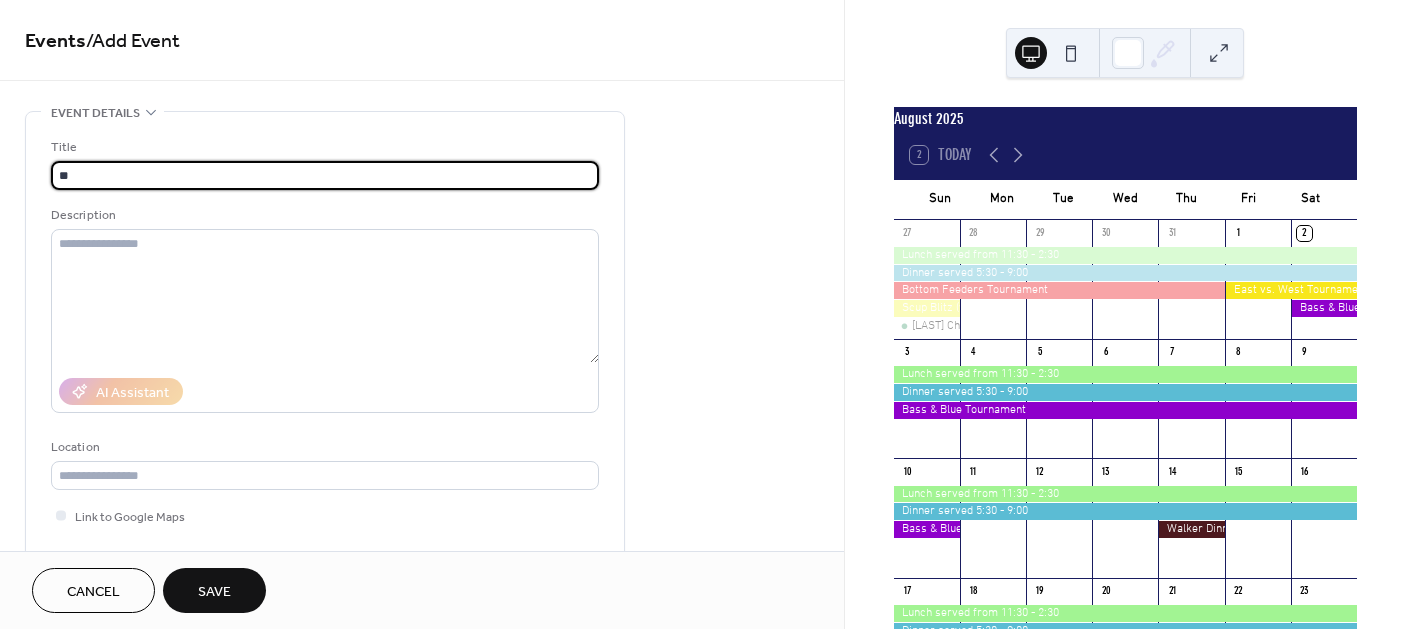 type on "*" 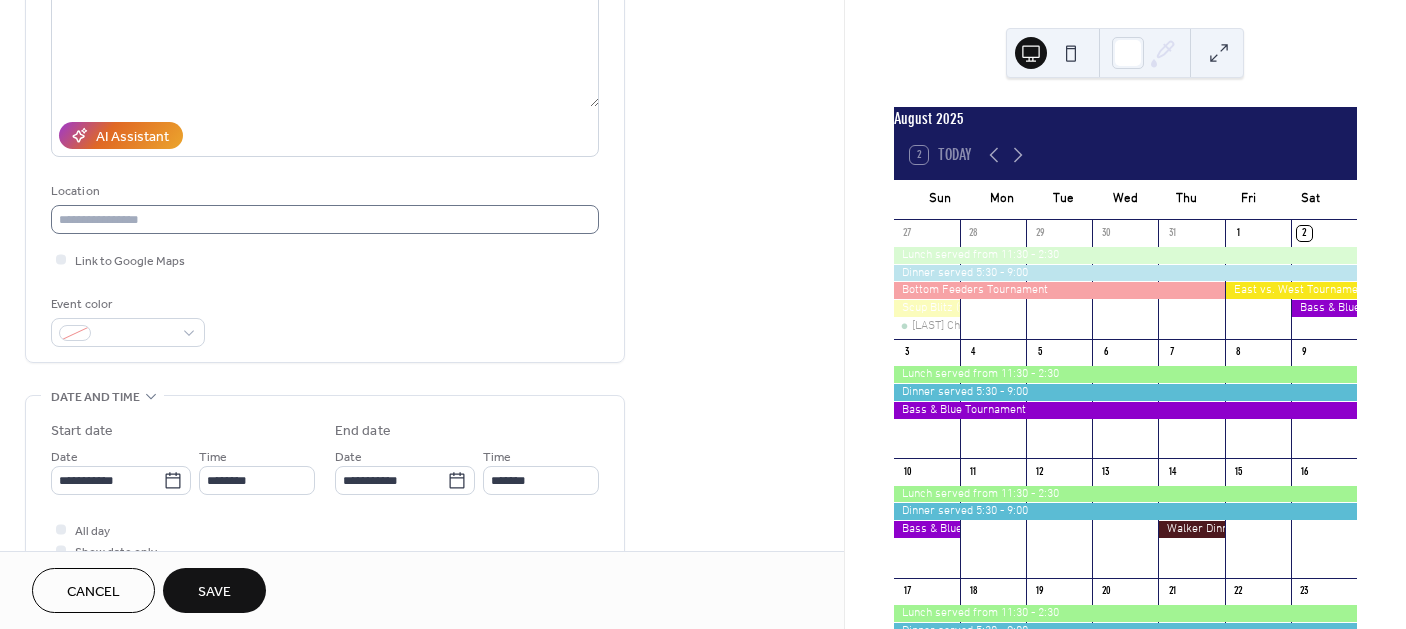 scroll, scrollTop: 300, scrollLeft: 0, axis: vertical 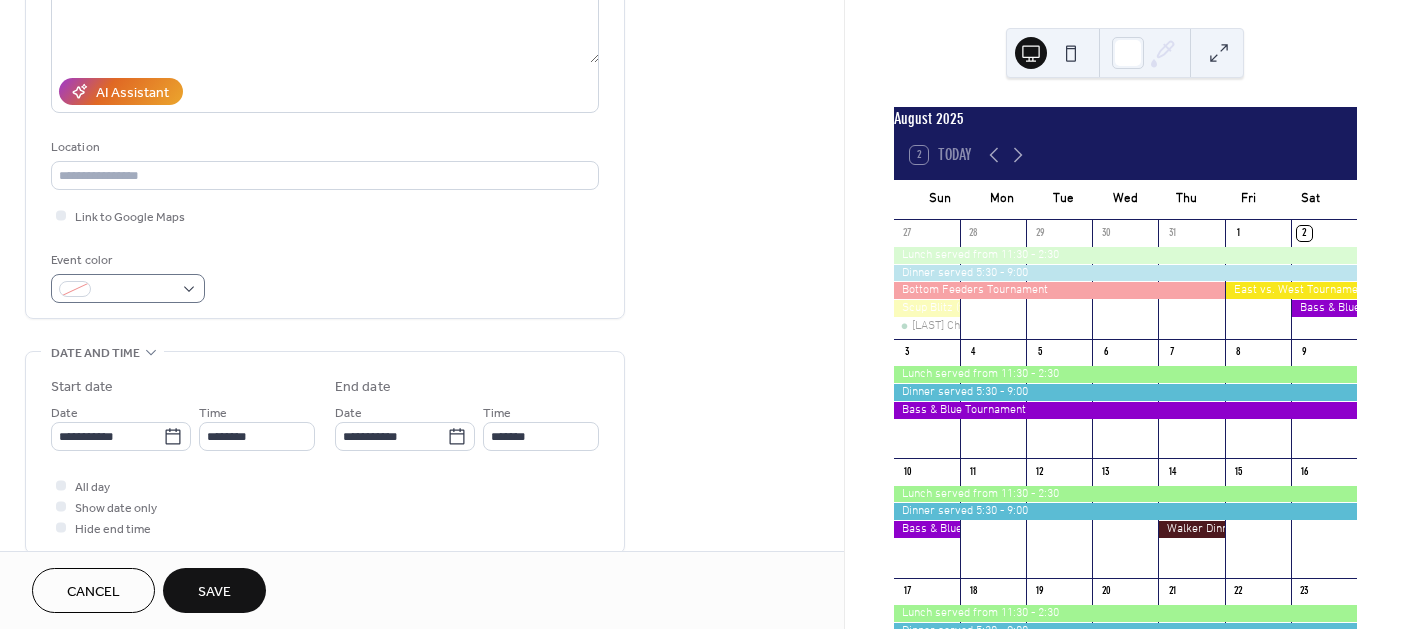 type on "**********" 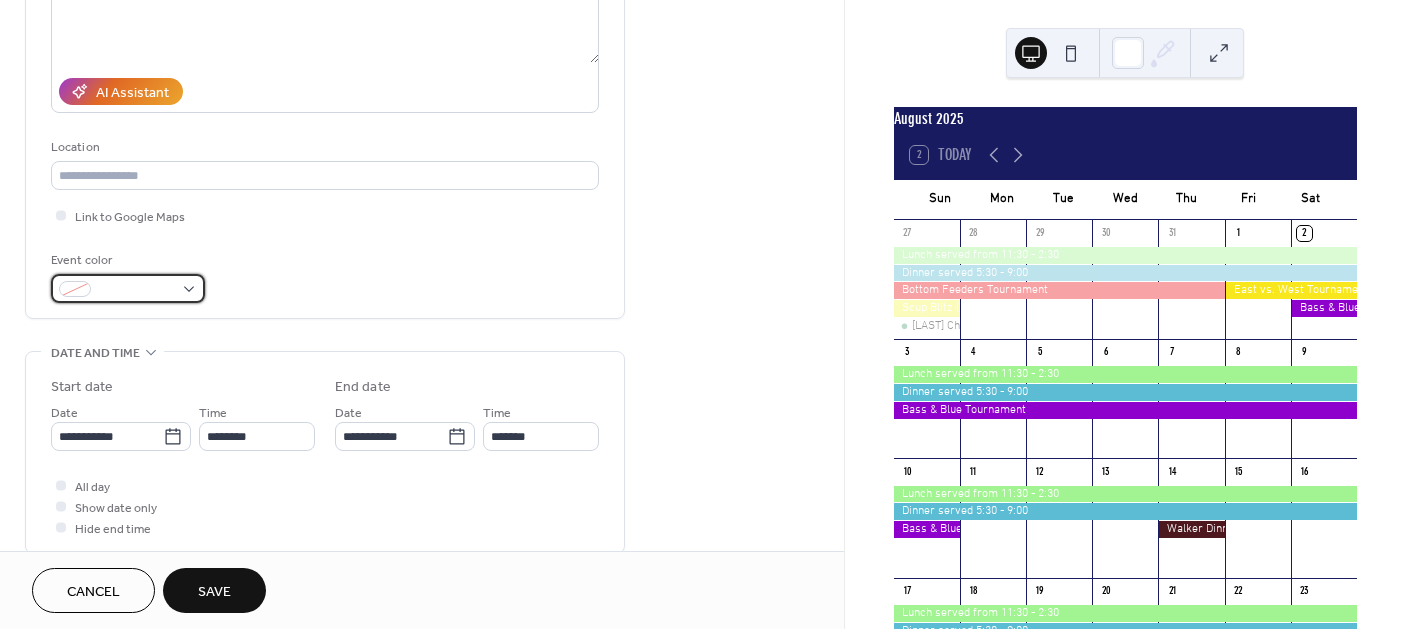 click at bounding box center [128, 288] 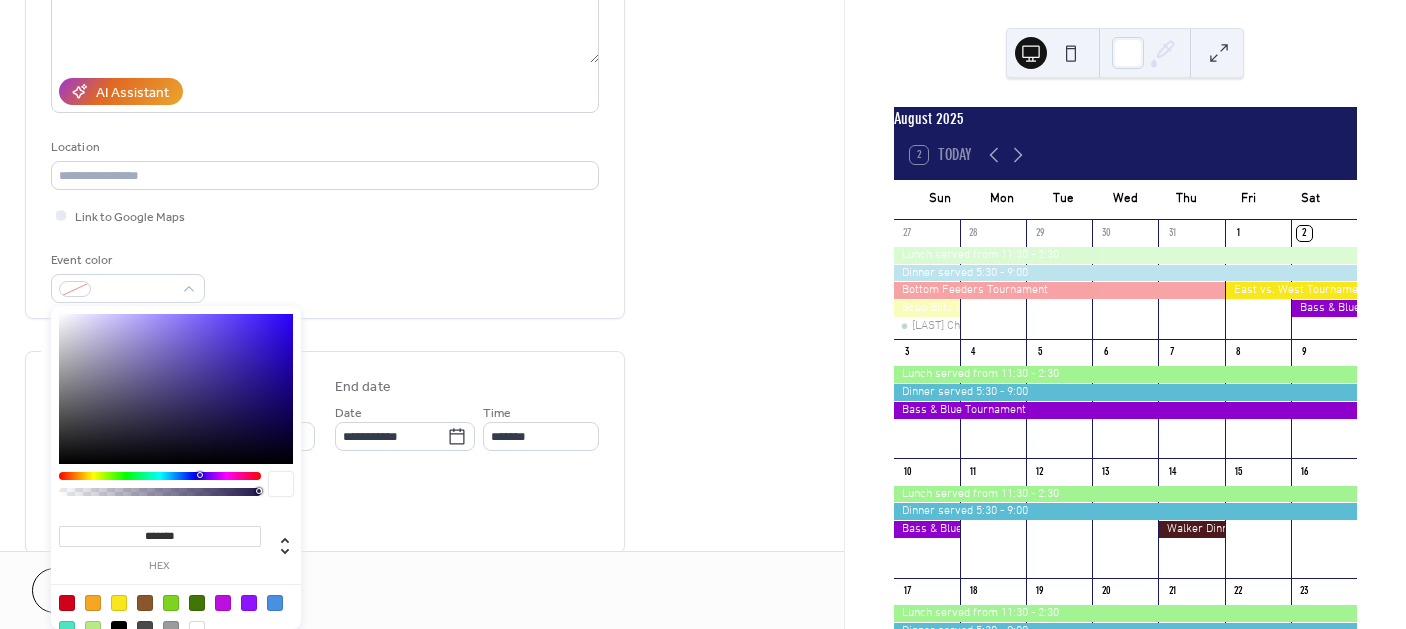 type on "*******" 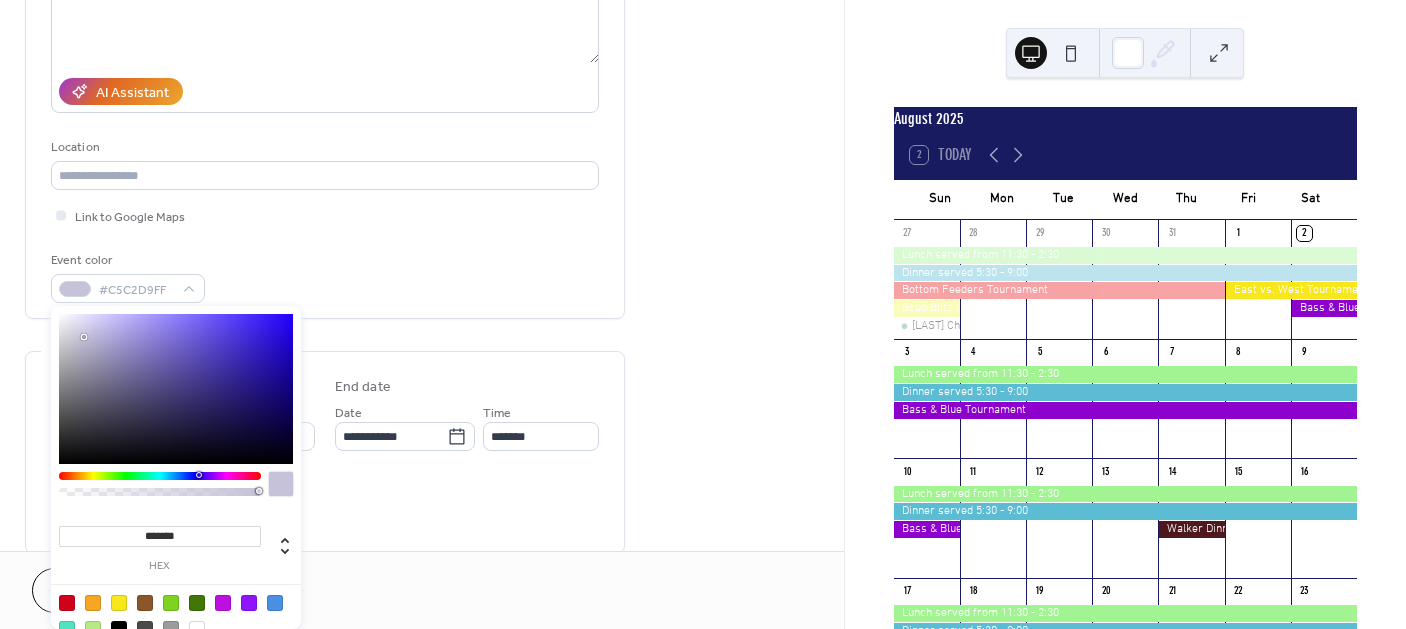 click at bounding box center [176, 389] 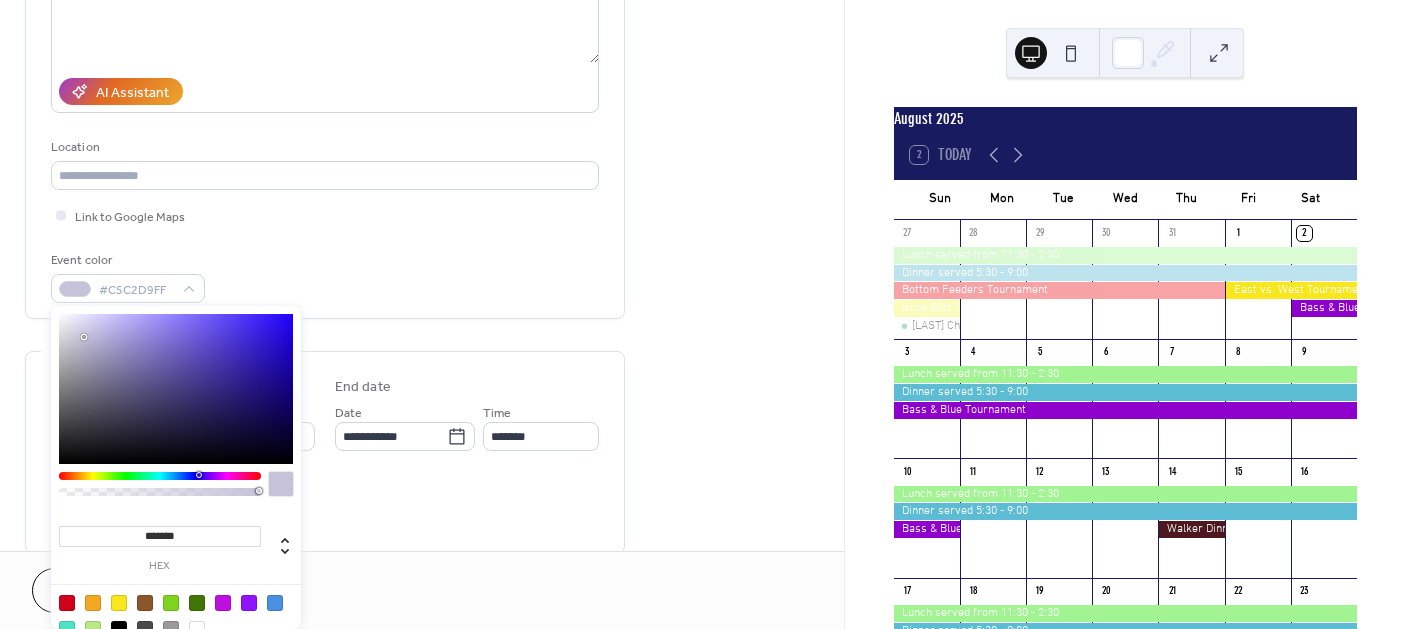 click on "**********" at bounding box center (325, 452) 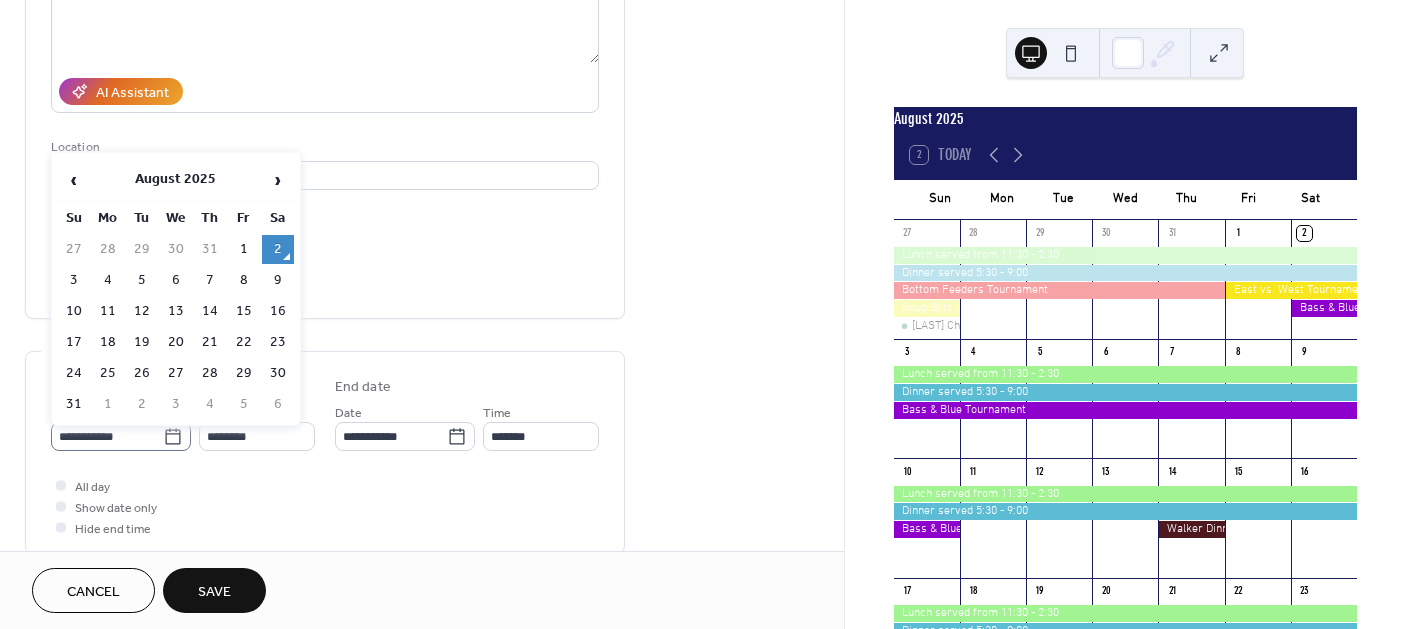 click 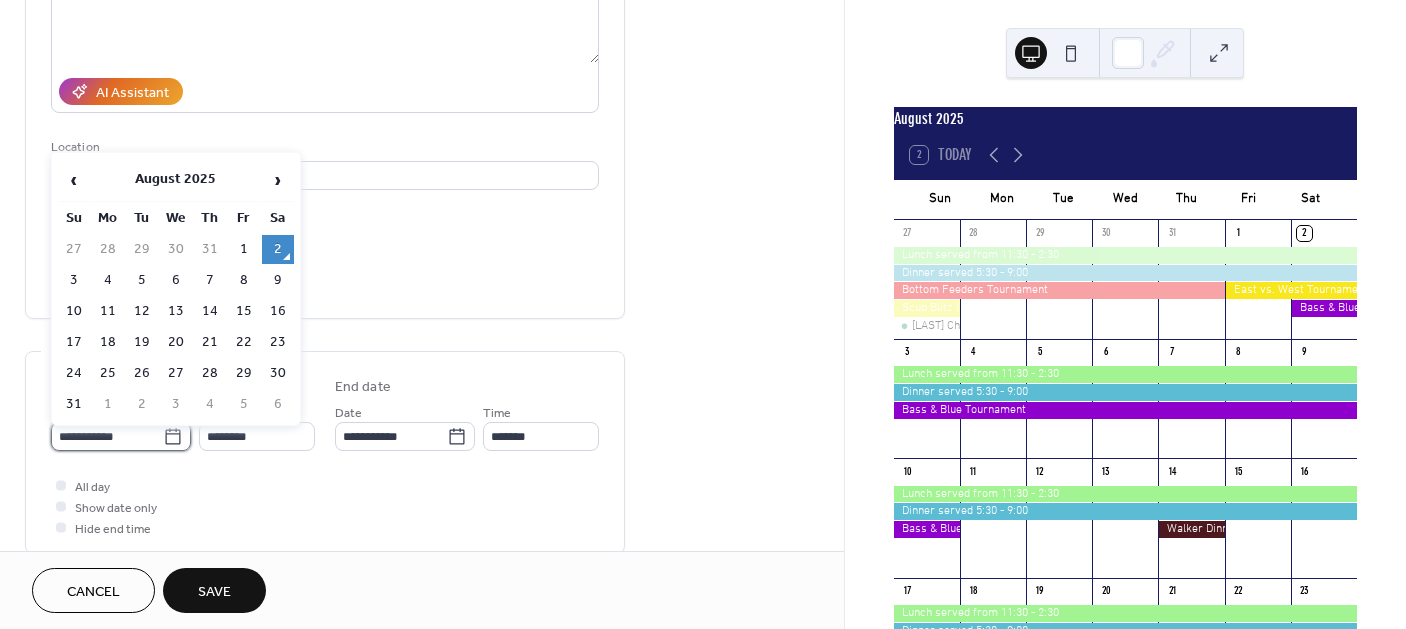click on "**********" at bounding box center (107, 436) 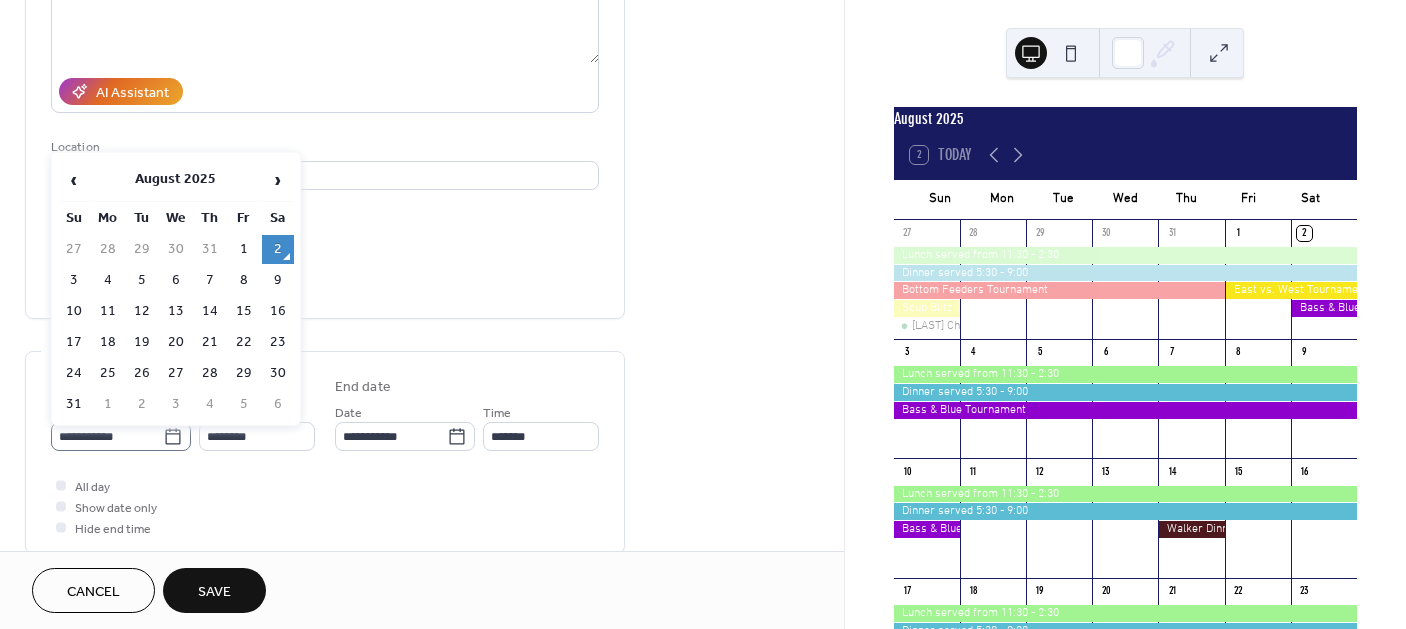 click 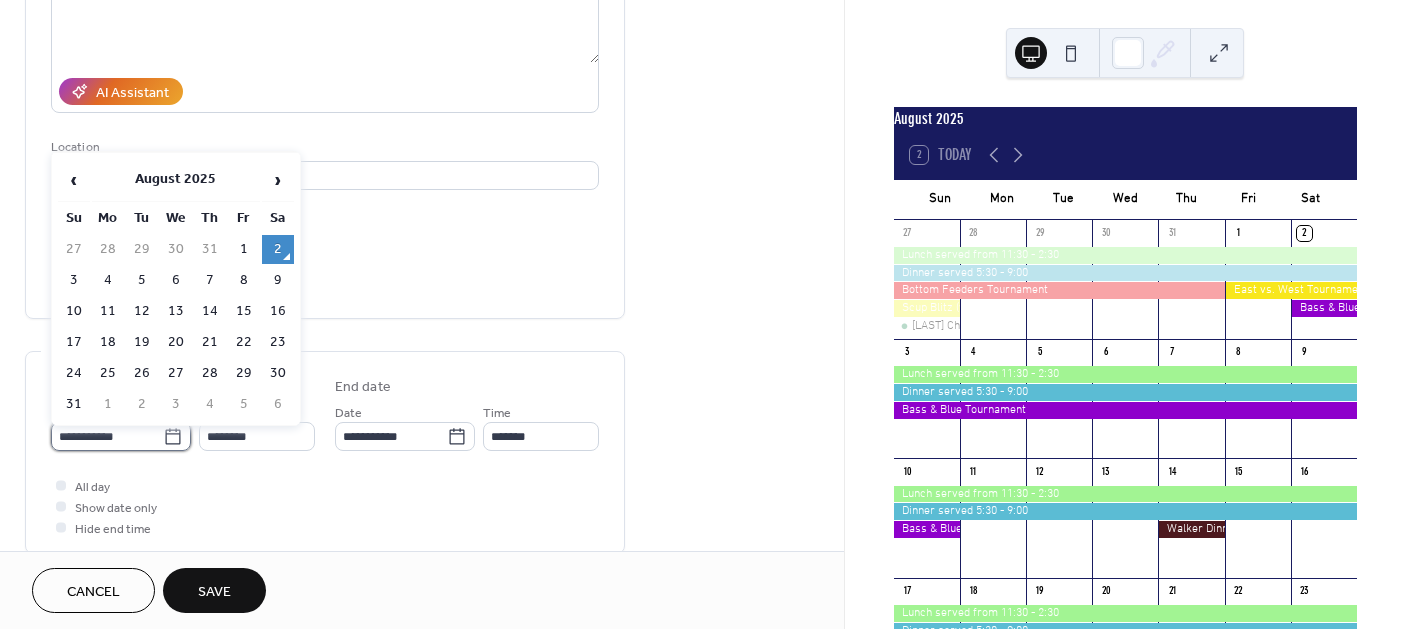 click on "**********" at bounding box center (107, 436) 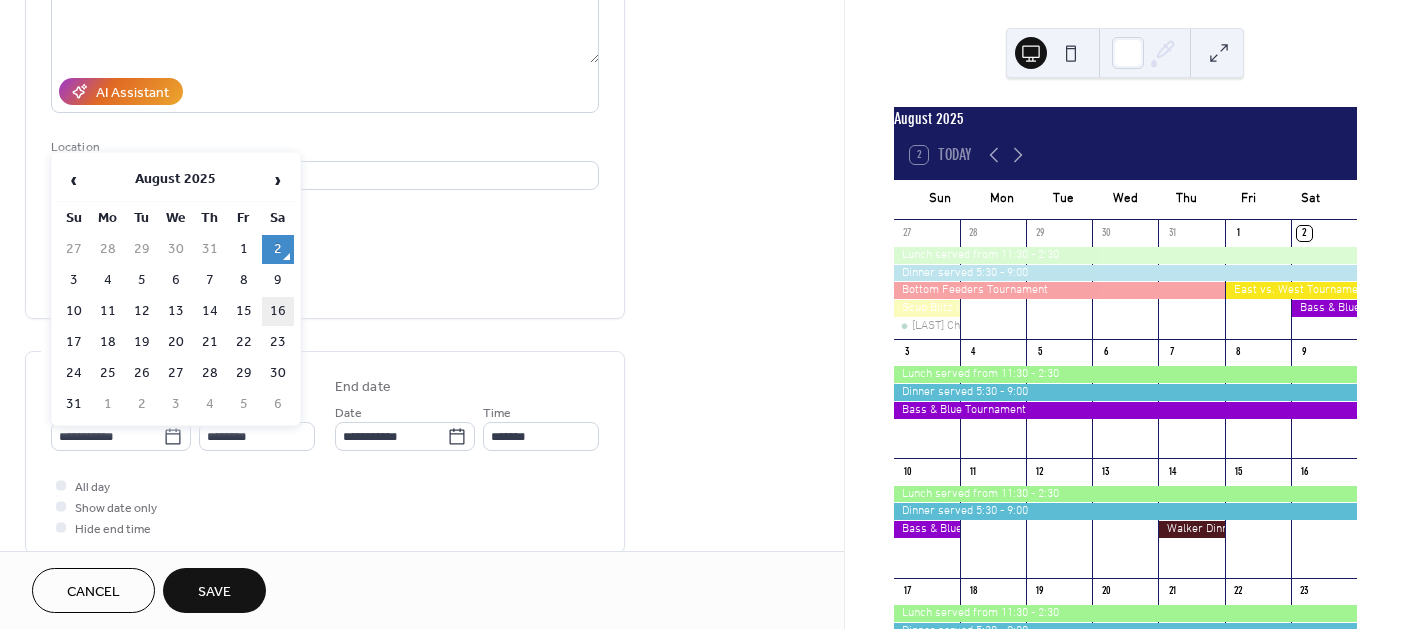click on "16" at bounding box center (278, 311) 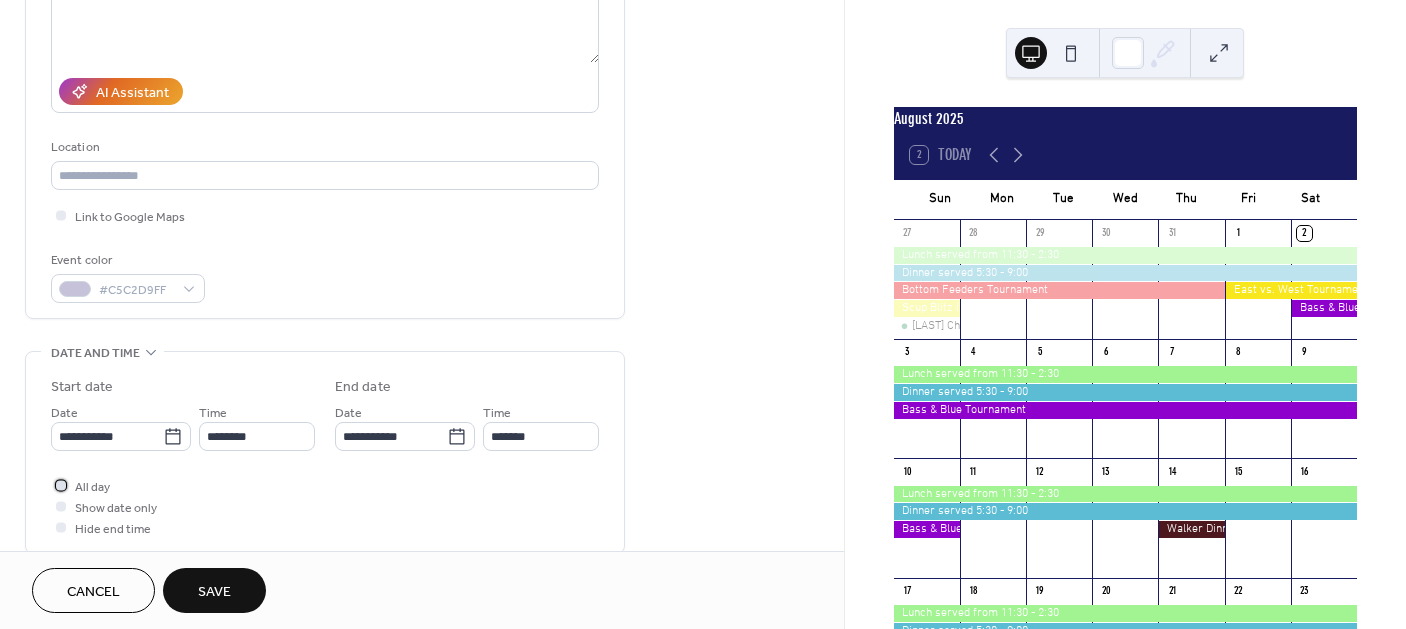 click at bounding box center (61, 485) 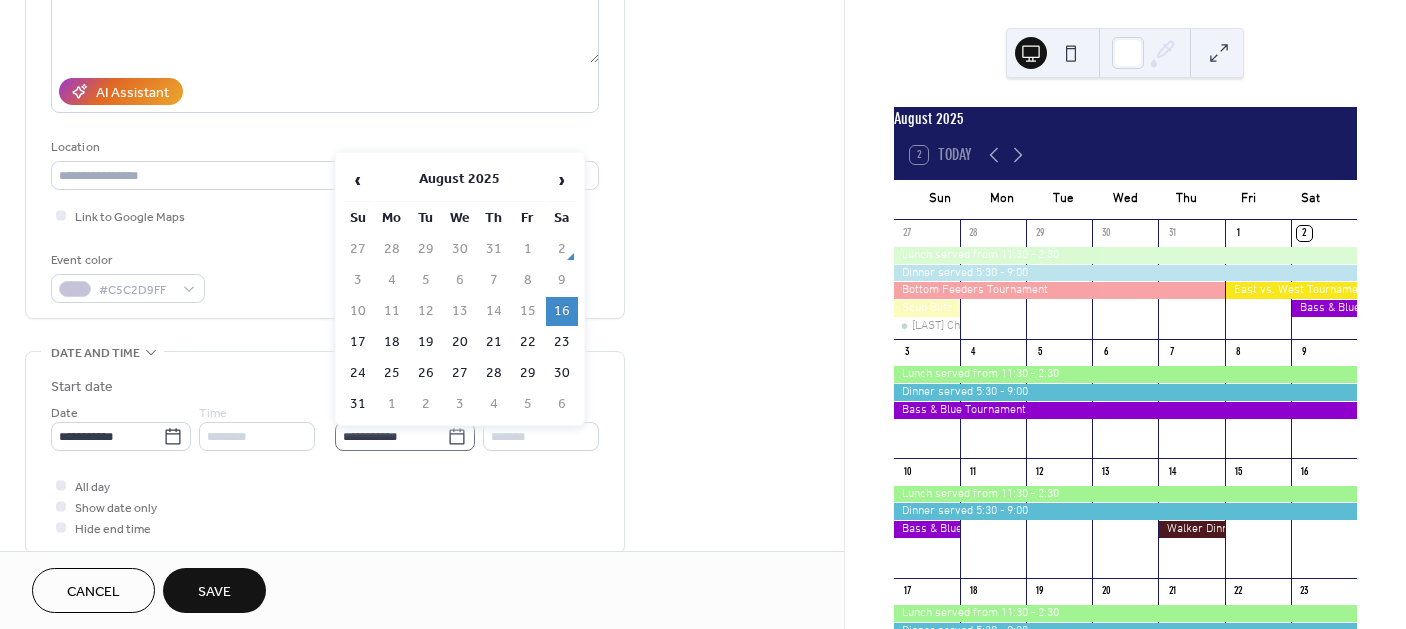click 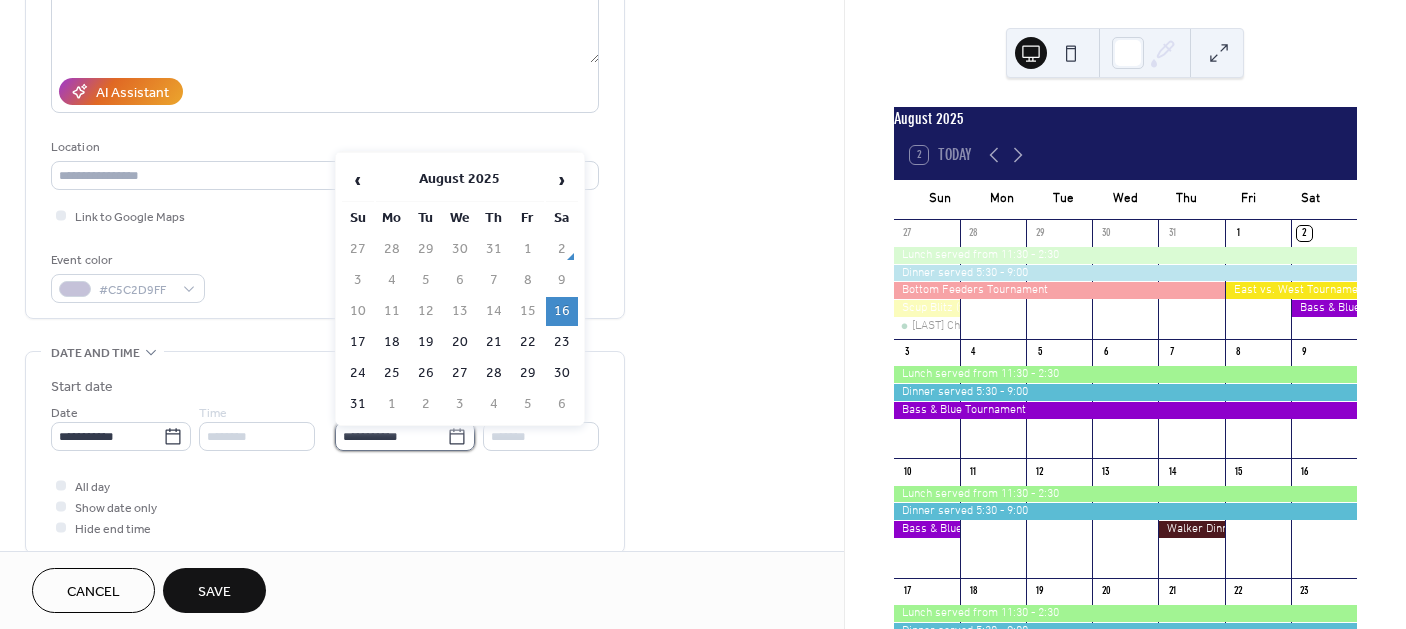 click on "**********" at bounding box center (391, 436) 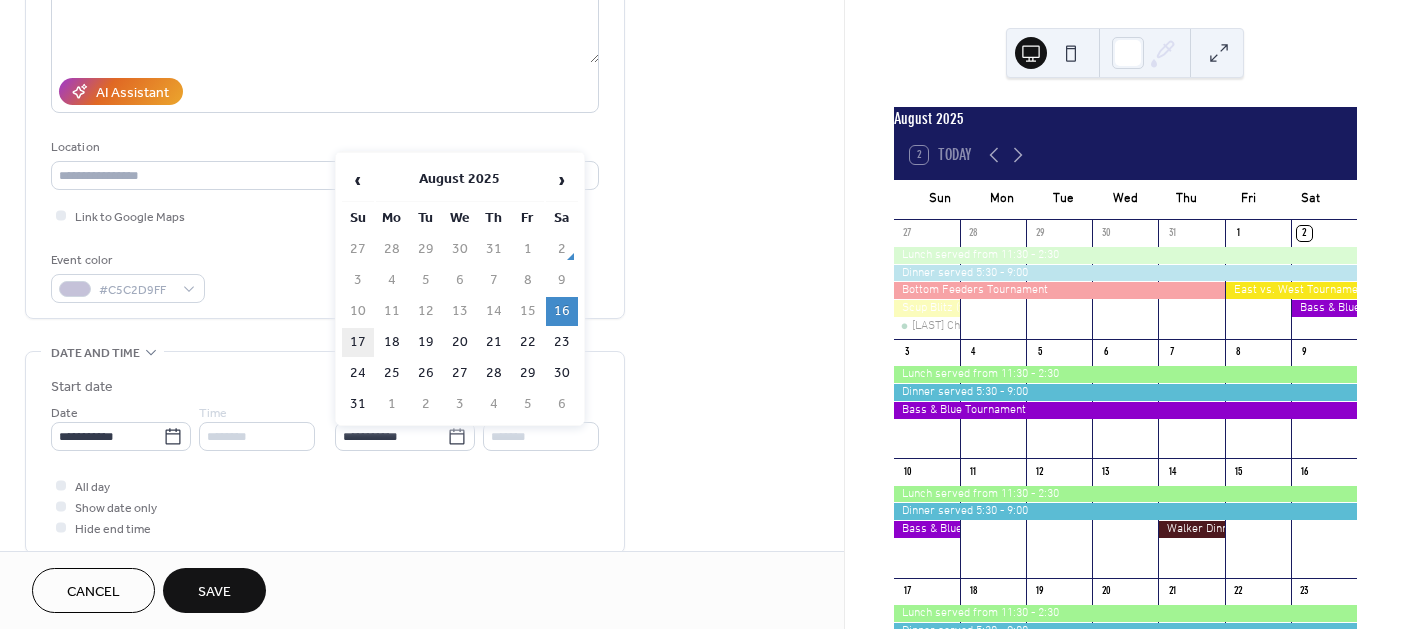 click on "17" at bounding box center [358, 342] 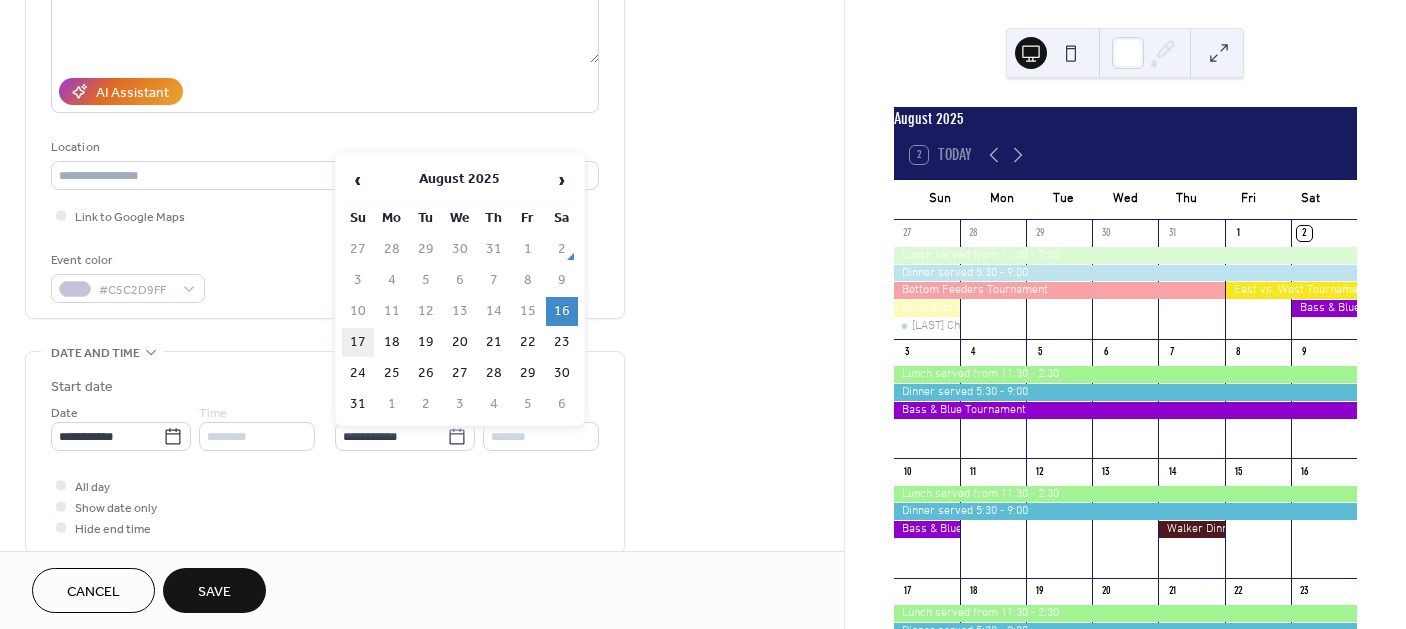 type on "**********" 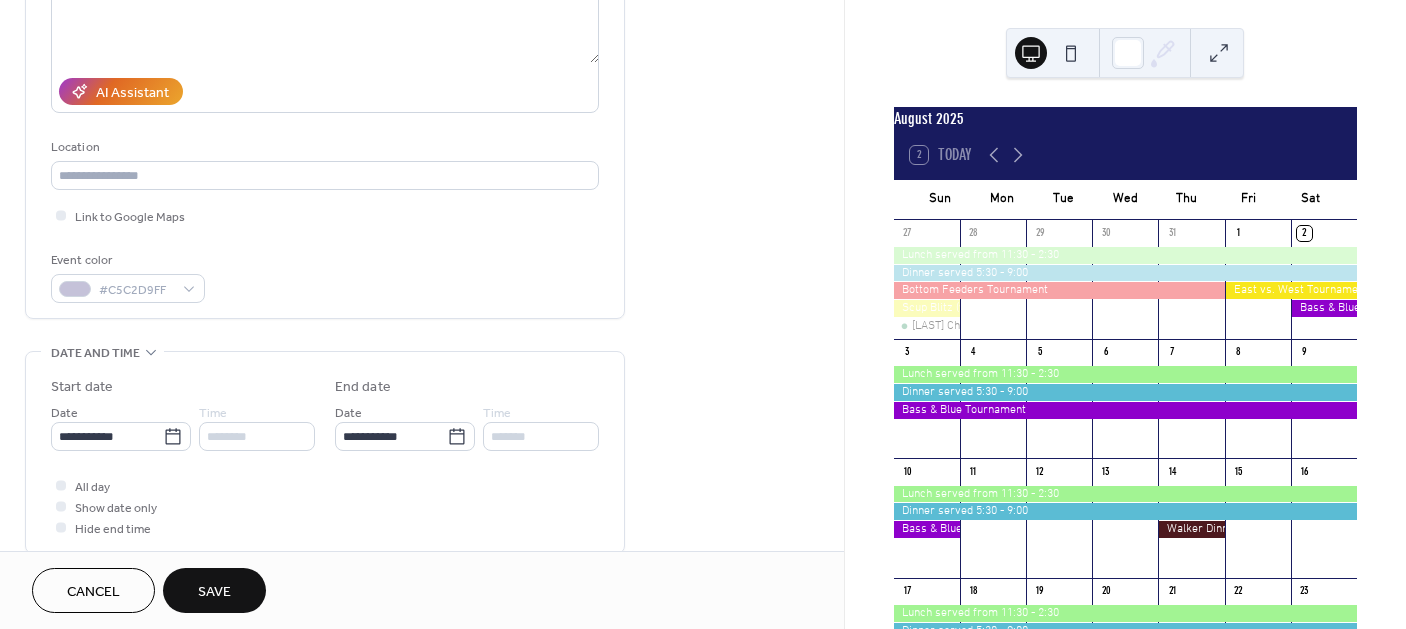 click on "Save" at bounding box center [214, 590] 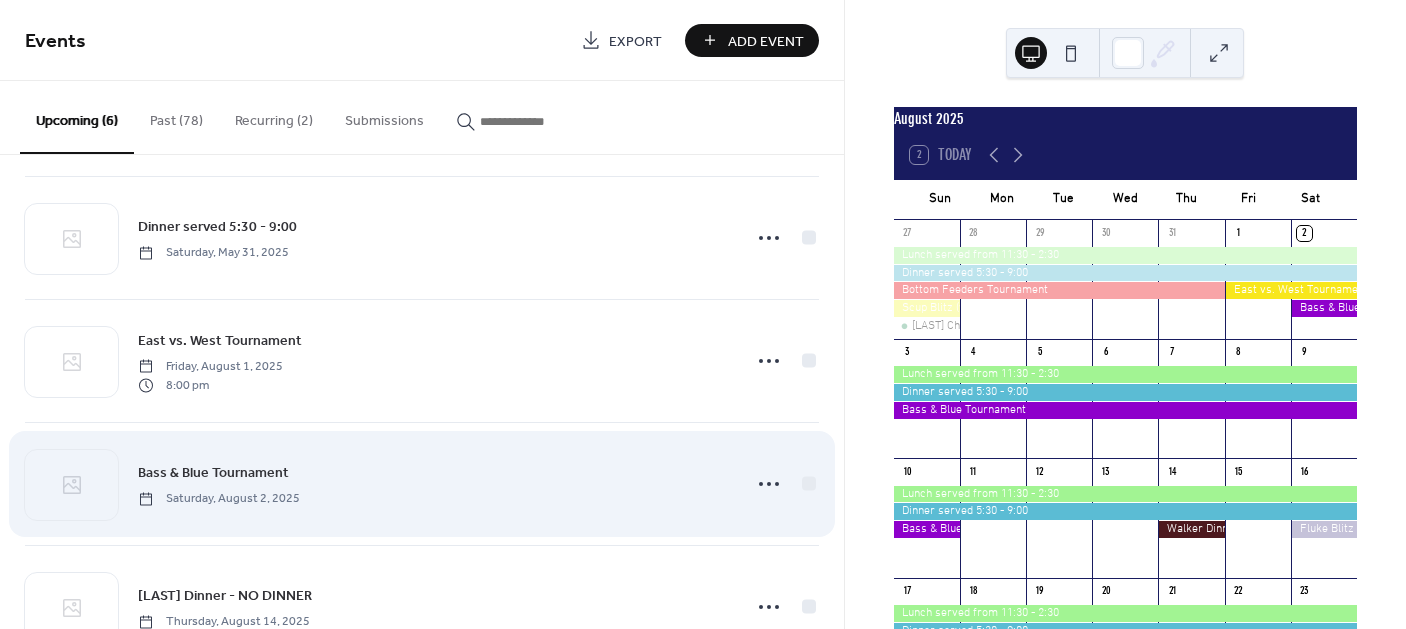 scroll, scrollTop: 200, scrollLeft: 0, axis: vertical 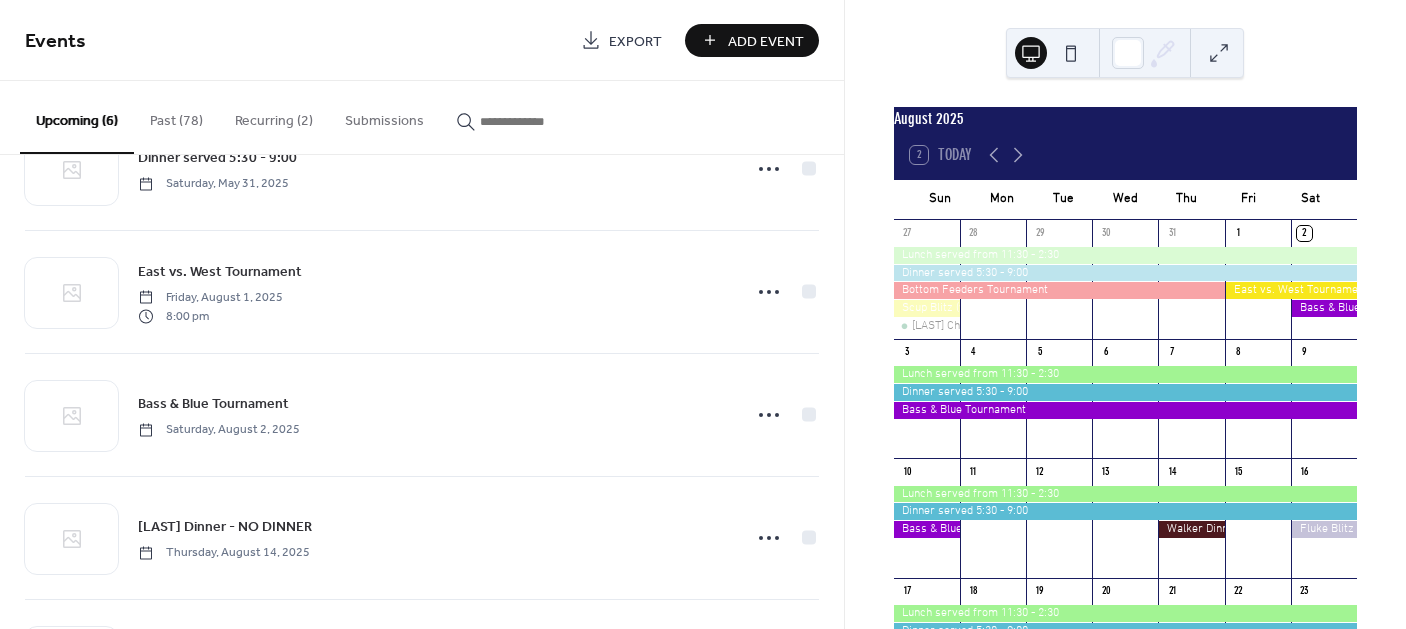 click on "Add Event" at bounding box center [766, 41] 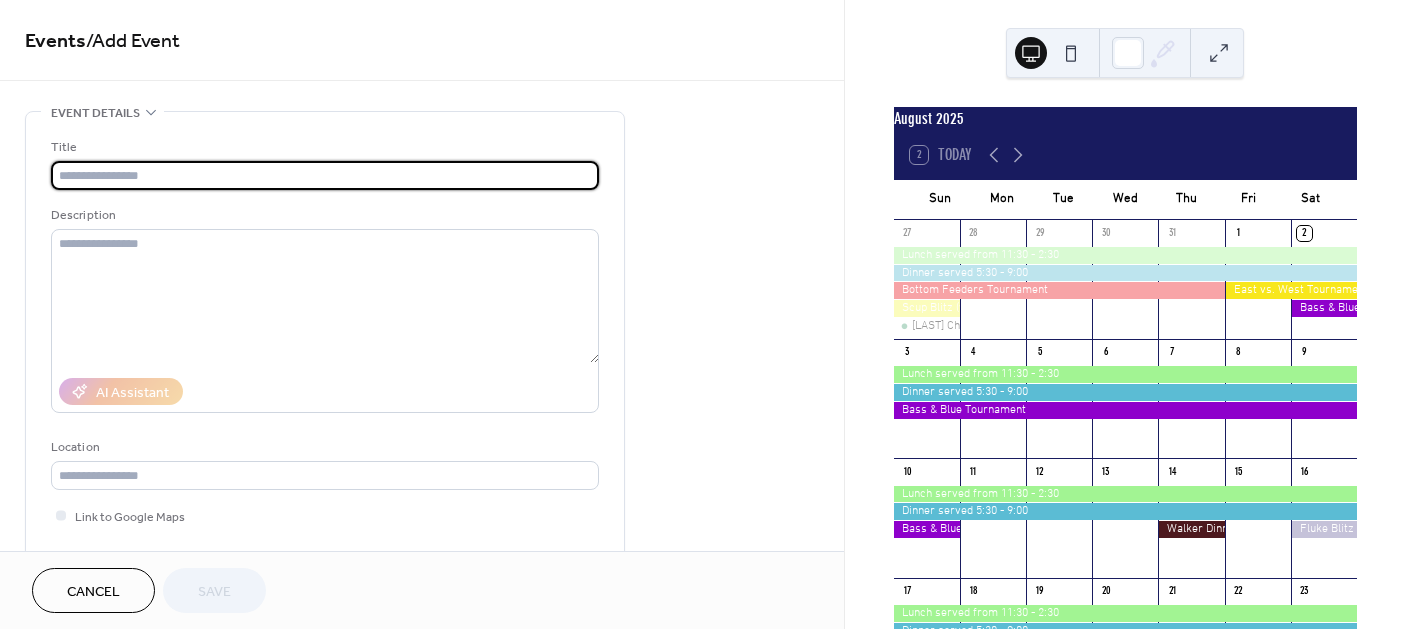 click at bounding box center [325, 175] 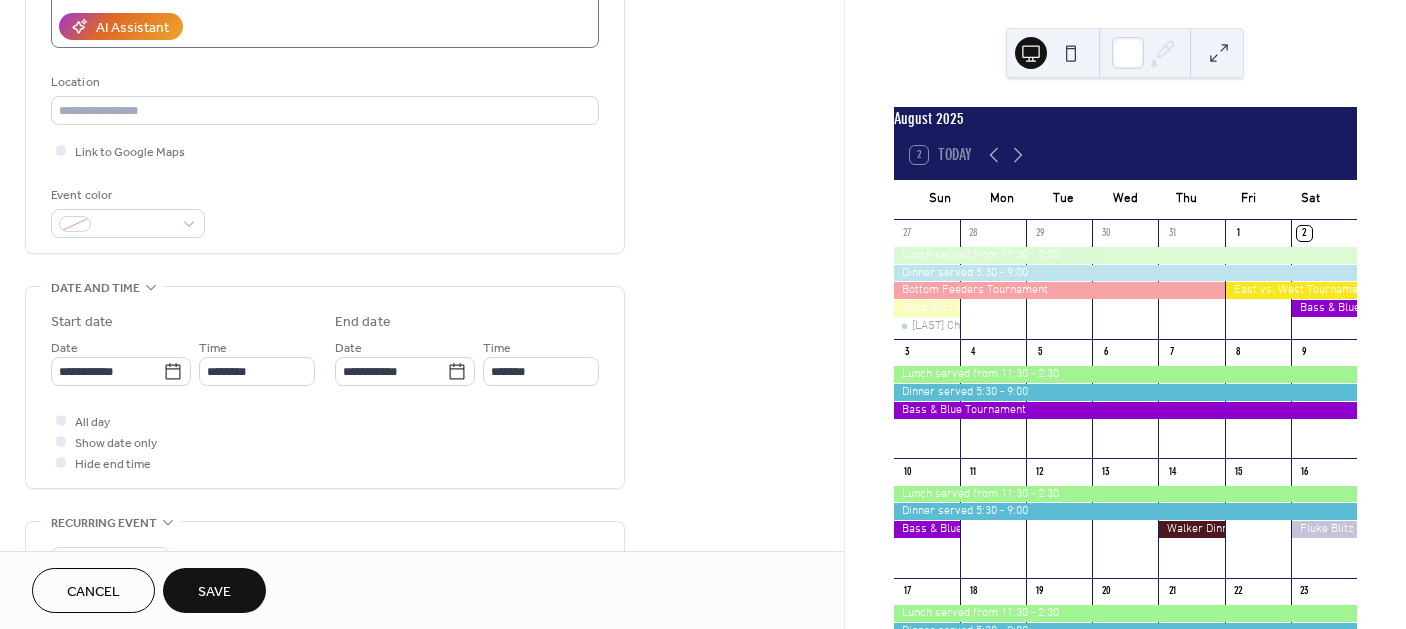 scroll, scrollTop: 400, scrollLeft: 0, axis: vertical 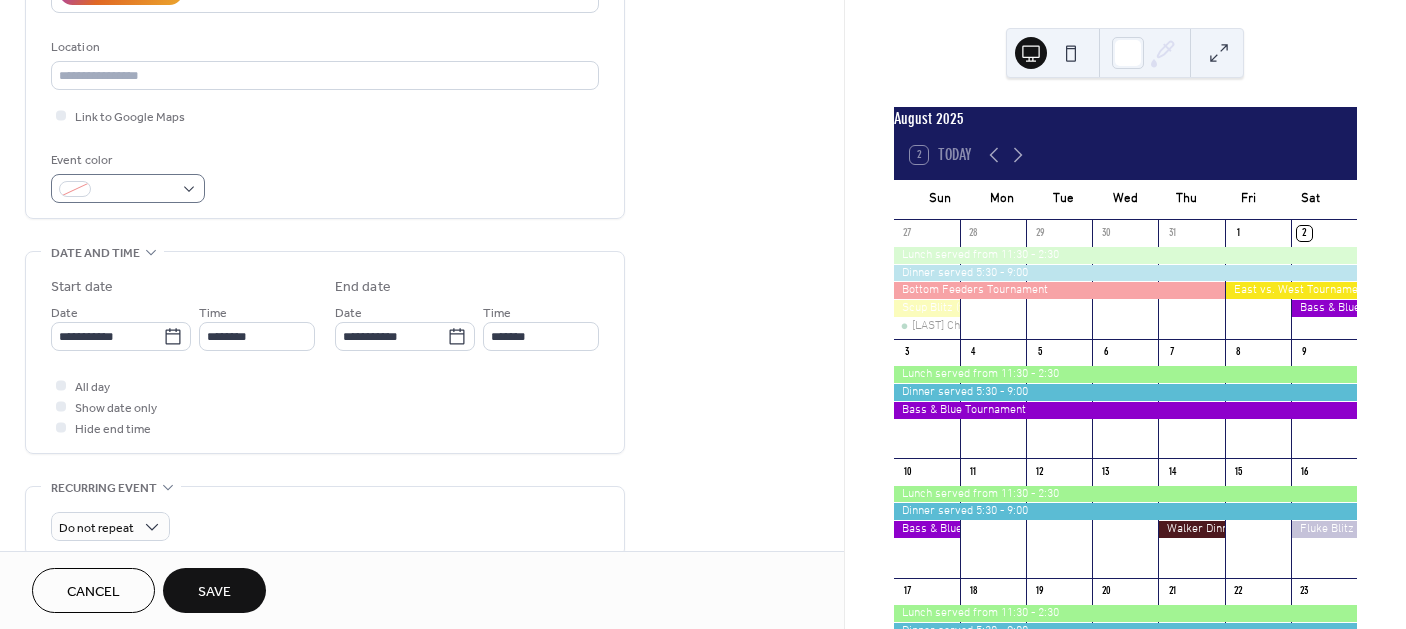 type on "**********" 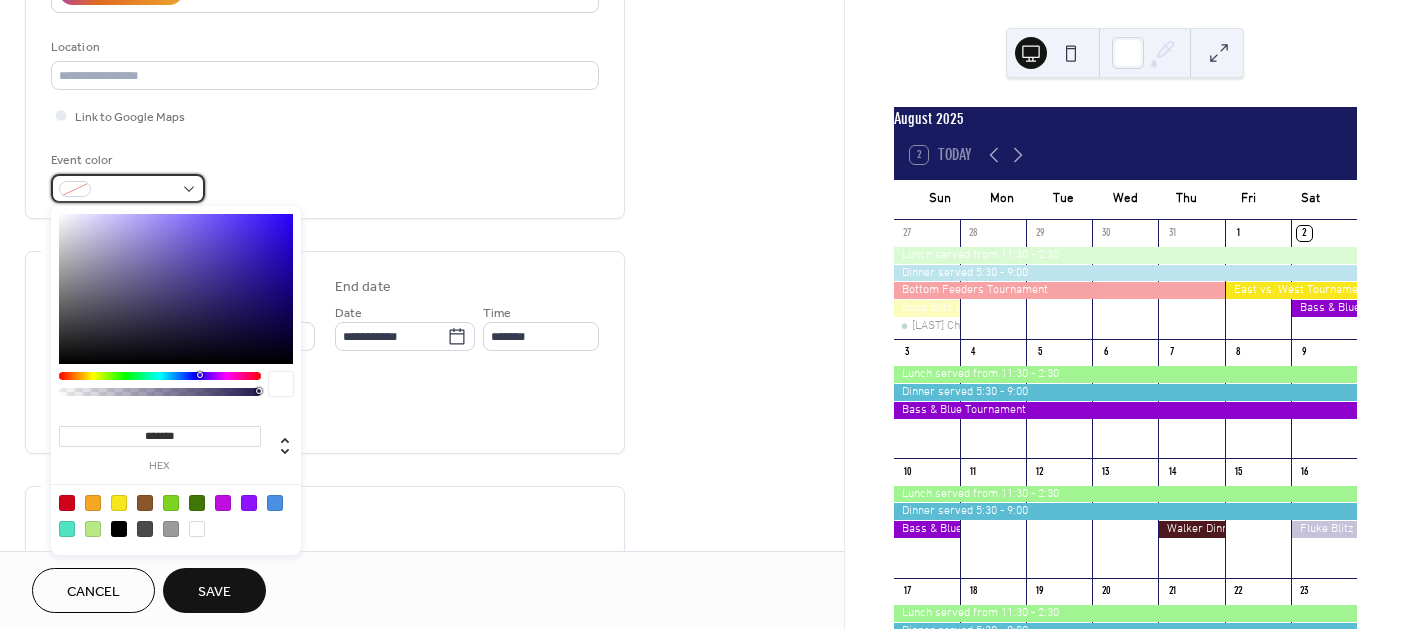 click at bounding box center (128, 188) 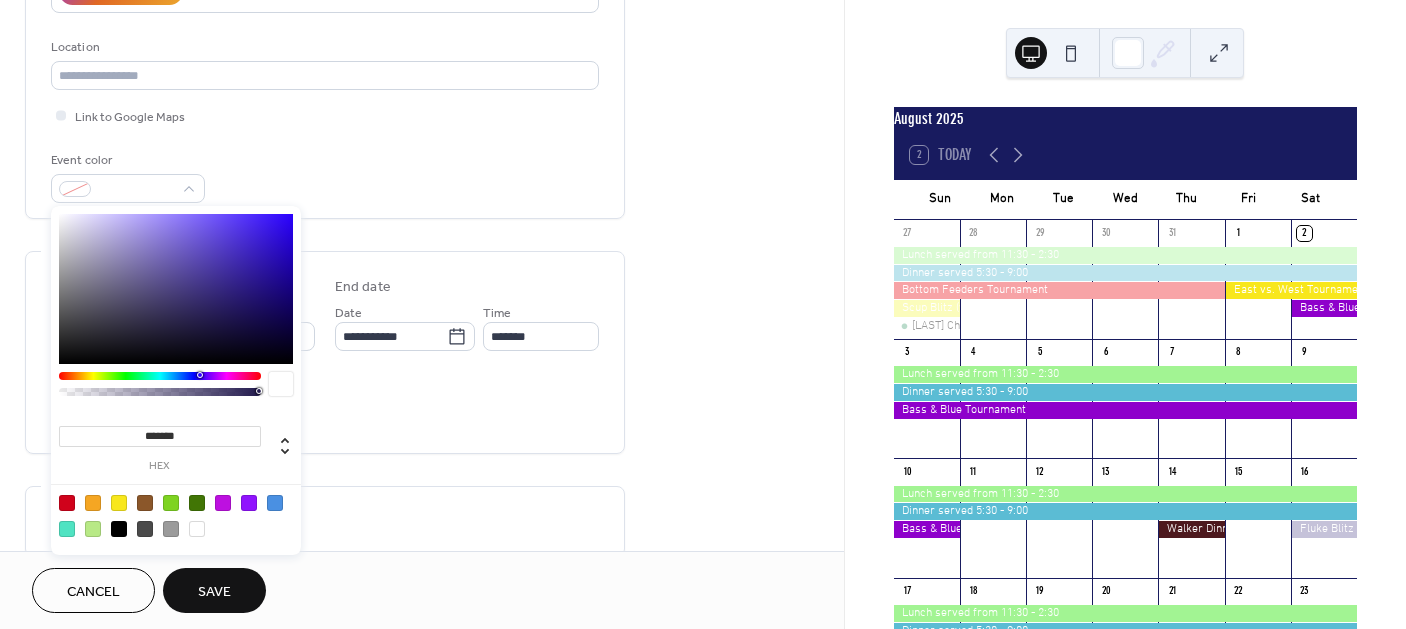 click at bounding box center (160, 376) 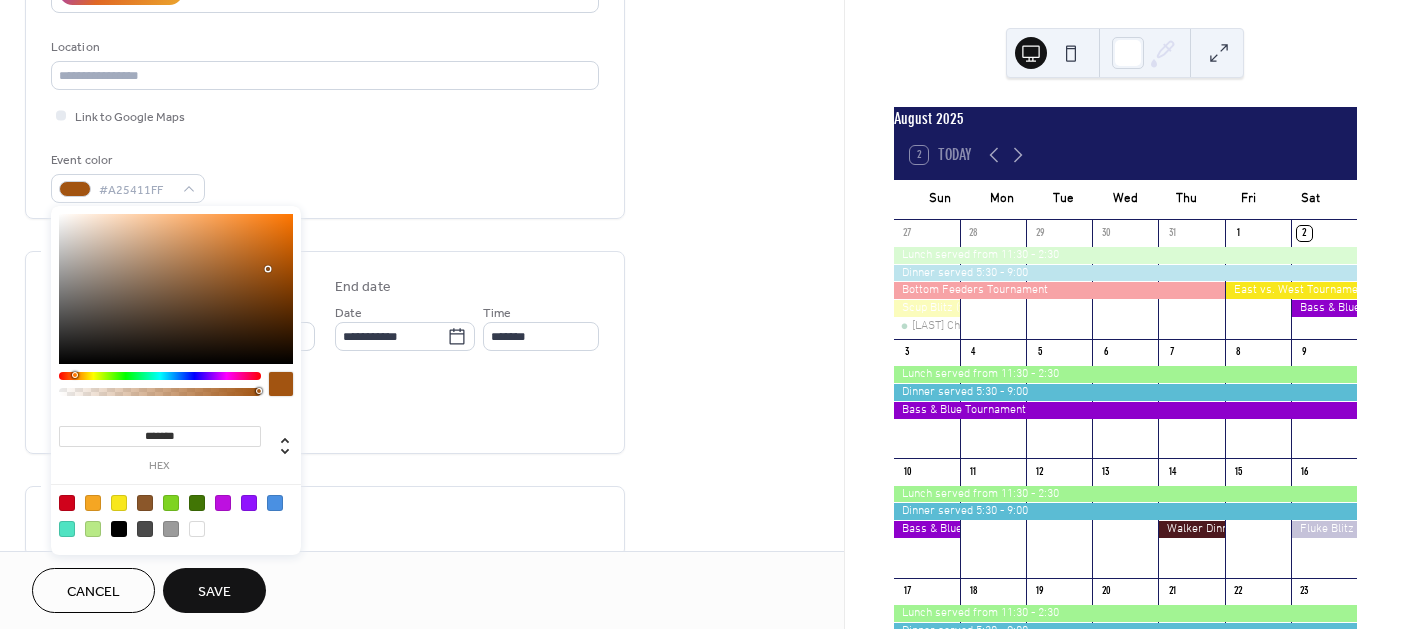 click at bounding box center (176, 289) 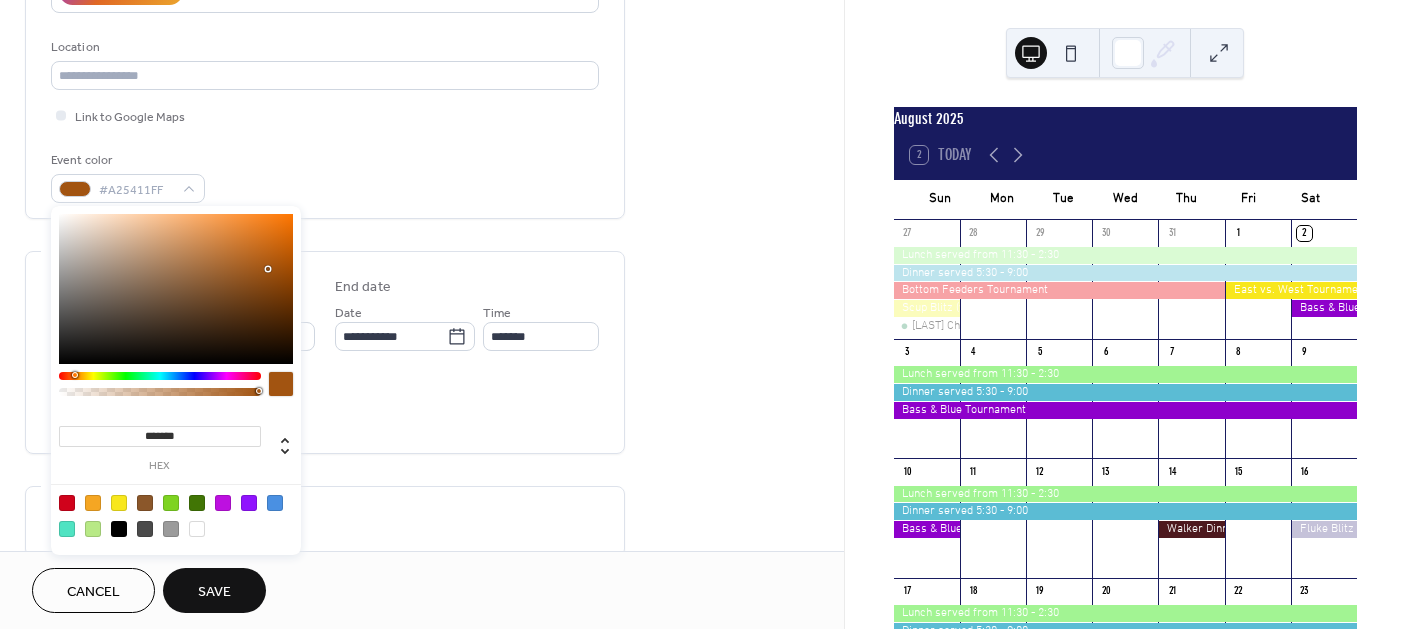 type on "*******" 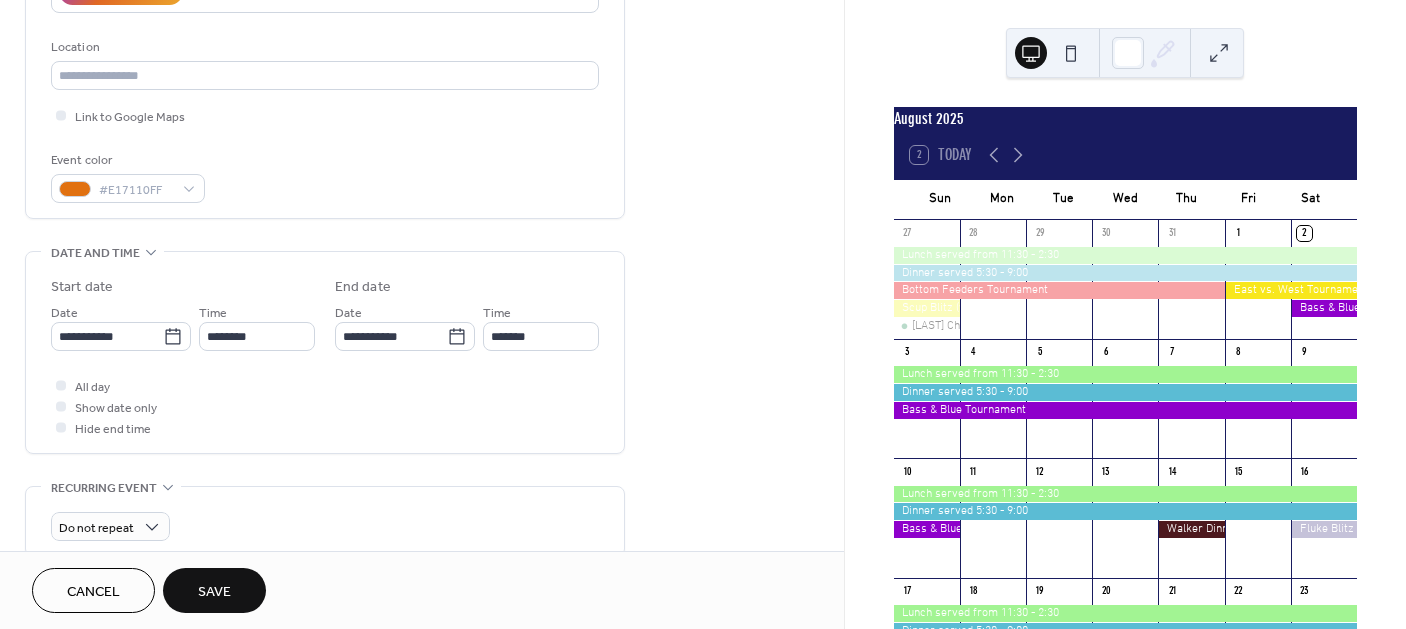 click on "Save" at bounding box center [214, 592] 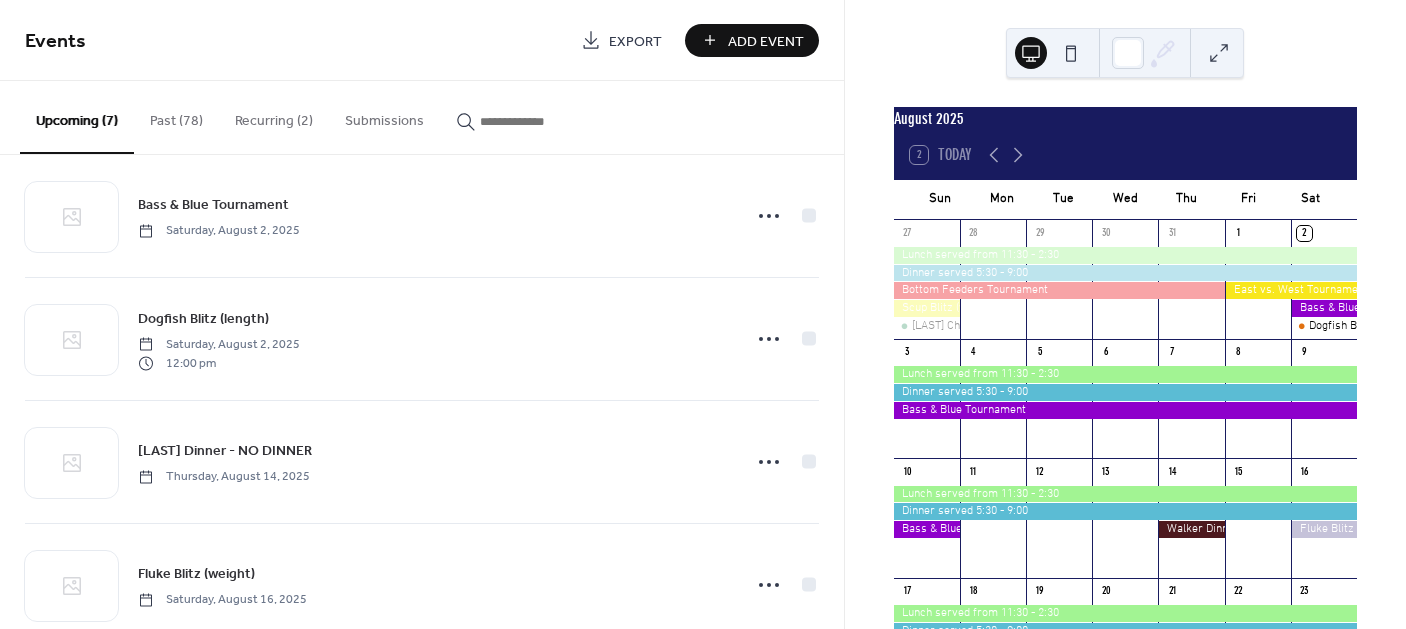 scroll, scrollTop: 443, scrollLeft: 0, axis: vertical 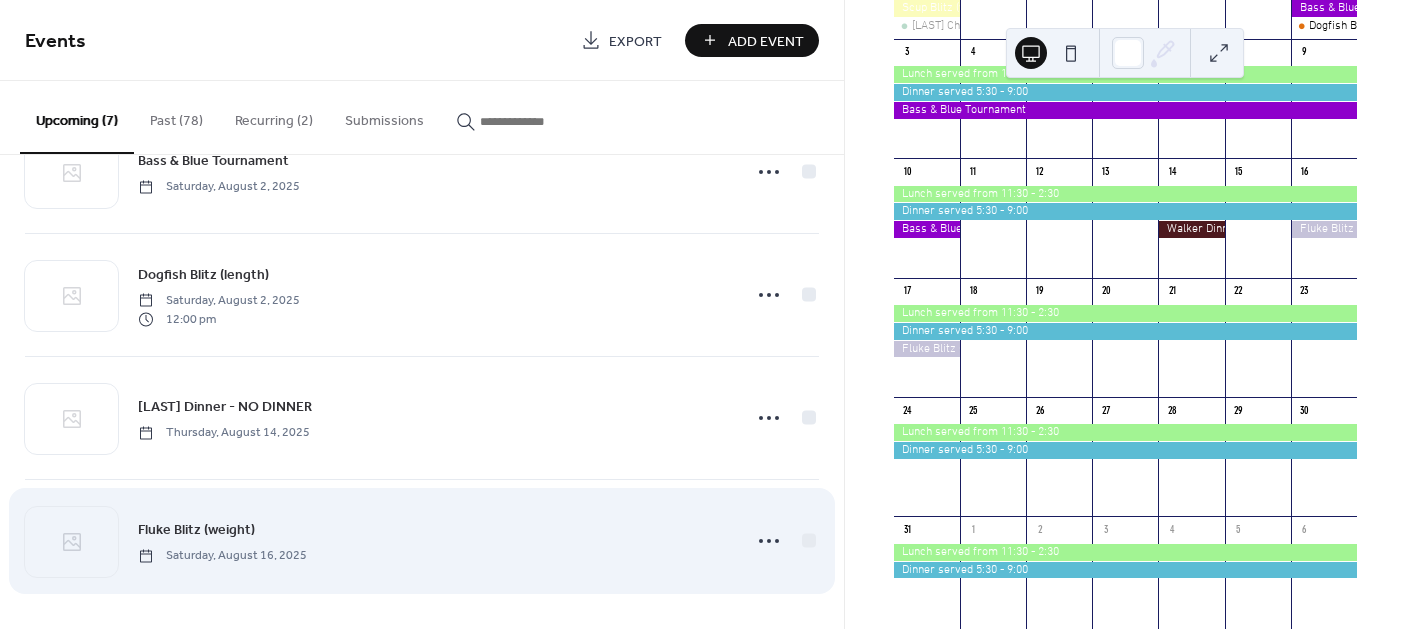 click on "Fluke Blitz (weight) [DAY], [MONTH] [NUMBER], [YEAR]" at bounding box center [433, 540] 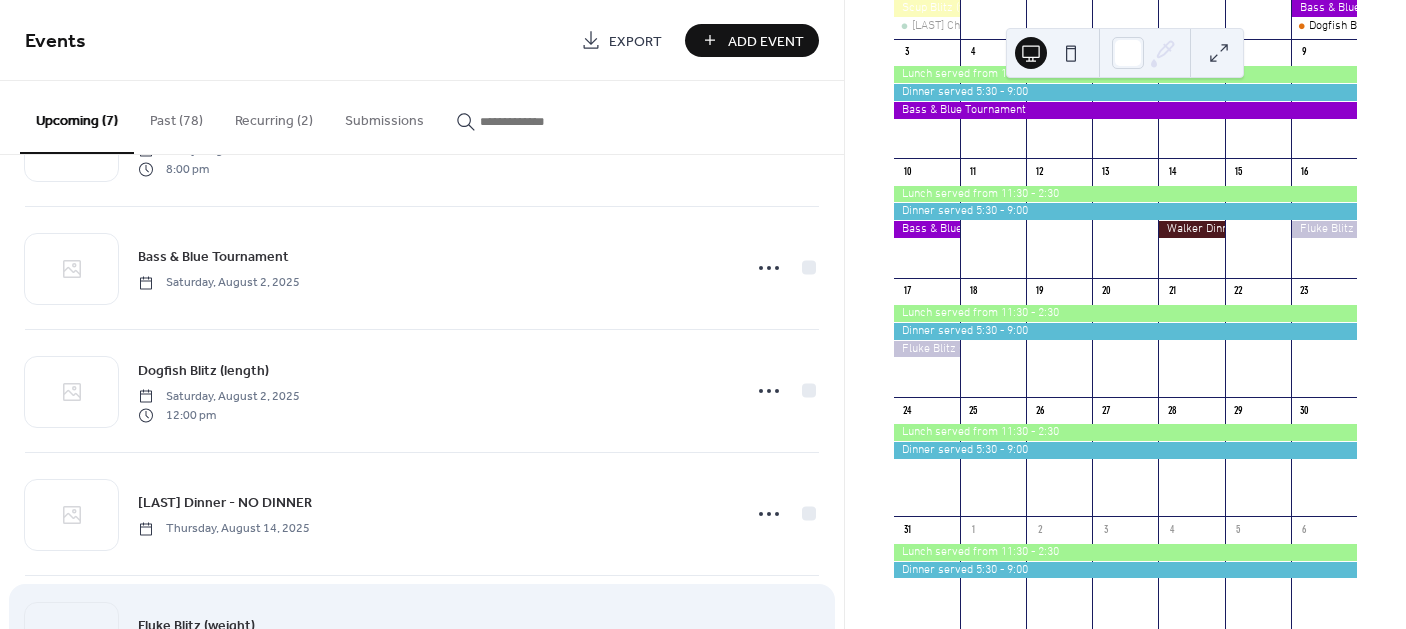 scroll, scrollTop: 343, scrollLeft: 0, axis: vertical 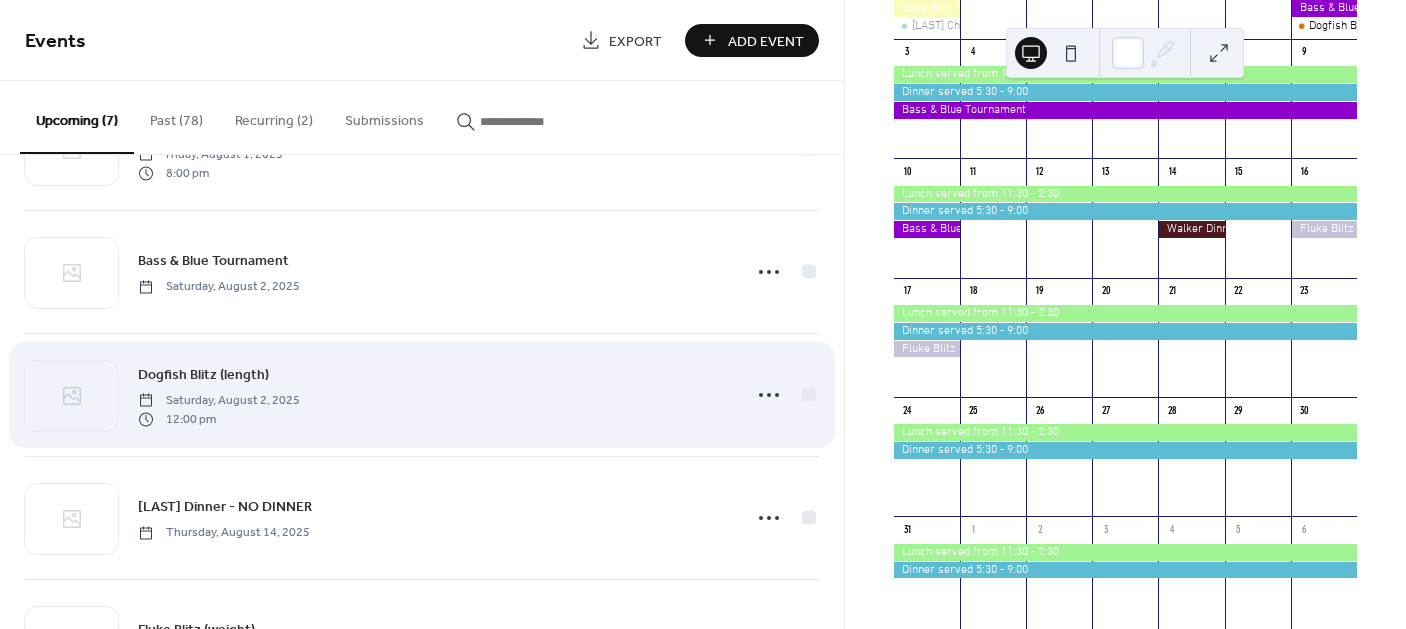 click on "Dogfish Blitz (length) [DAY], [MONTH] [NUMBER], [YEAR] 12:00 pm" at bounding box center (433, 395) 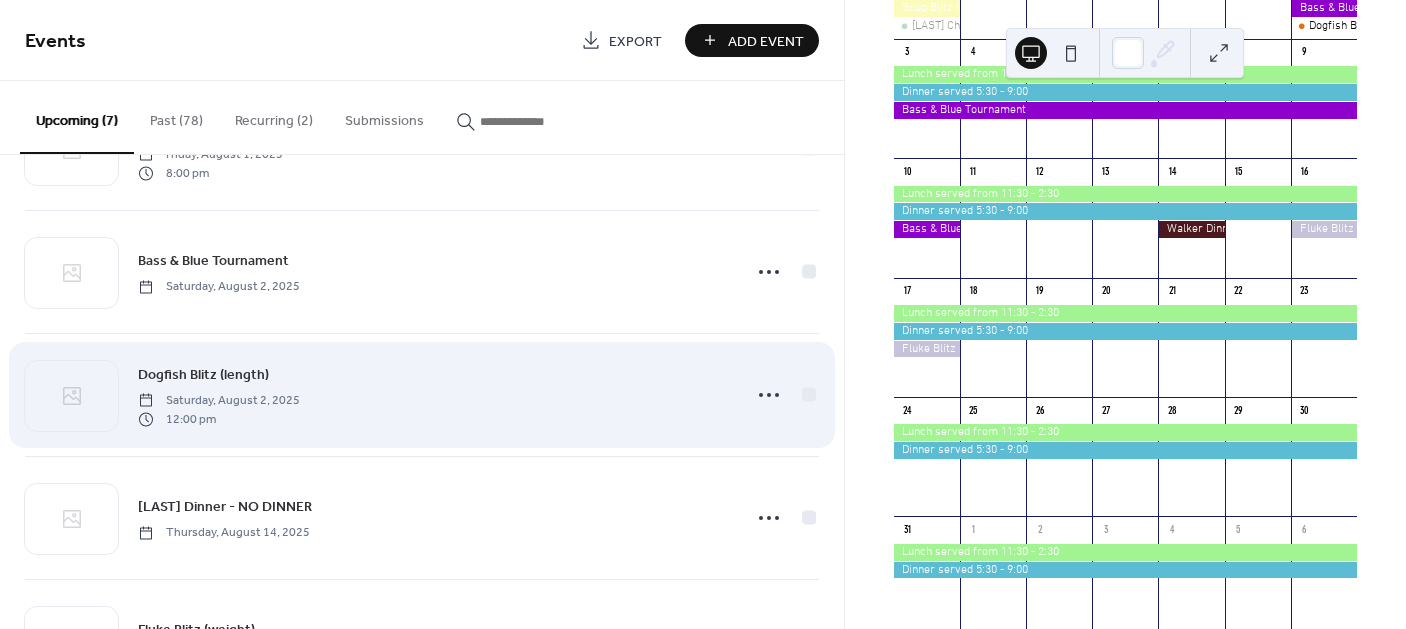 click on "Dogfish Blitz (length) [DAY], [MONTH] [NUMBER], [YEAR] 12:00 pm" at bounding box center (433, 395) 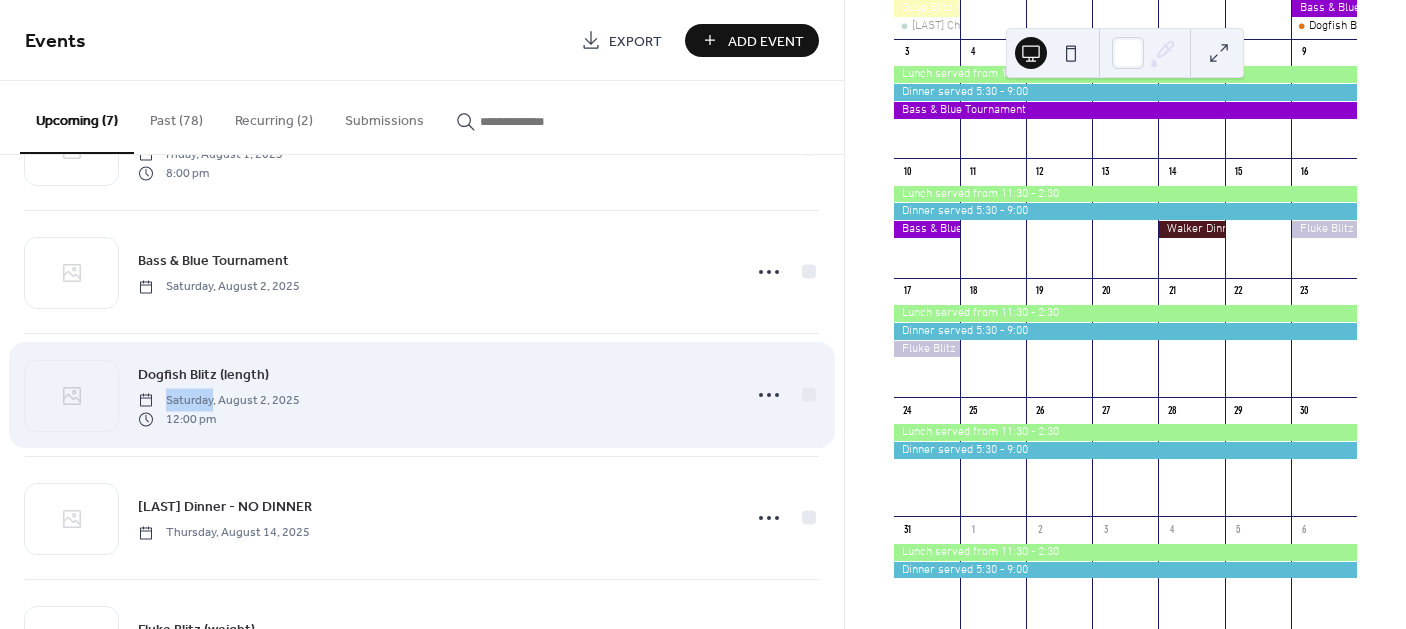 click on "Dogfish Blitz (length) [DAY], [MONTH] [NUMBER], [YEAR] 12:00 pm" at bounding box center [433, 395] 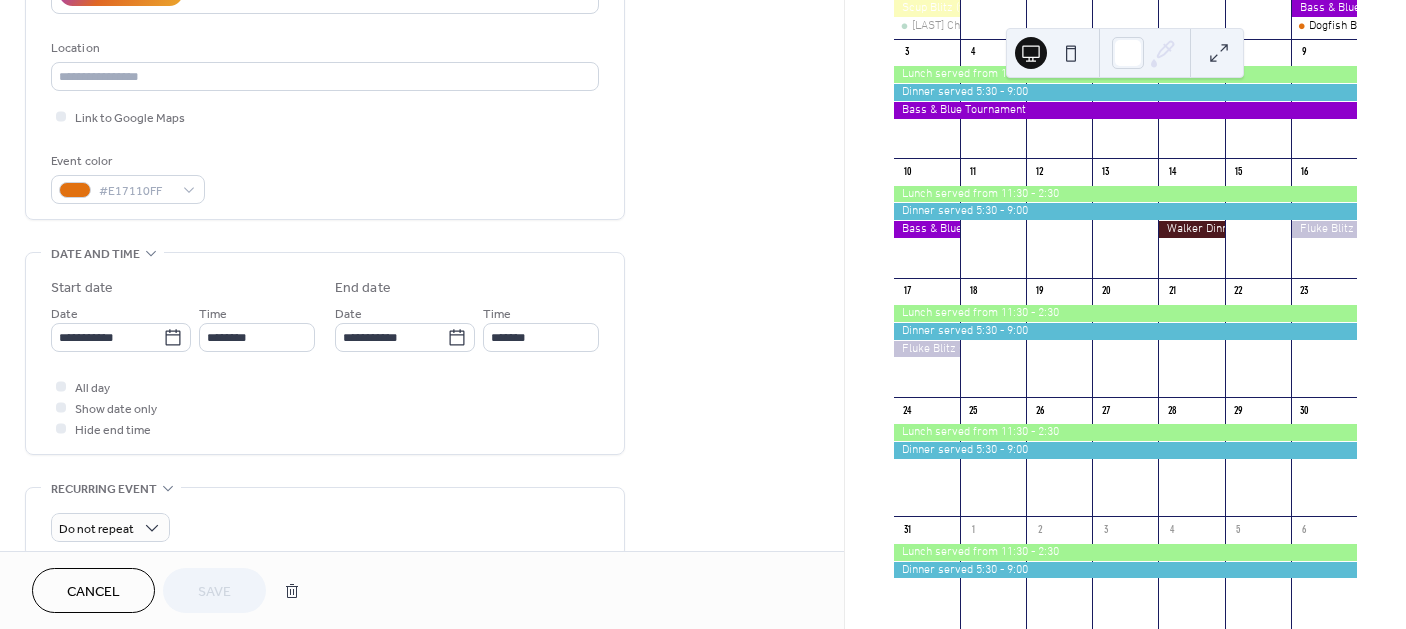 scroll, scrollTop: 400, scrollLeft: 0, axis: vertical 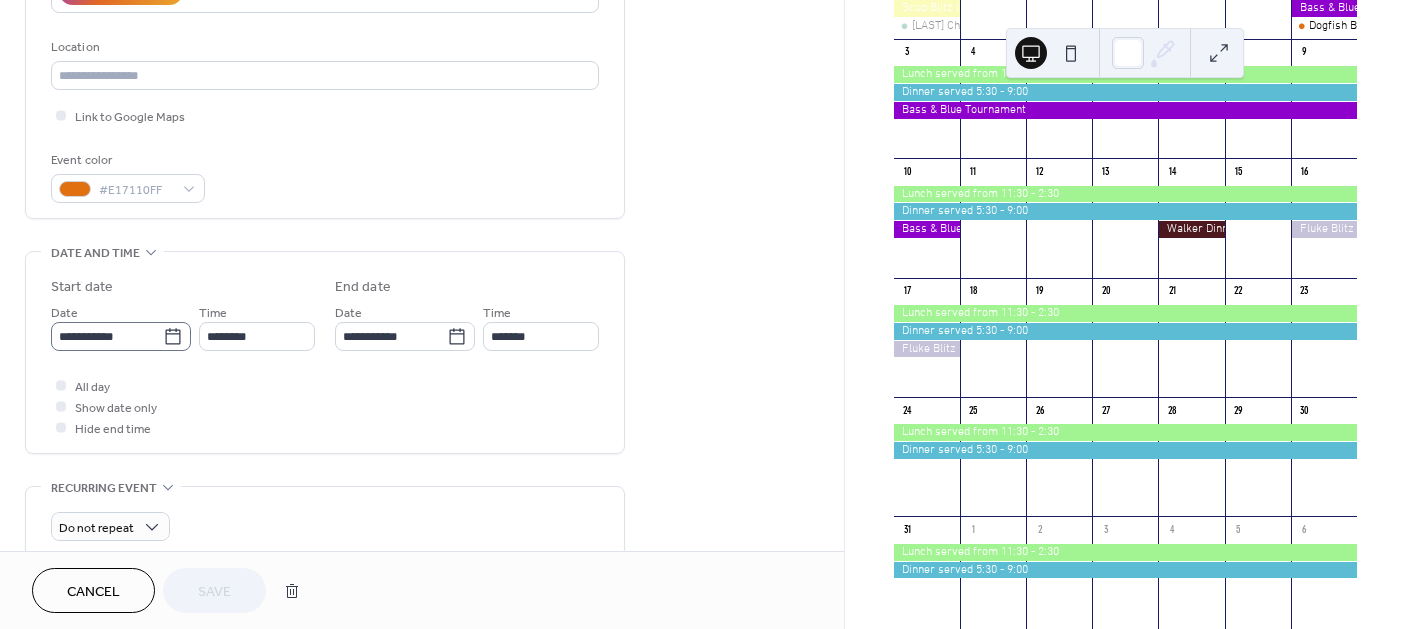 click 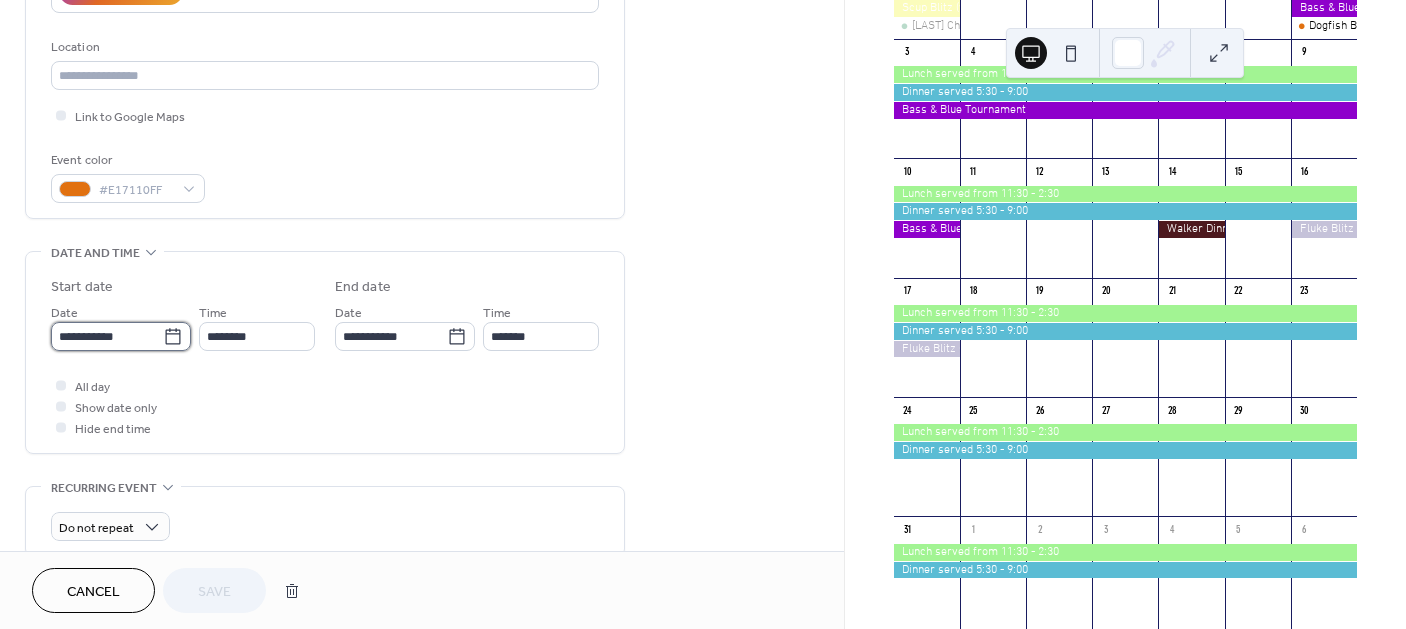 click on "**********" at bounding box center (107, 336) 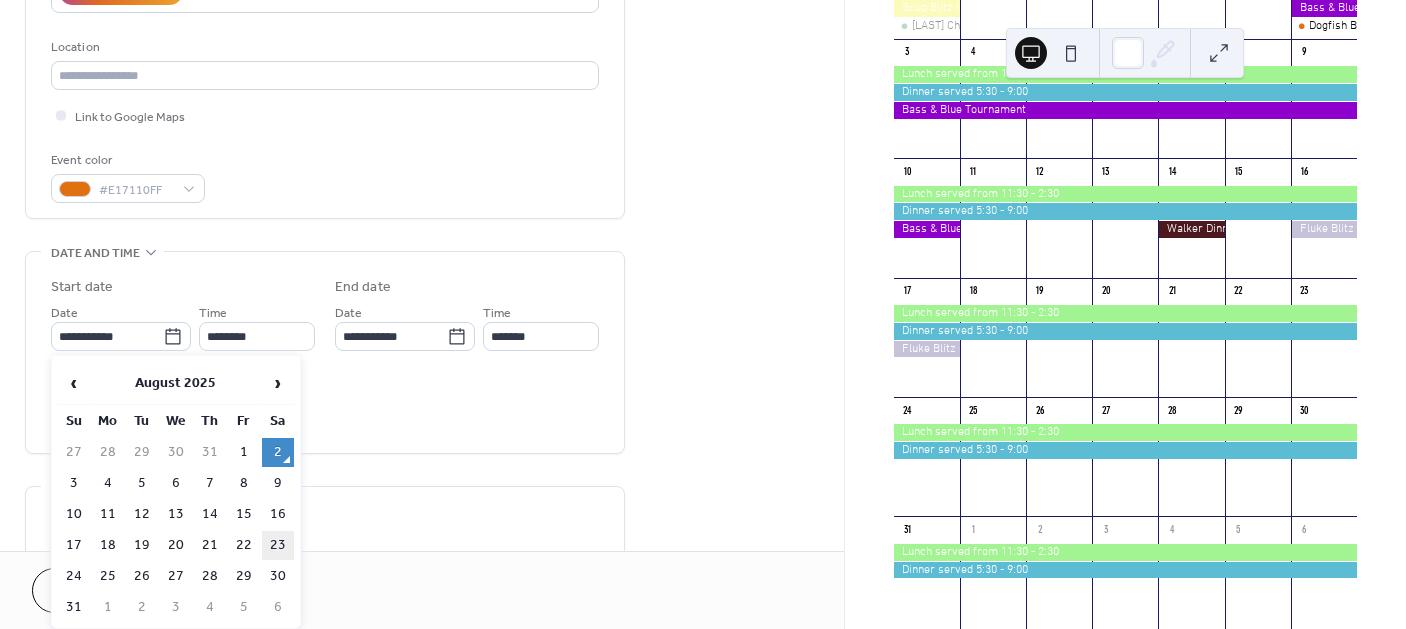 click on "23" at bounding box center (278, 545) 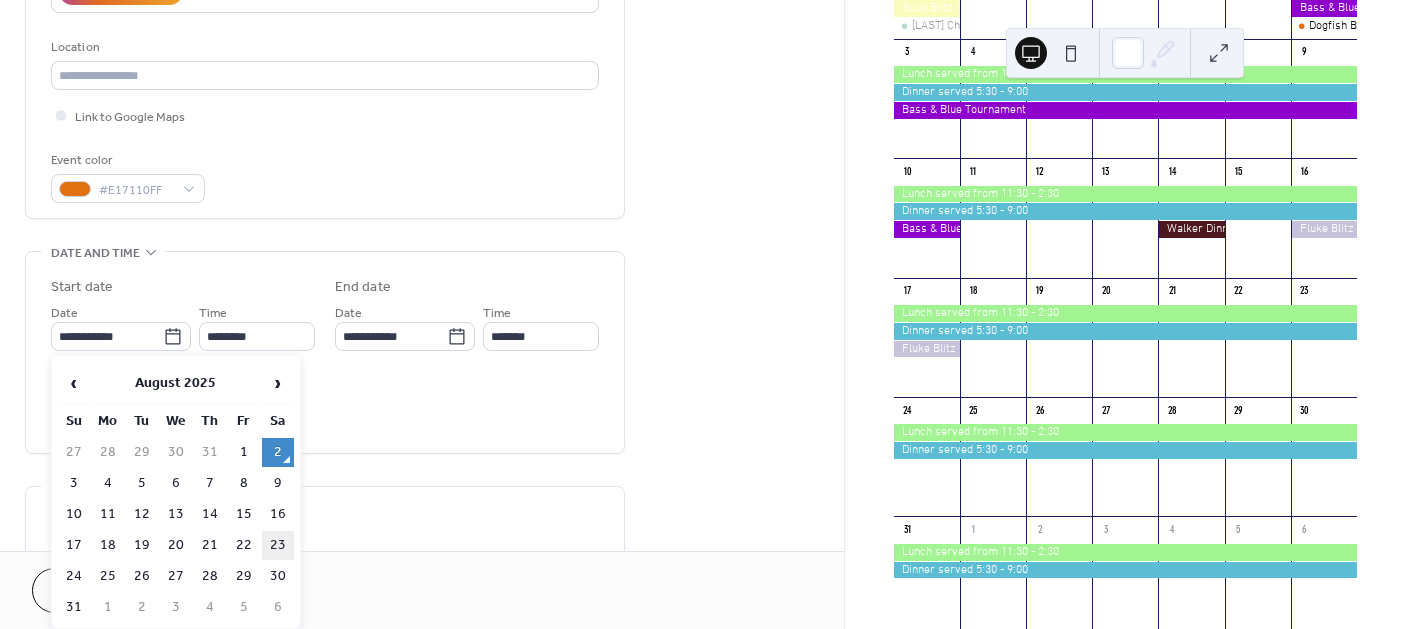 type on "**********" 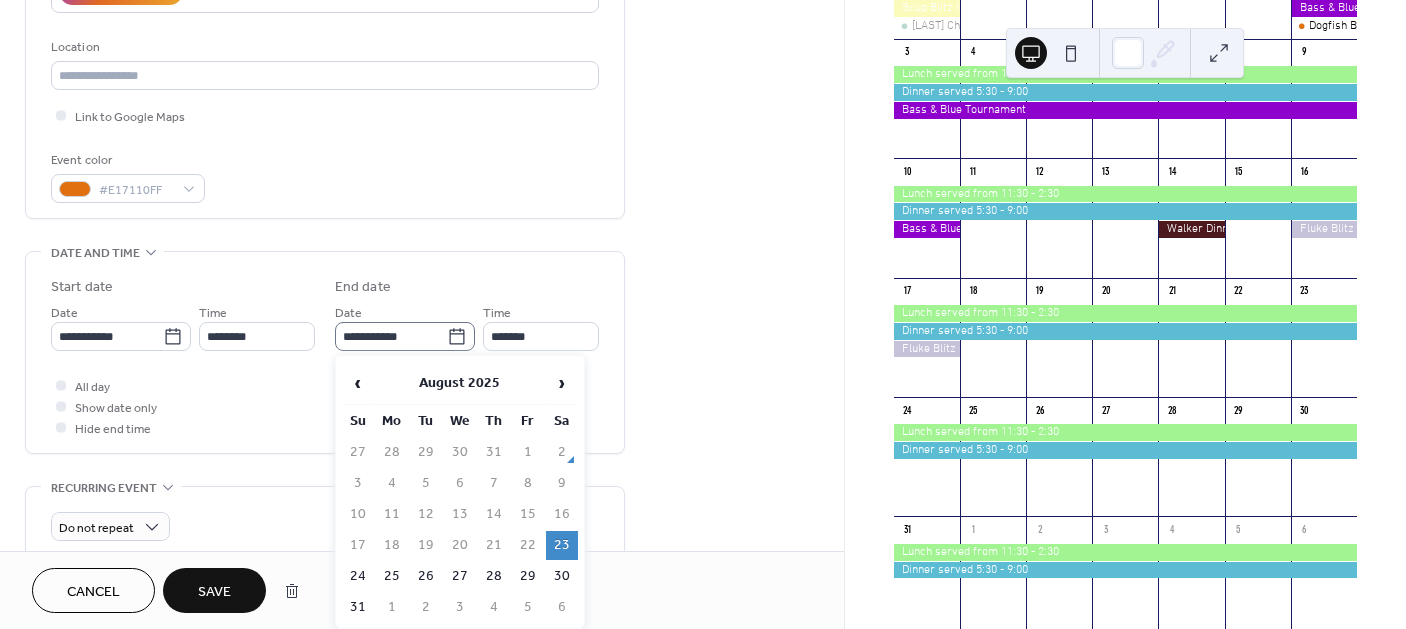 click 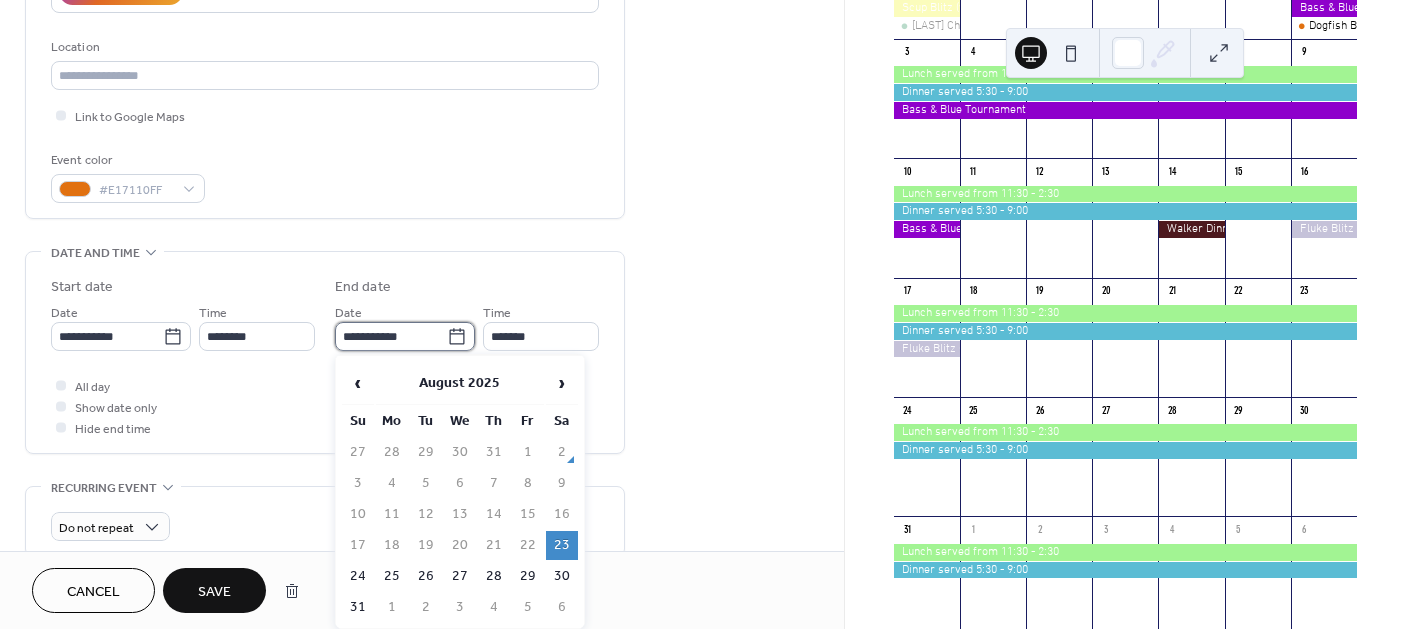 click on "**********" at bounding box center [391, 336] 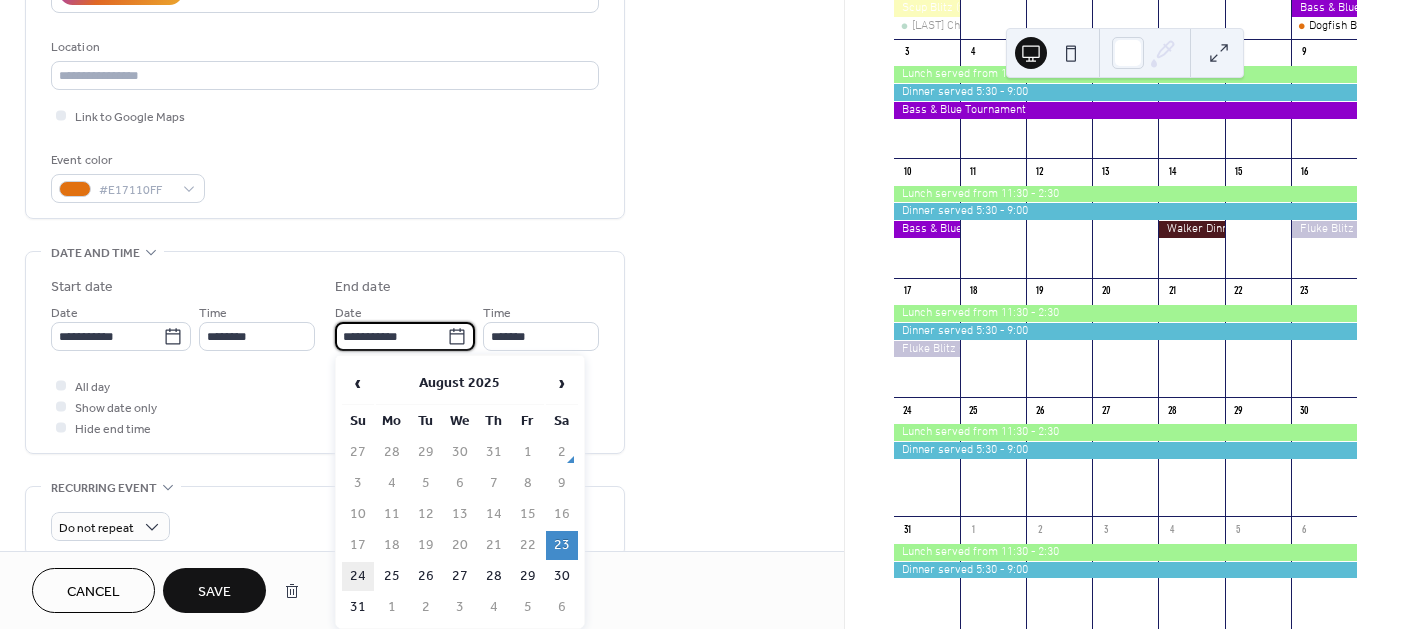 click on "24" at bounding box center [358, 576] 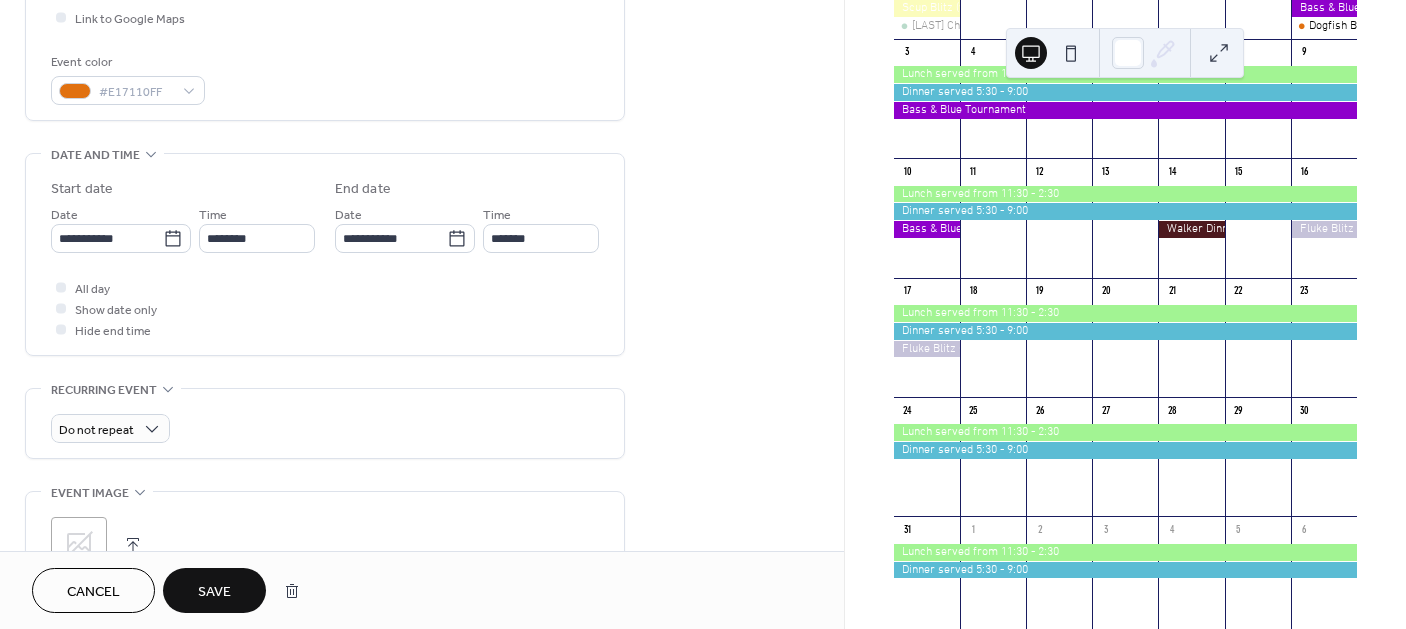 scroll, scrollTop: 500, scrollLeft: 0, axis: vertical 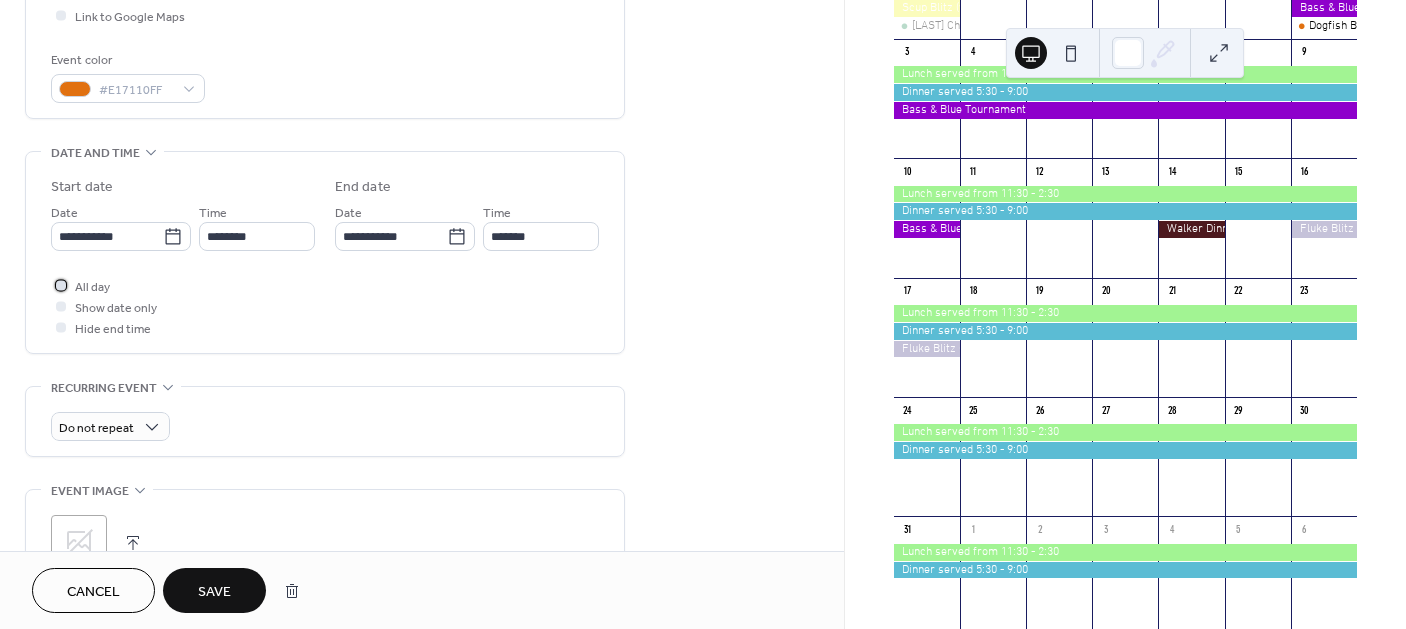click at bounding box center (61, 285) 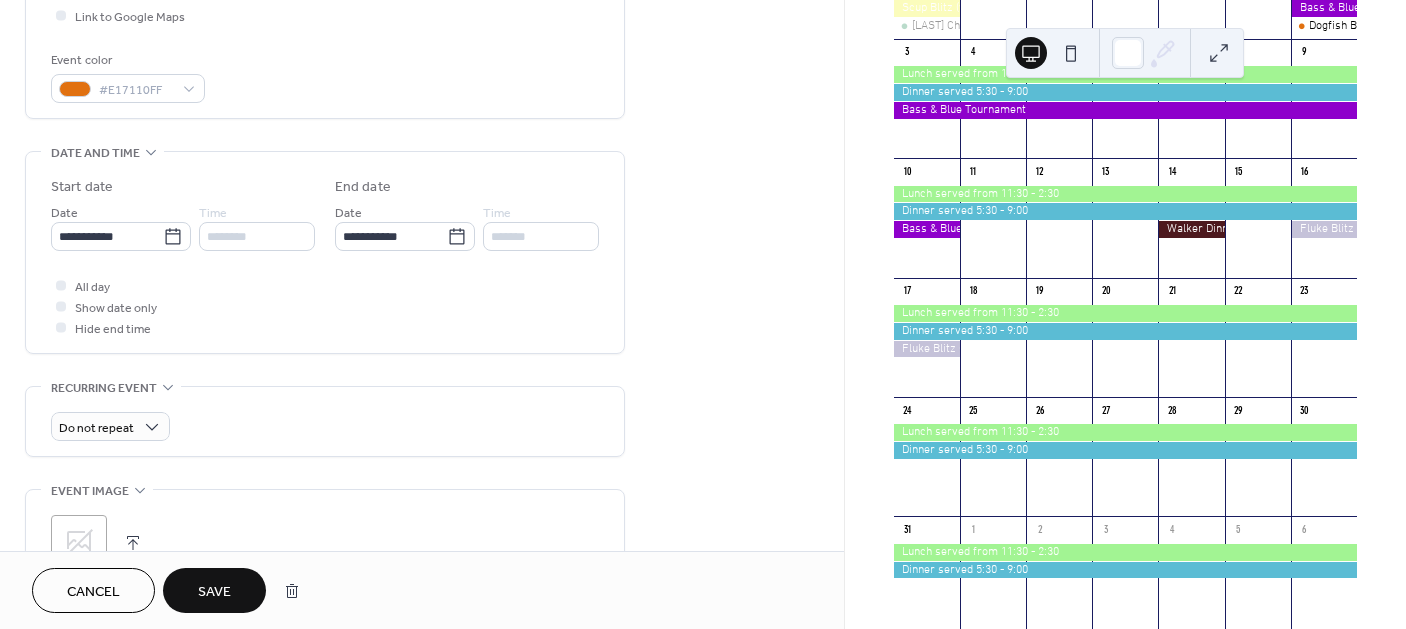 click on "Save" at bounding box center [214, 592] 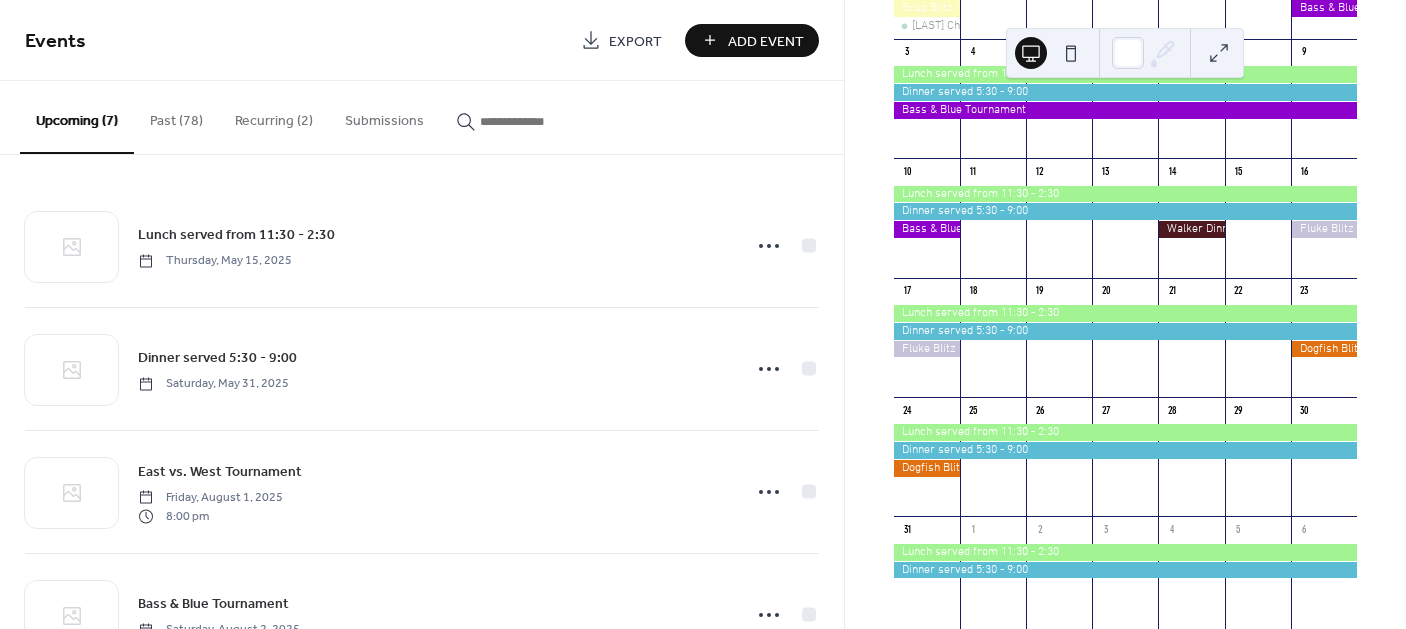 click on "Add Event" at bounding box center (766, 41) 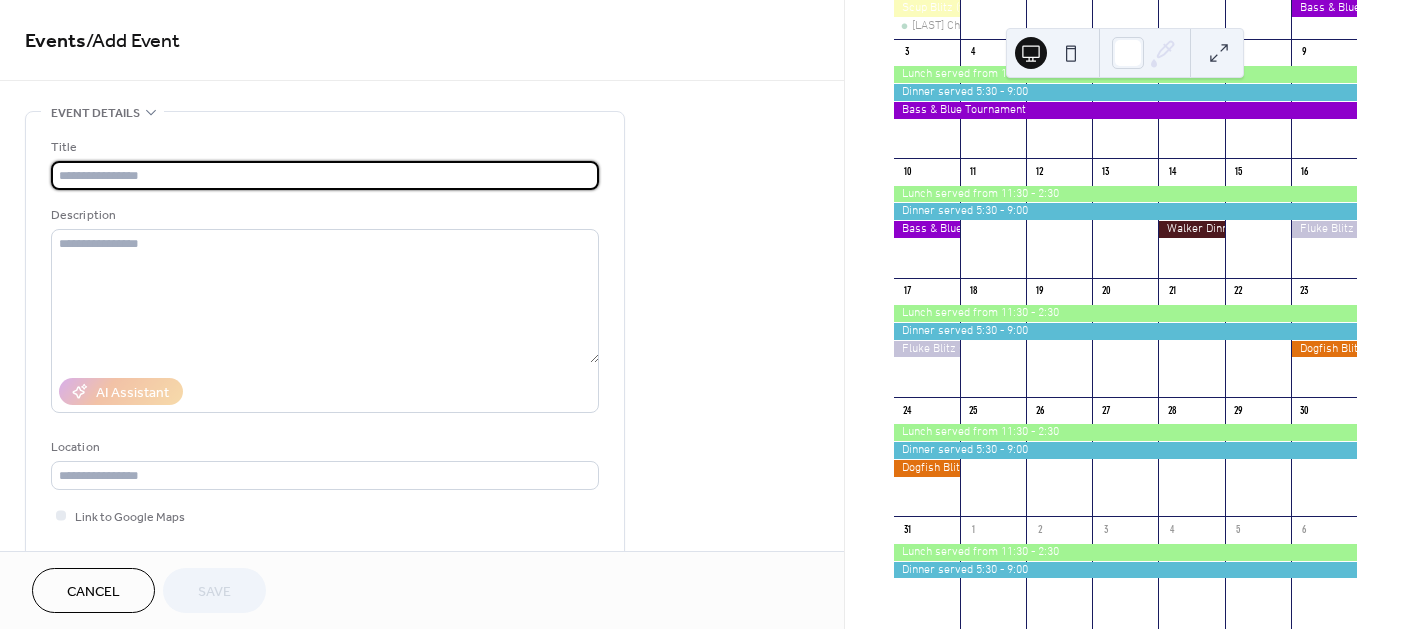 click at bounding box center [325, 175] 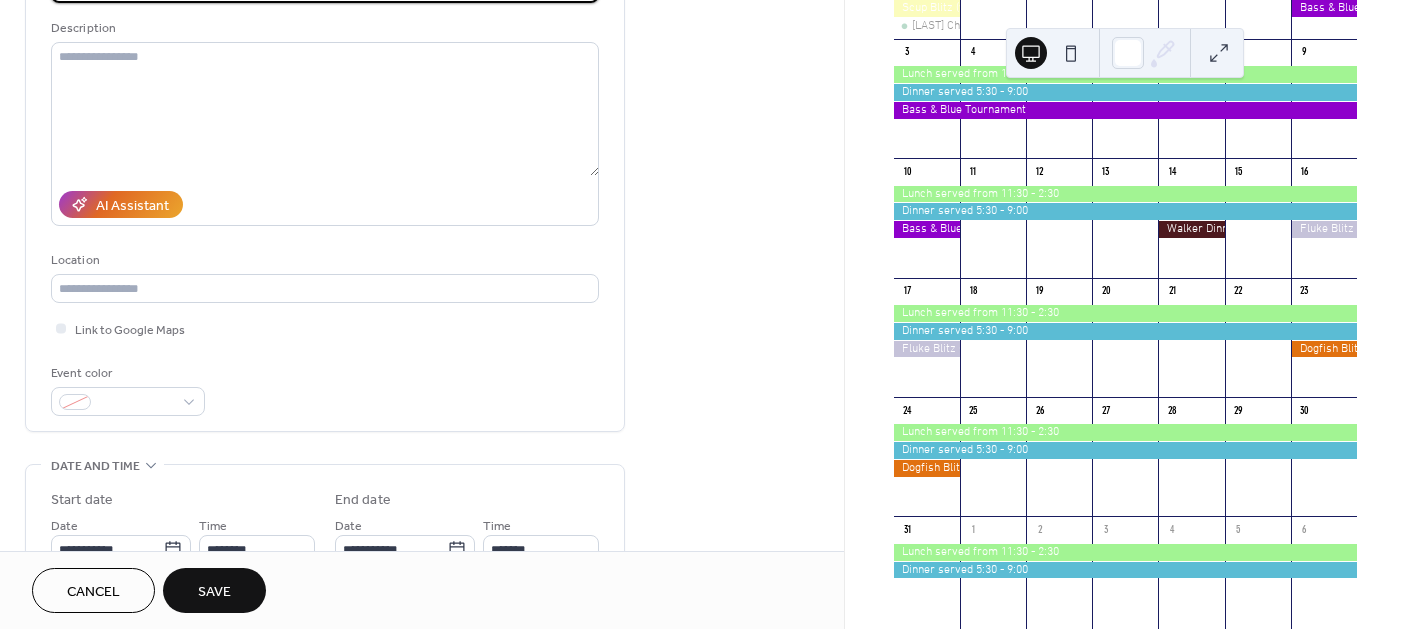 scroll, scrollTop: 300, scrollLeft: 0, axis: vertical 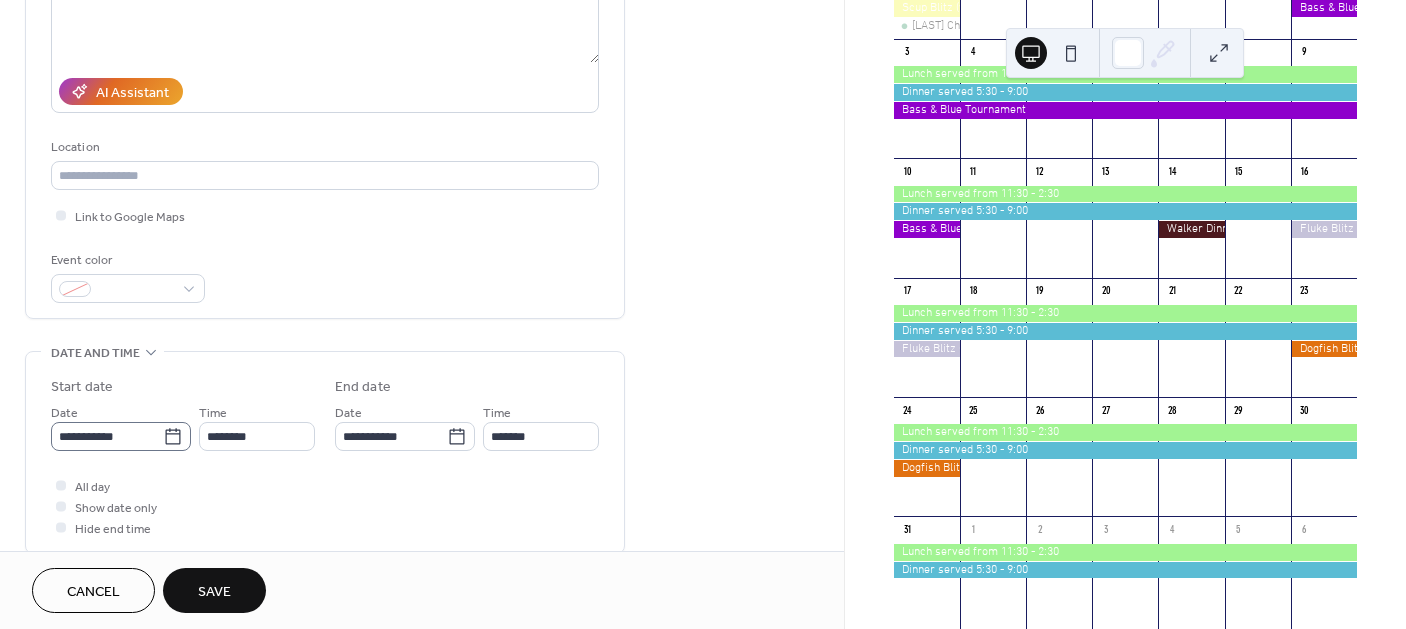 type on "**********" 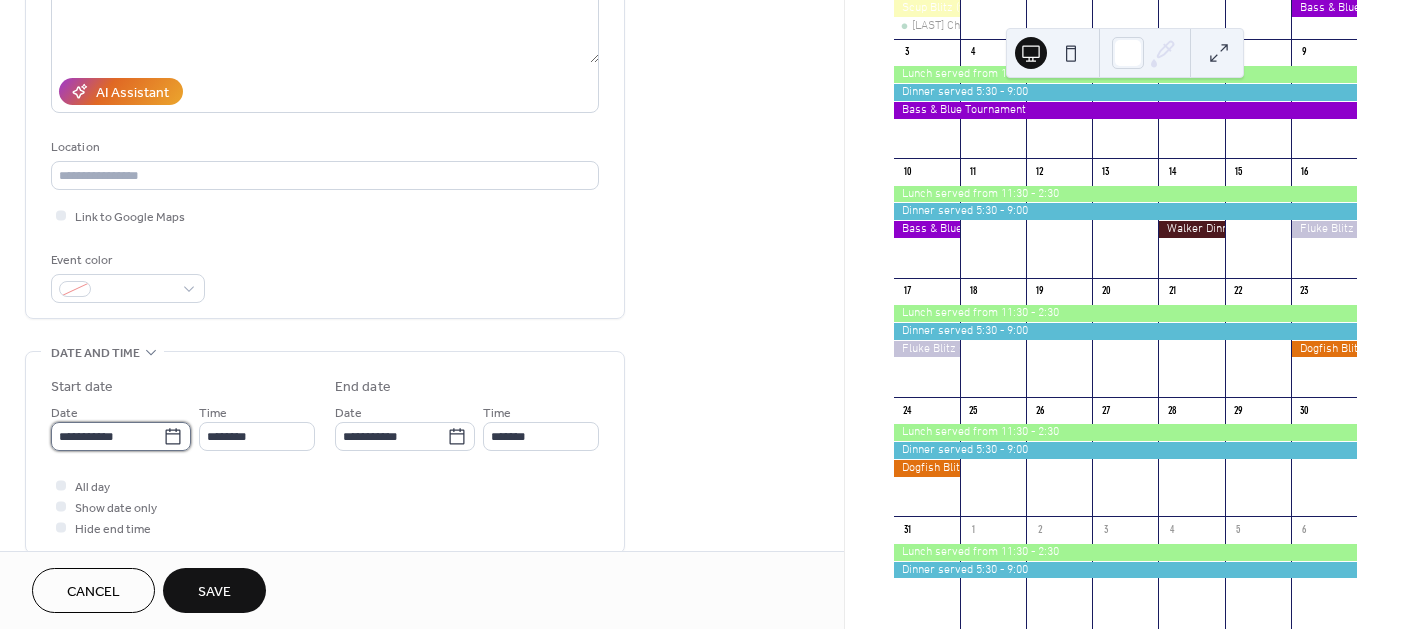 click on "**********" at bounding box center [107, 436] 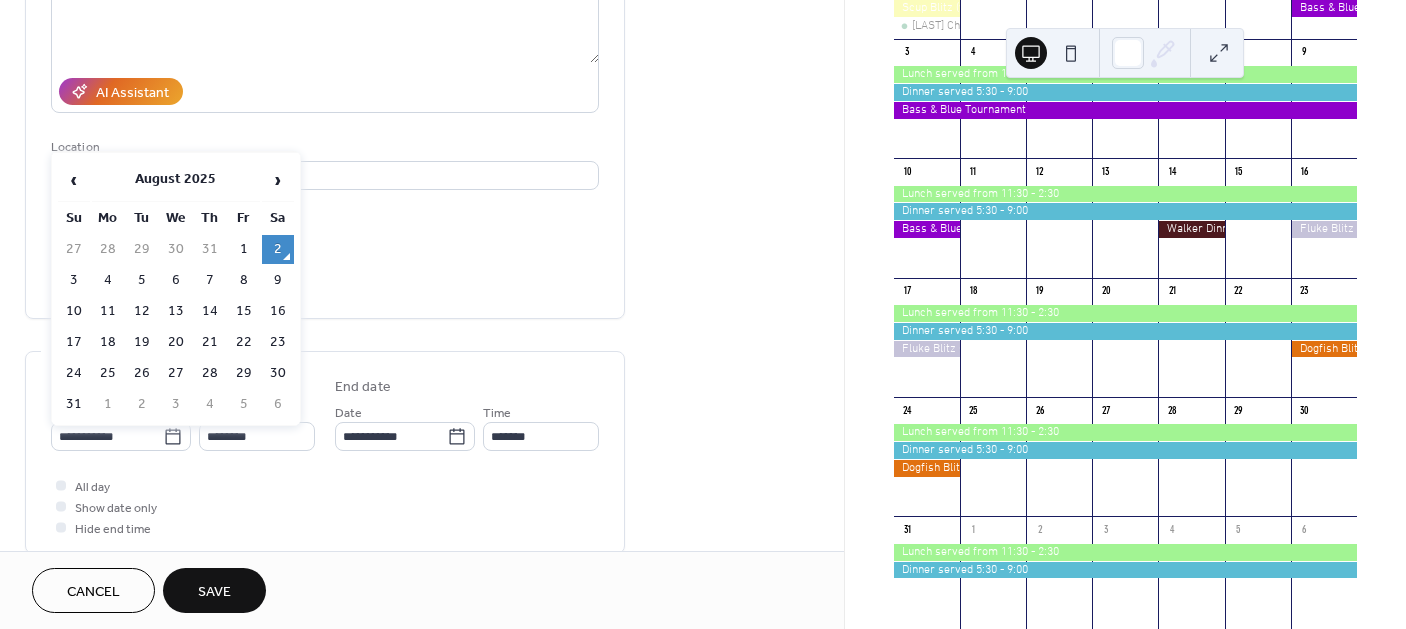 click on "25" at bounding box center (108, 373) 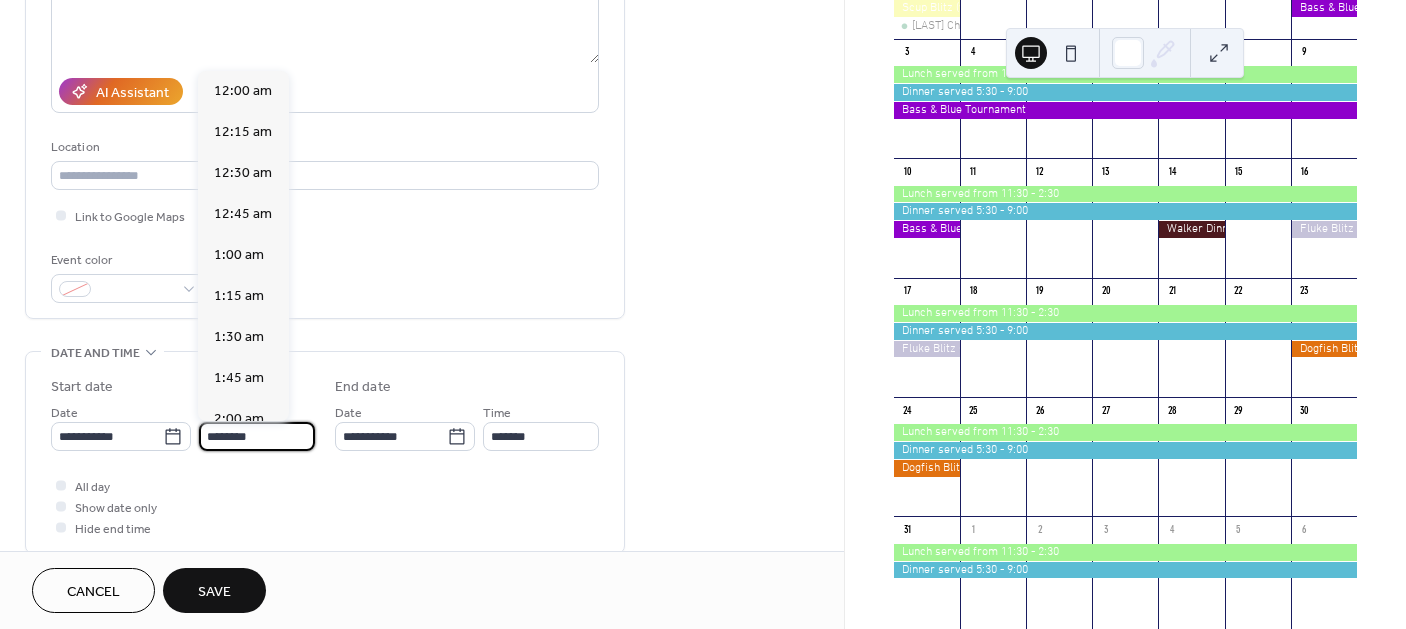 click on "********" at bounding box center [257, 436] 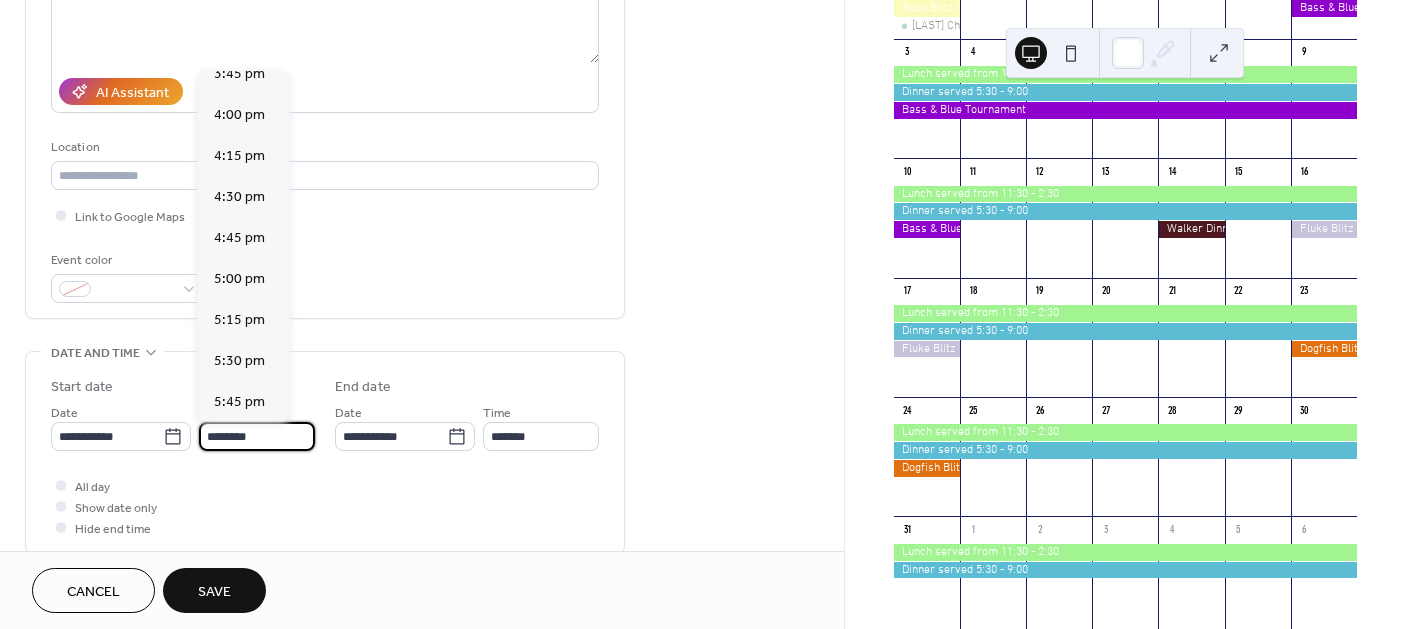 scroll, scrollTop: 2669, scrollLeft: 0, axis: vertical 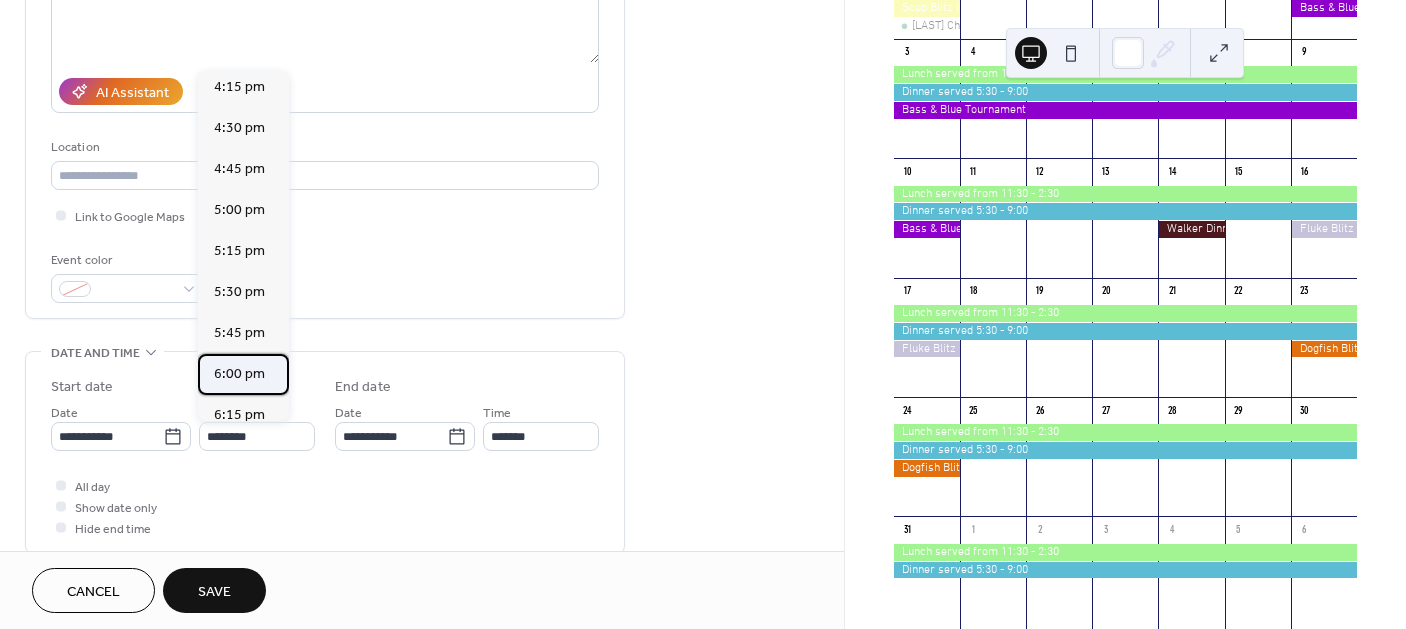click on "6:00 pm" at bounding box center (239, 374) 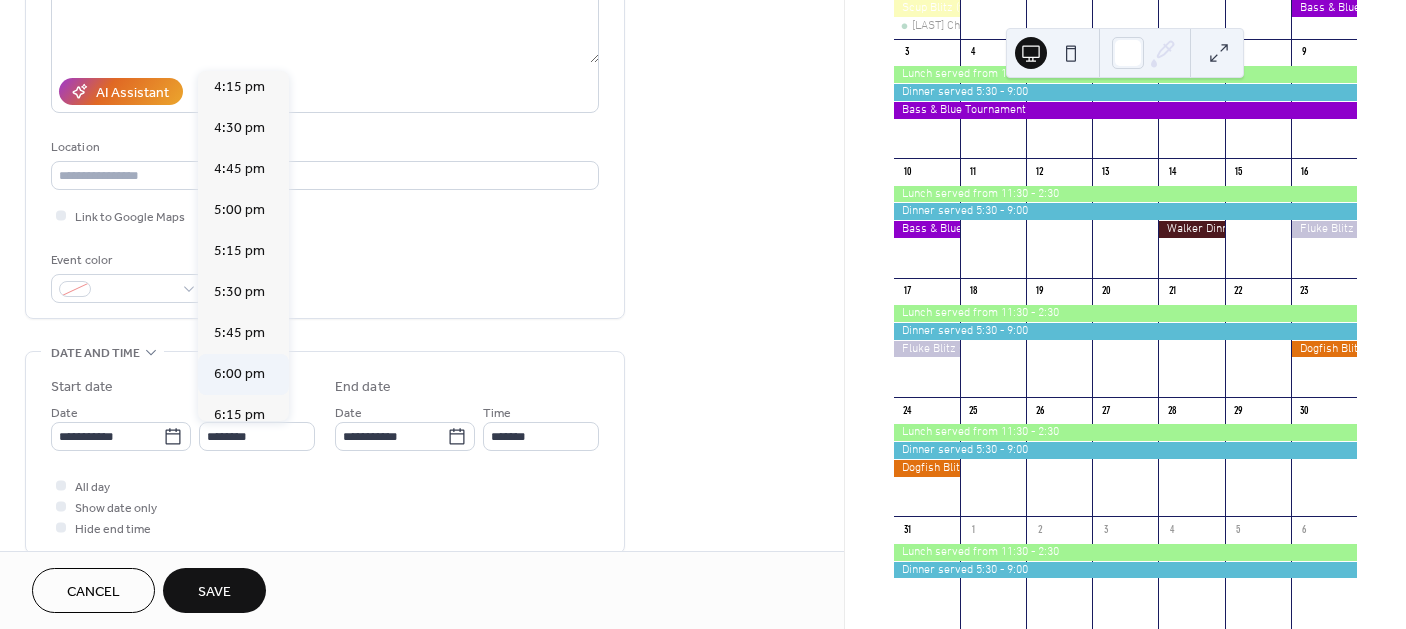 type on "*******" 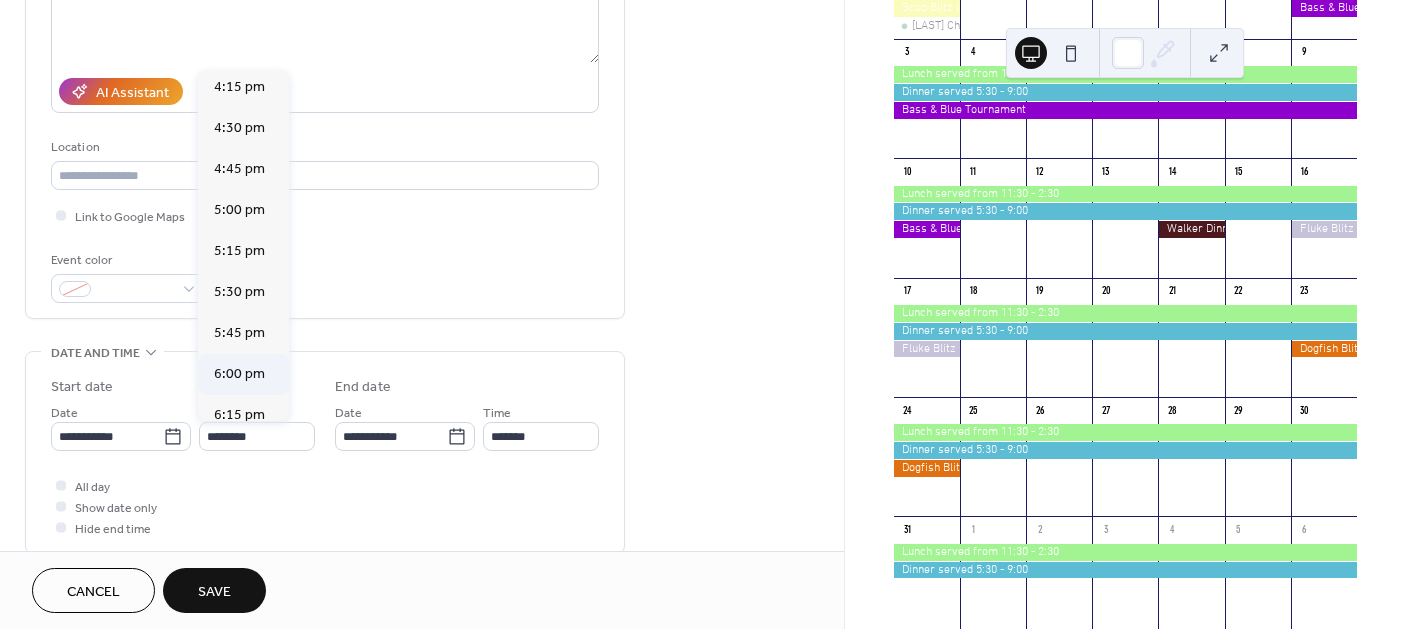 type on "*******" 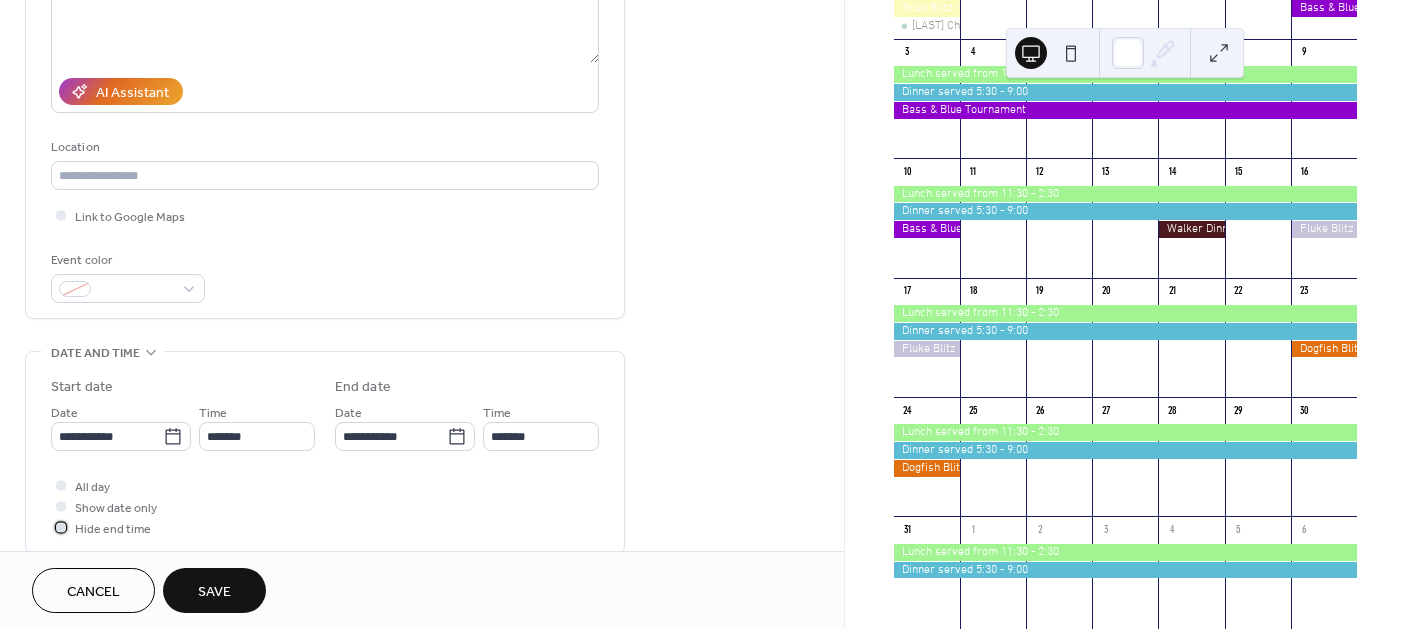 click at bounding box center [61, 527] 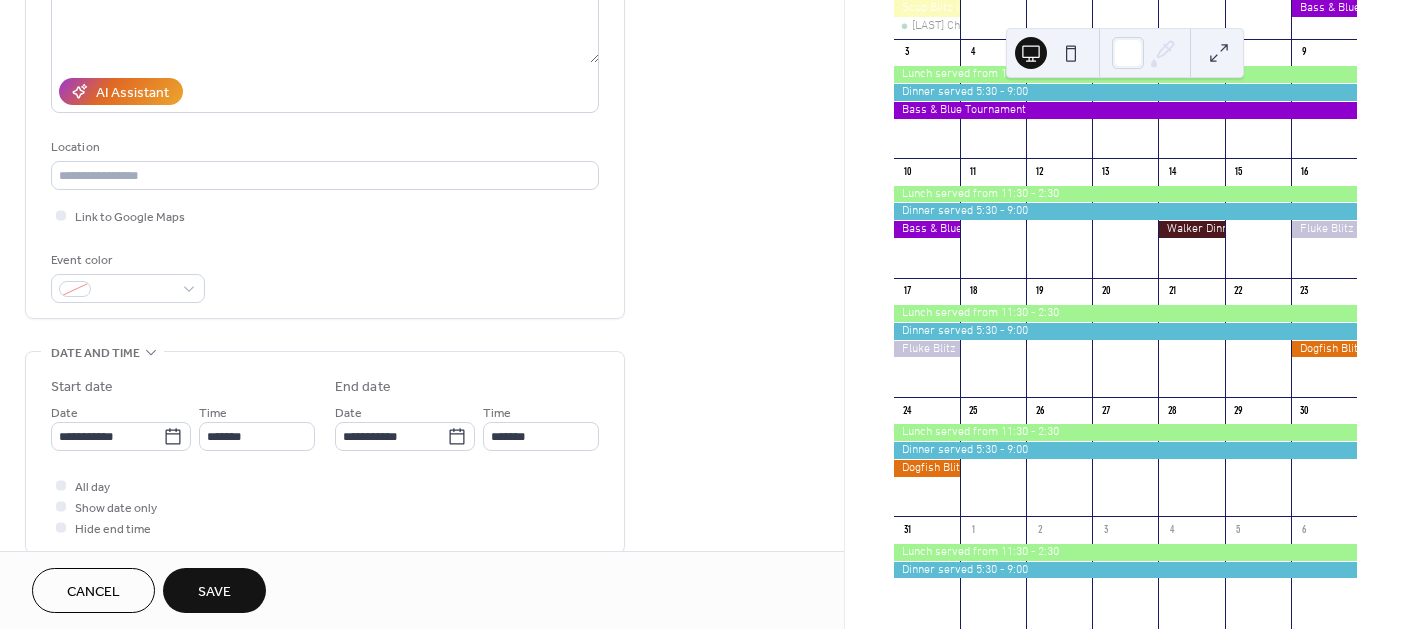 click on "Save" at bounding box center (214, 592) 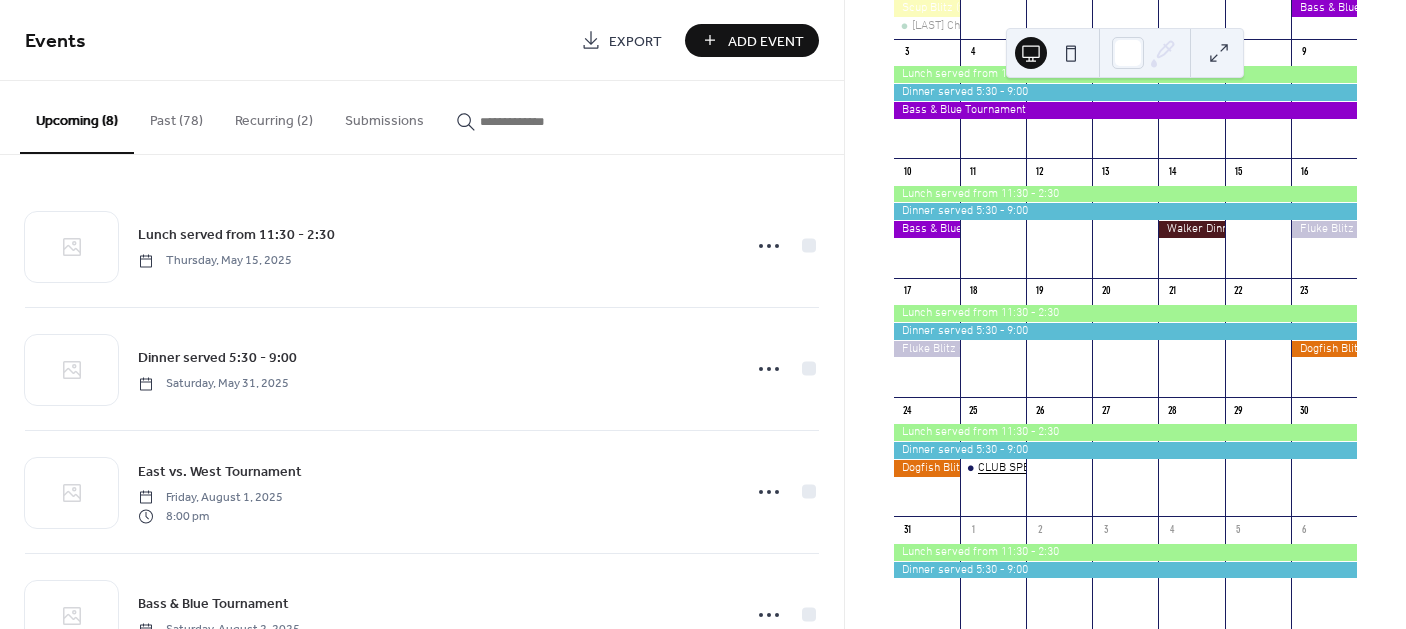 click on "CLUB SPECIAL MEETING - NEW BUILDING" at bounding box center [1084, 468] 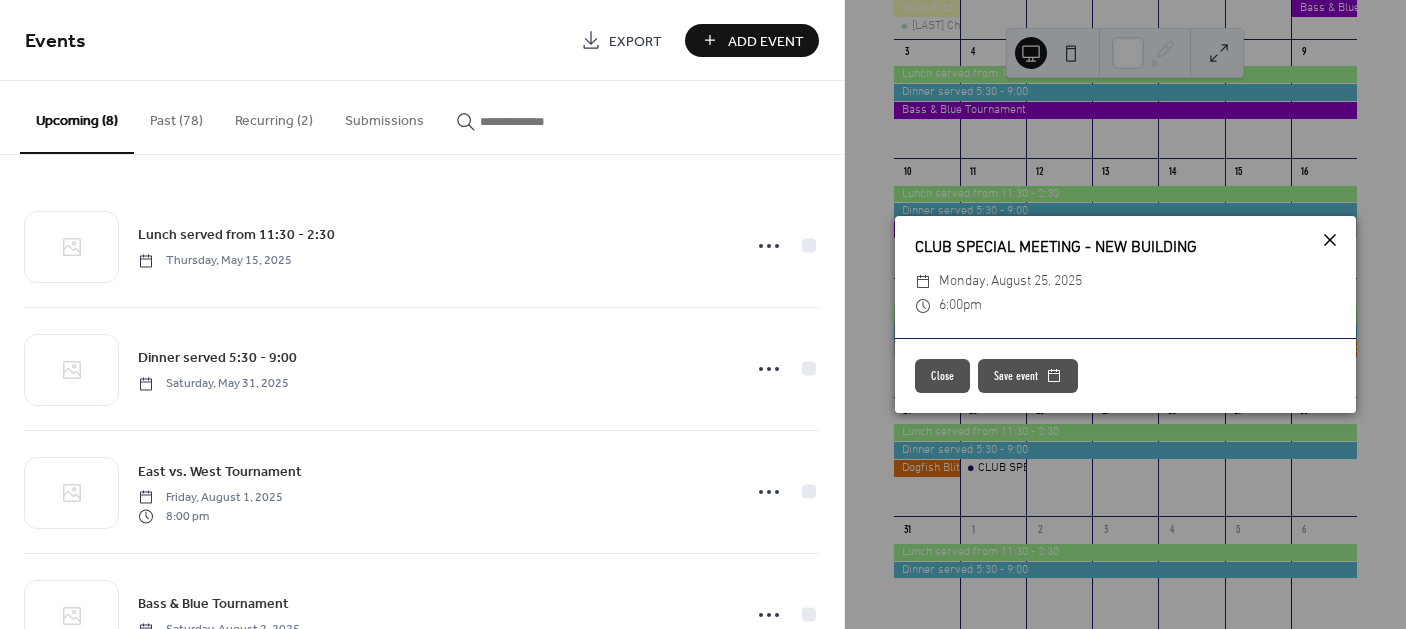 click 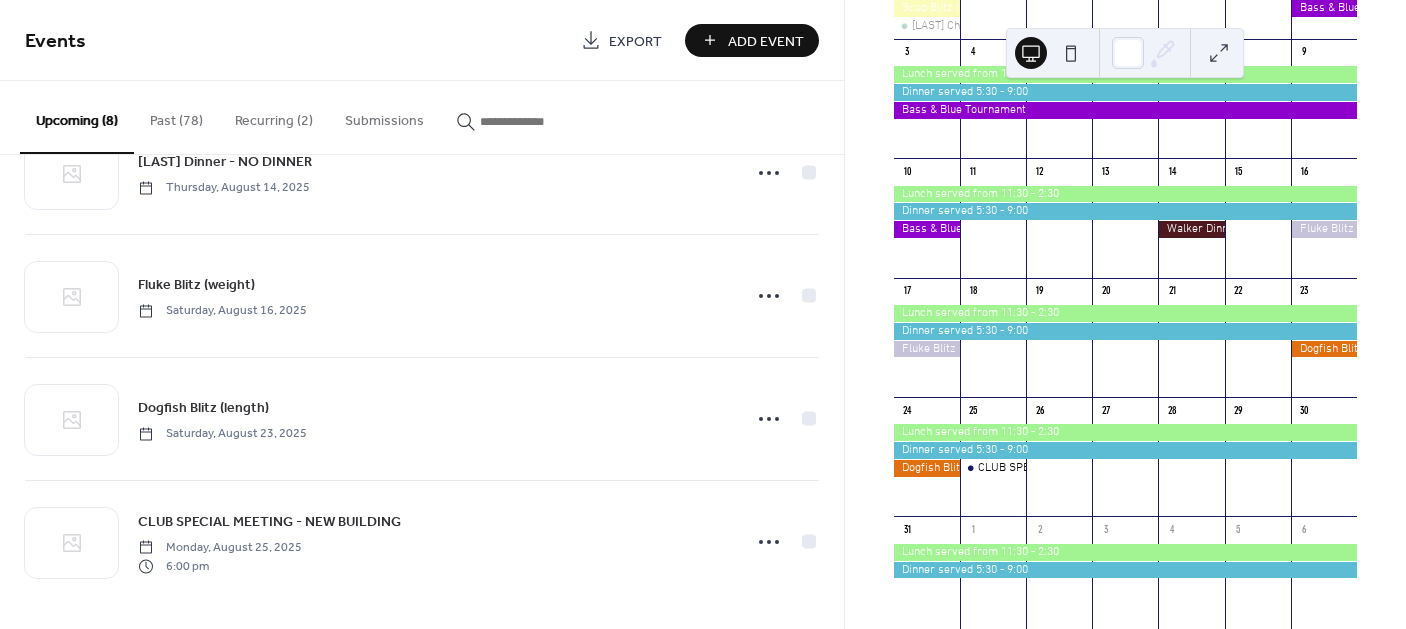 scroll, scrollTop: 566, scrollLeft: 0, axis: vertical 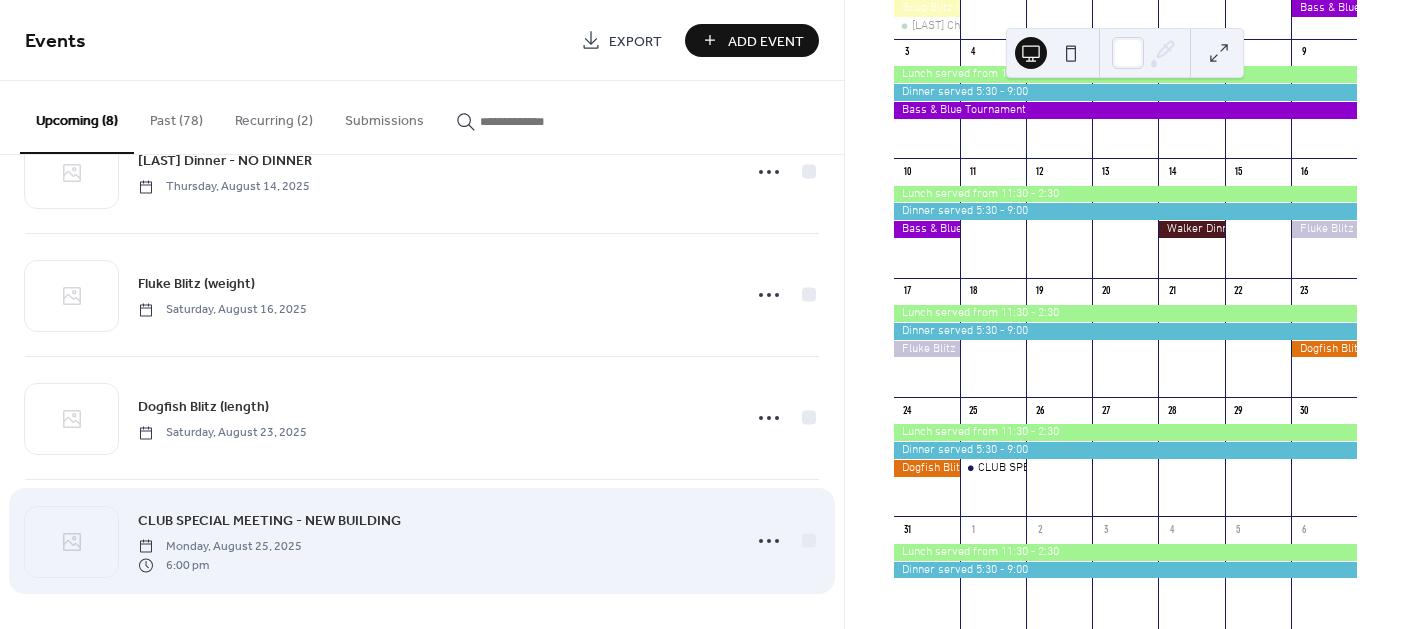 click on "CLUB SPECIAL MEETING - NEW BUILDING" at bounding box center (269, 521) 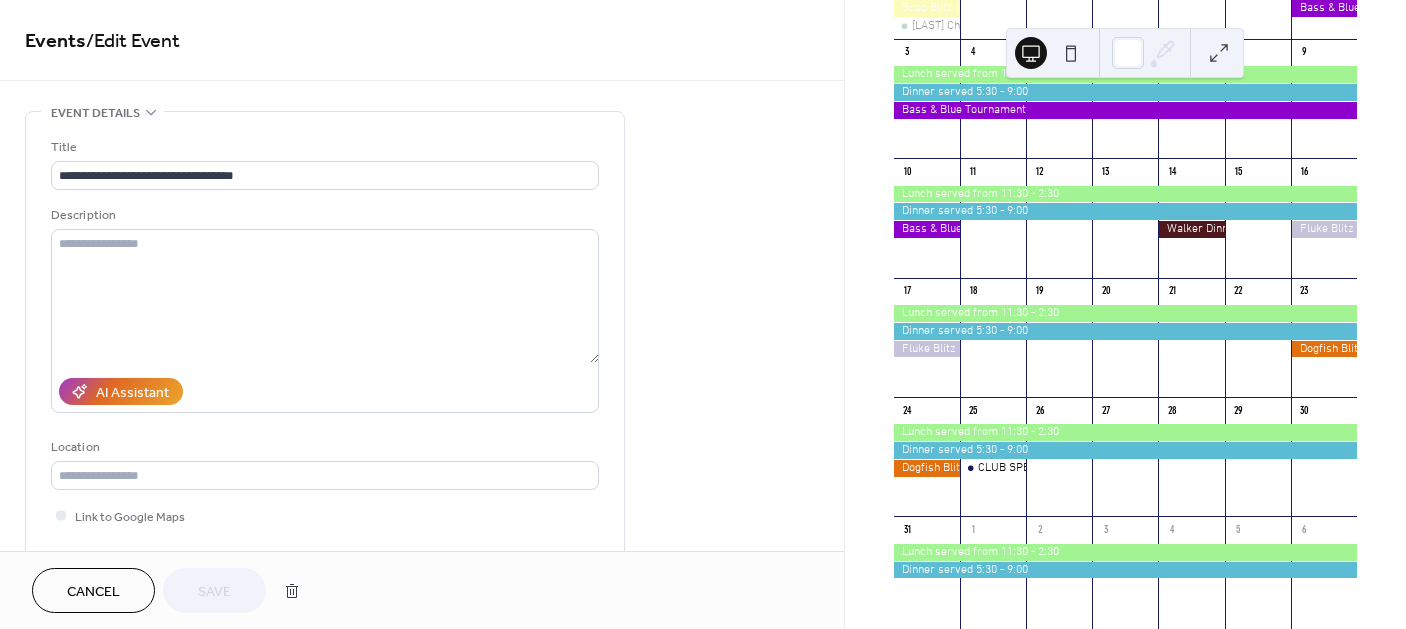 click on "Link to Google Maps" at bounding box center [325, 515] 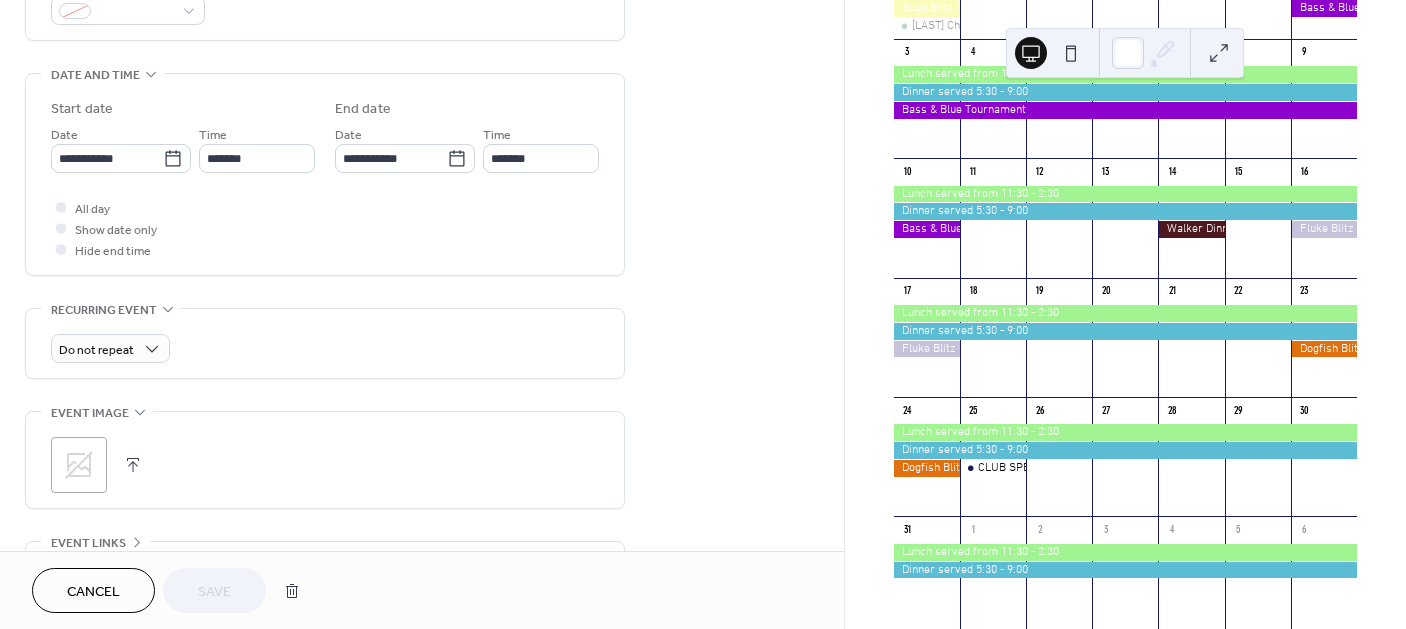 scroll, scrollTop: 575, scrollLeft: 0, axis: vertical 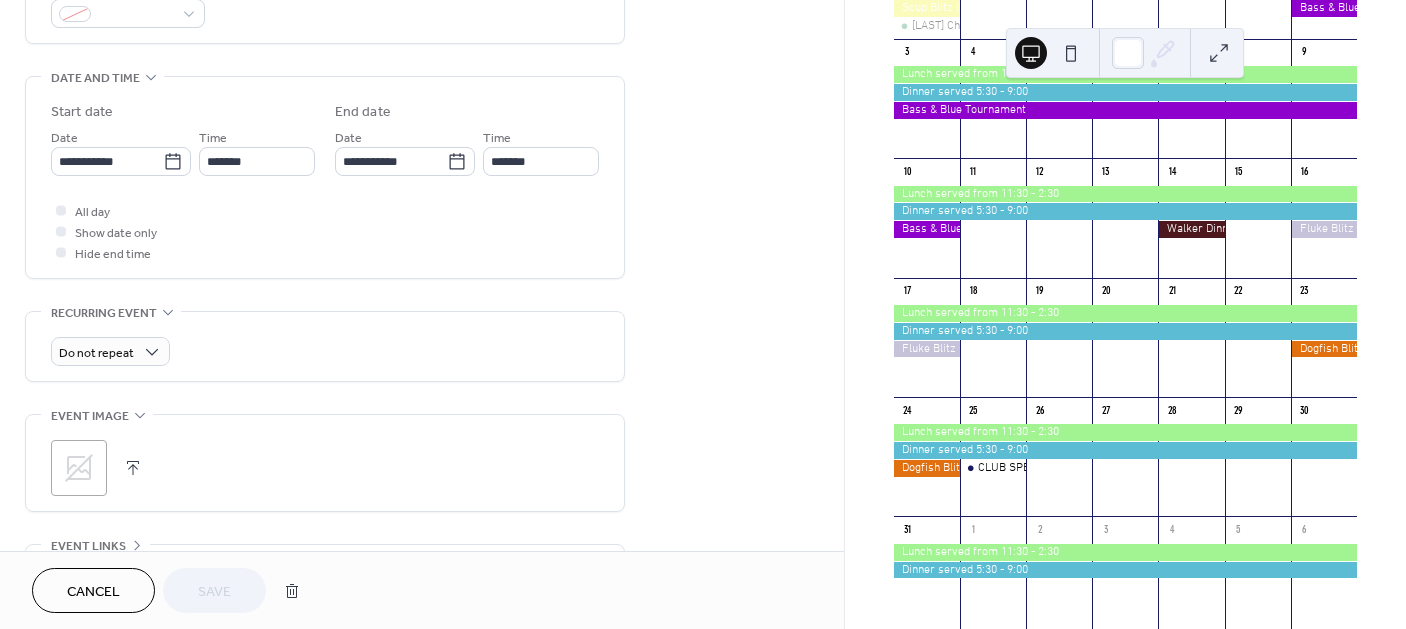 click at bounding box center [61, 210] 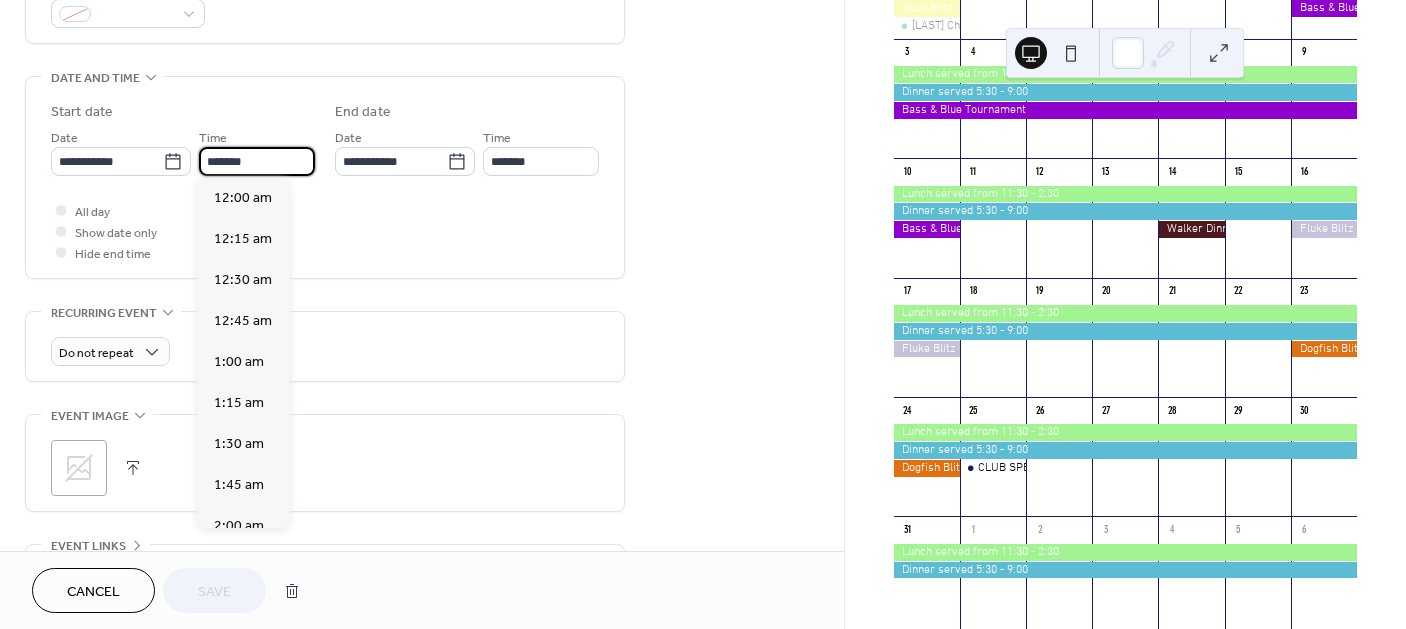 scroll, scrollTop: 2955, scrollLeft: 0, axis: vertical 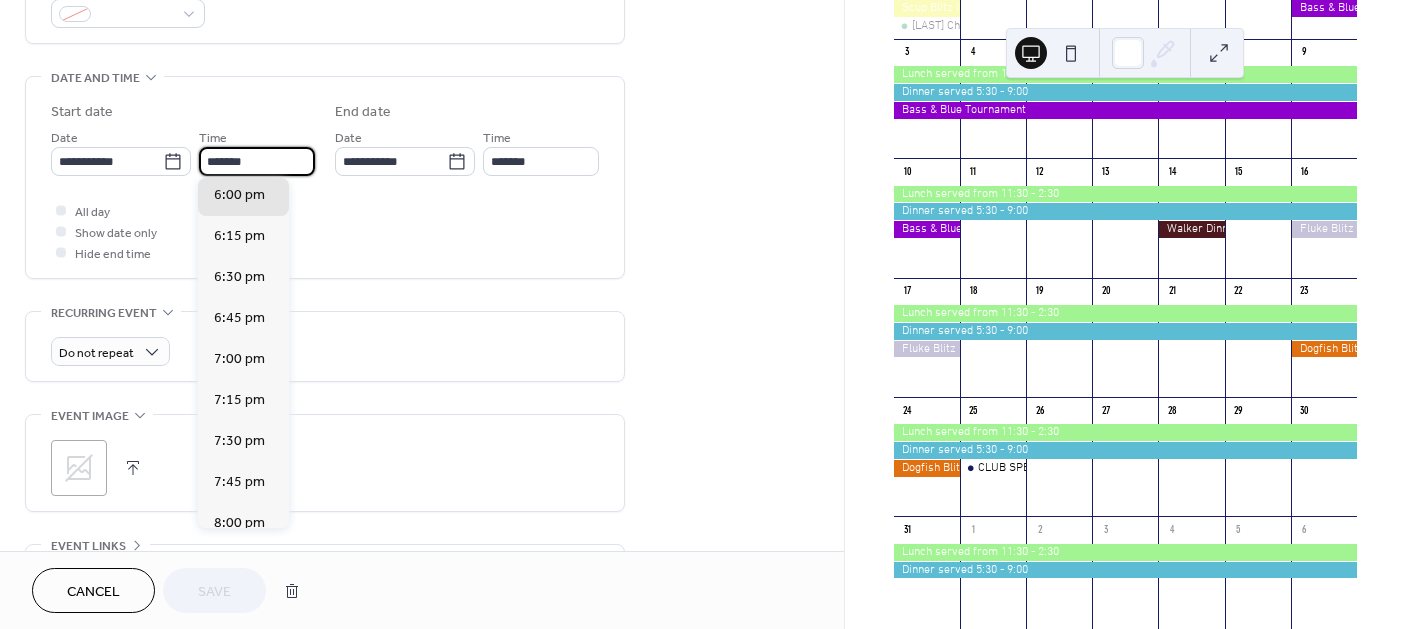 drag, startPoint x: 251, startPoint y: 155, endPoint x: 193, endPoint y: 146, distance: 58.694122 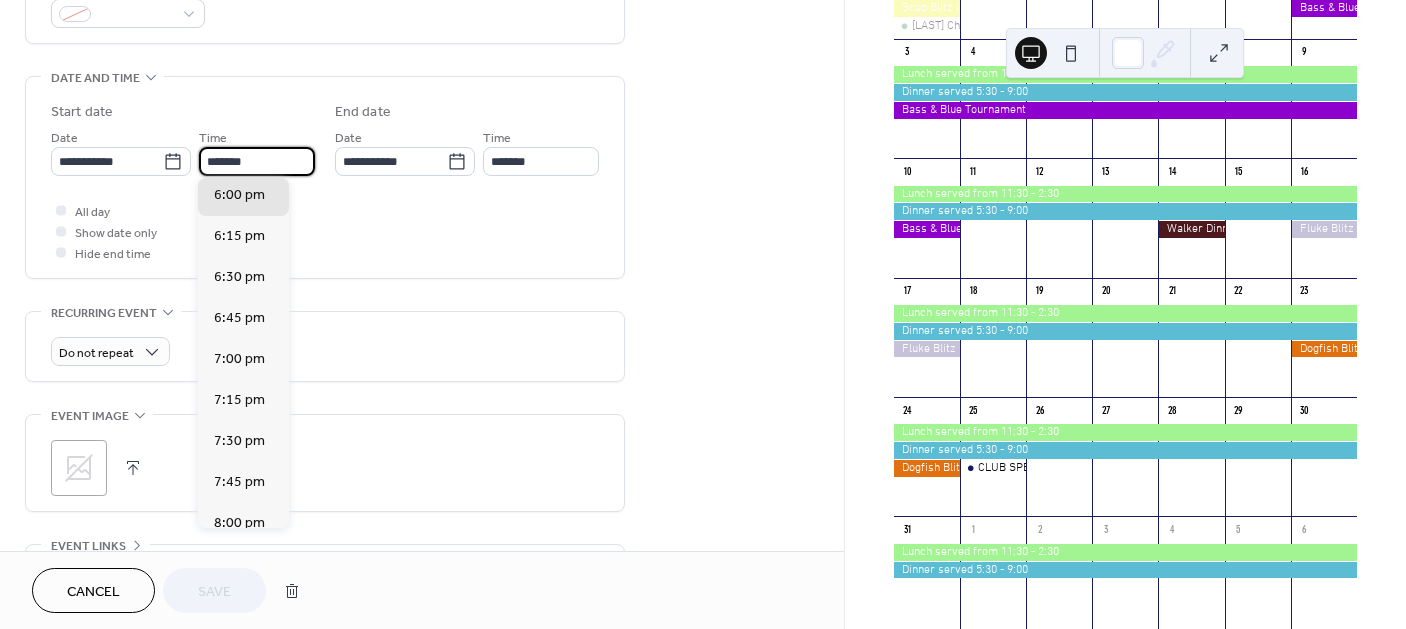 click on "**********" at bounding box center (183, 151) 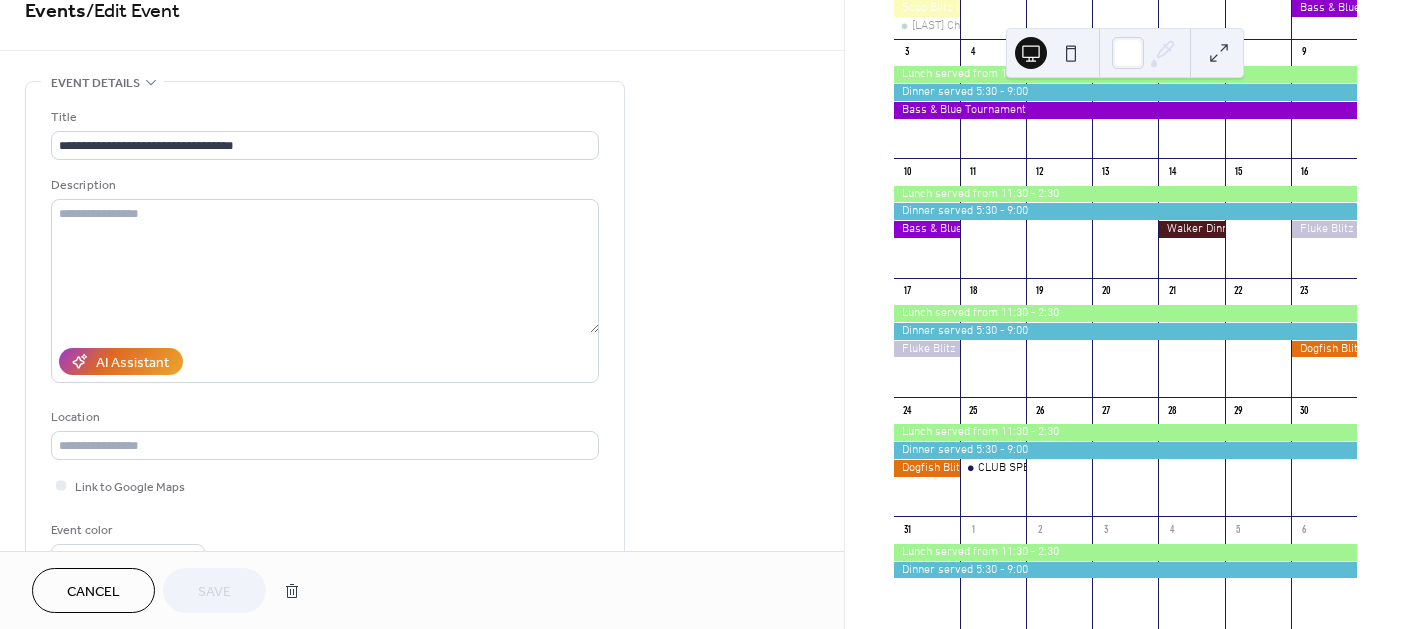 scroll, scrollTop: 0, scrollLeft: 0, axis: both 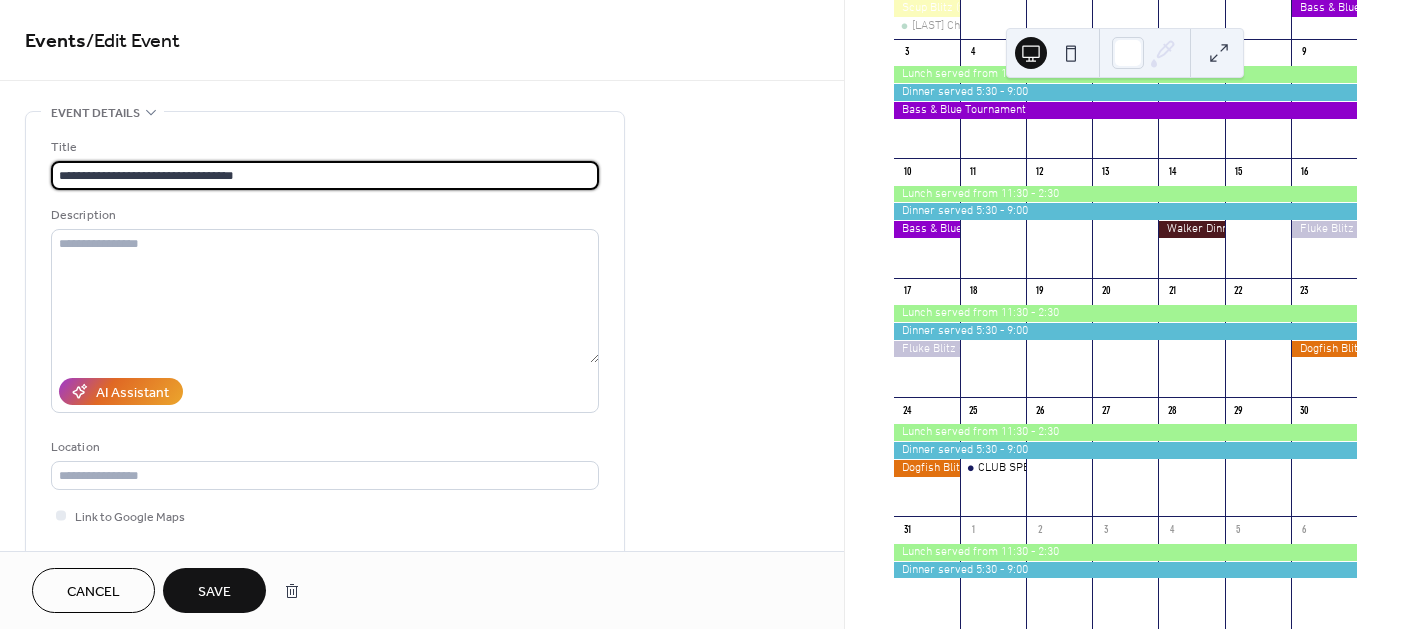 click on "**********" at bounding box center (325, 175) 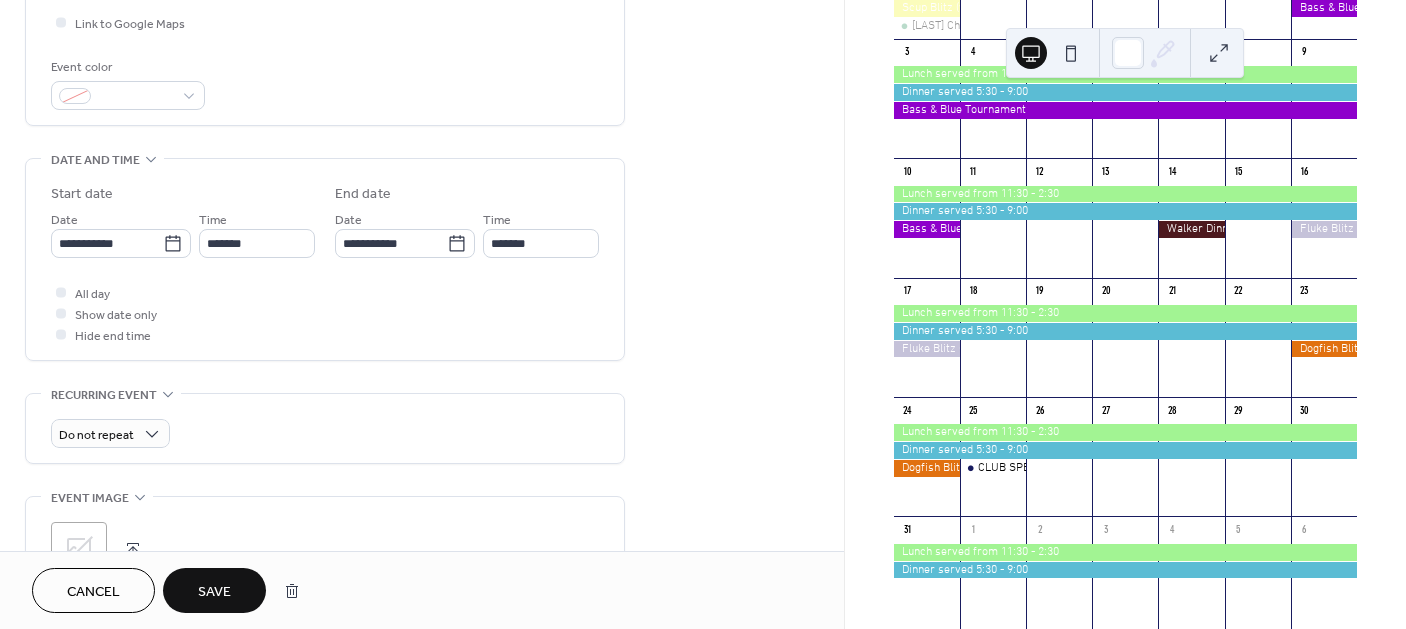 scroll, scrollTop: 500, scrollLeft: 0, axis: vertical 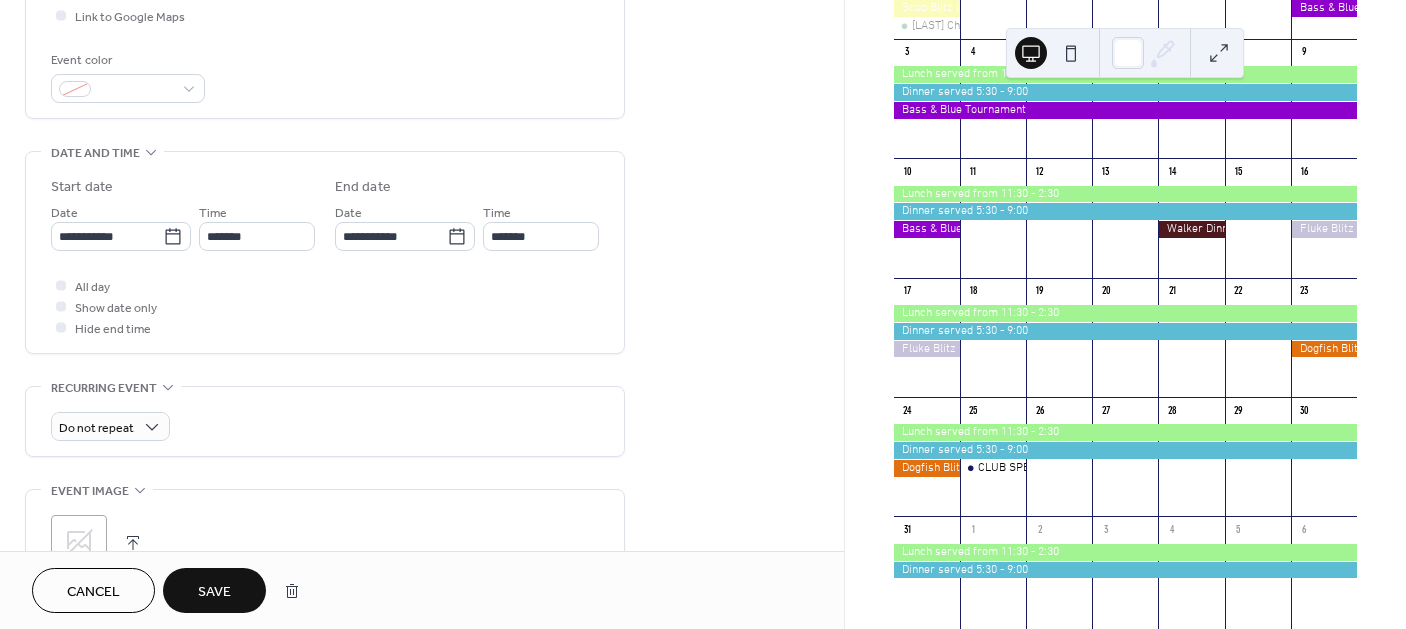 type on "**********" 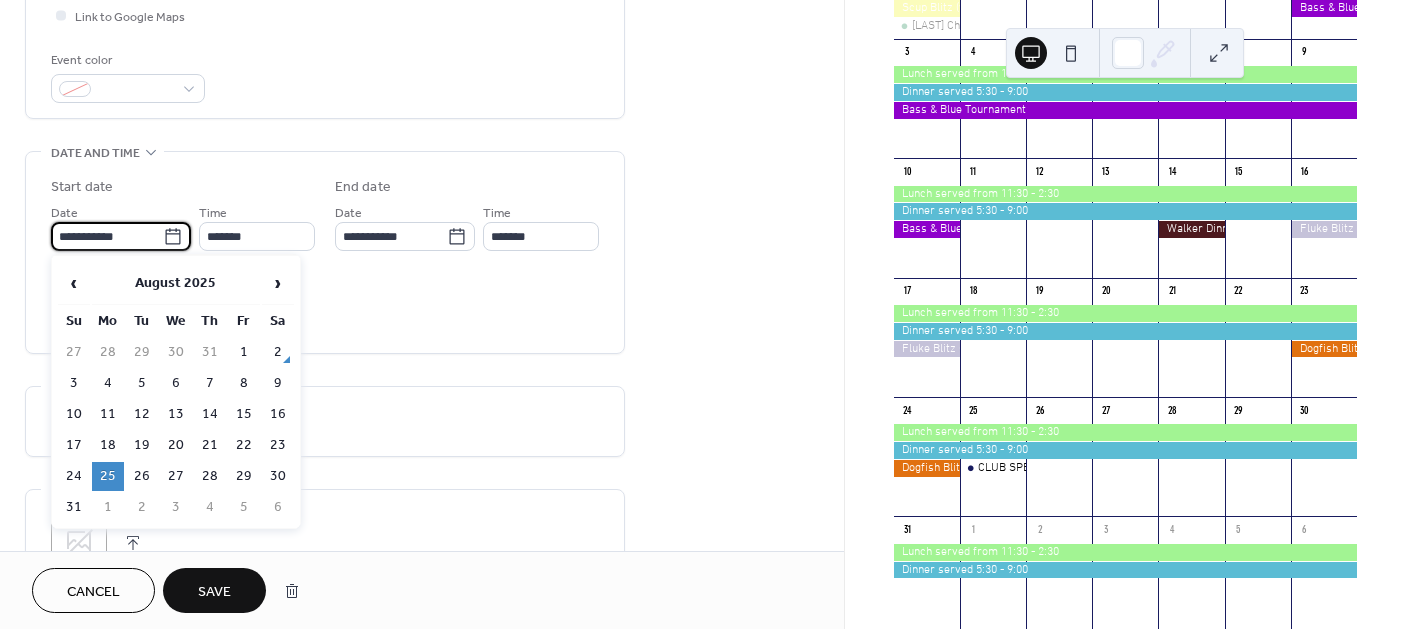 click on "**********" at bounding box center [107, 236] 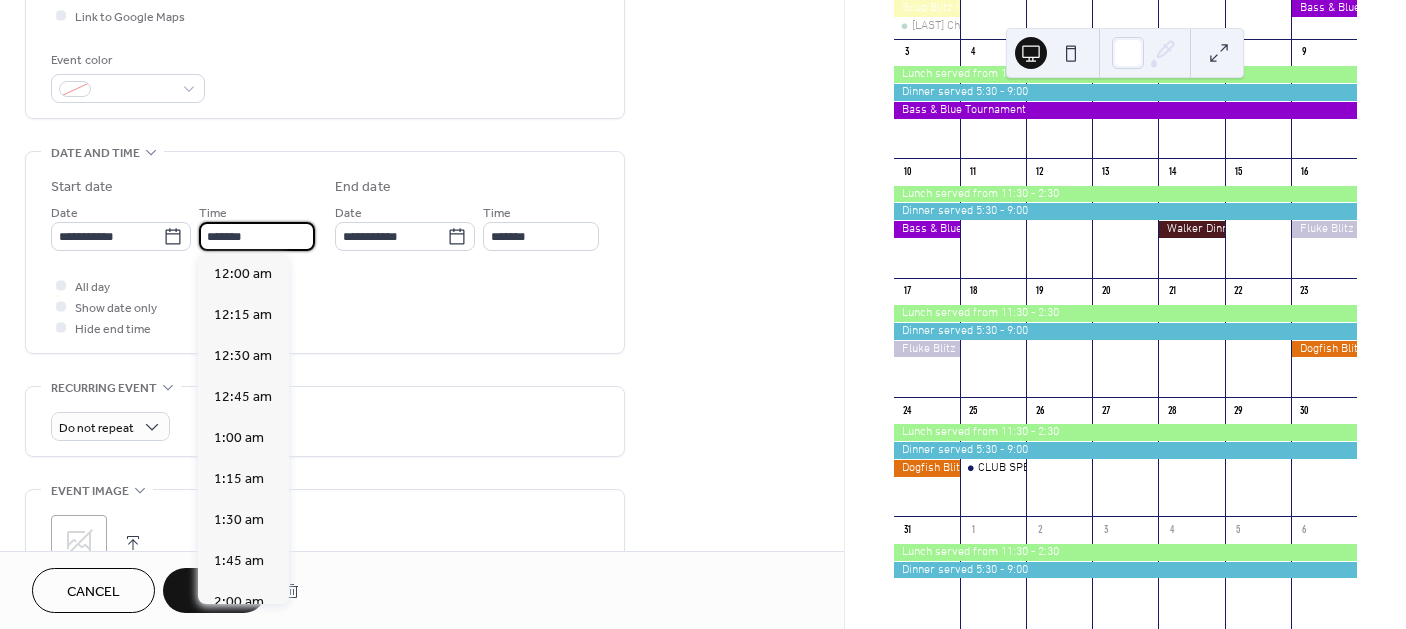 scroll, scrollTop: 2955, scrollLeft: 0, axis: vertical 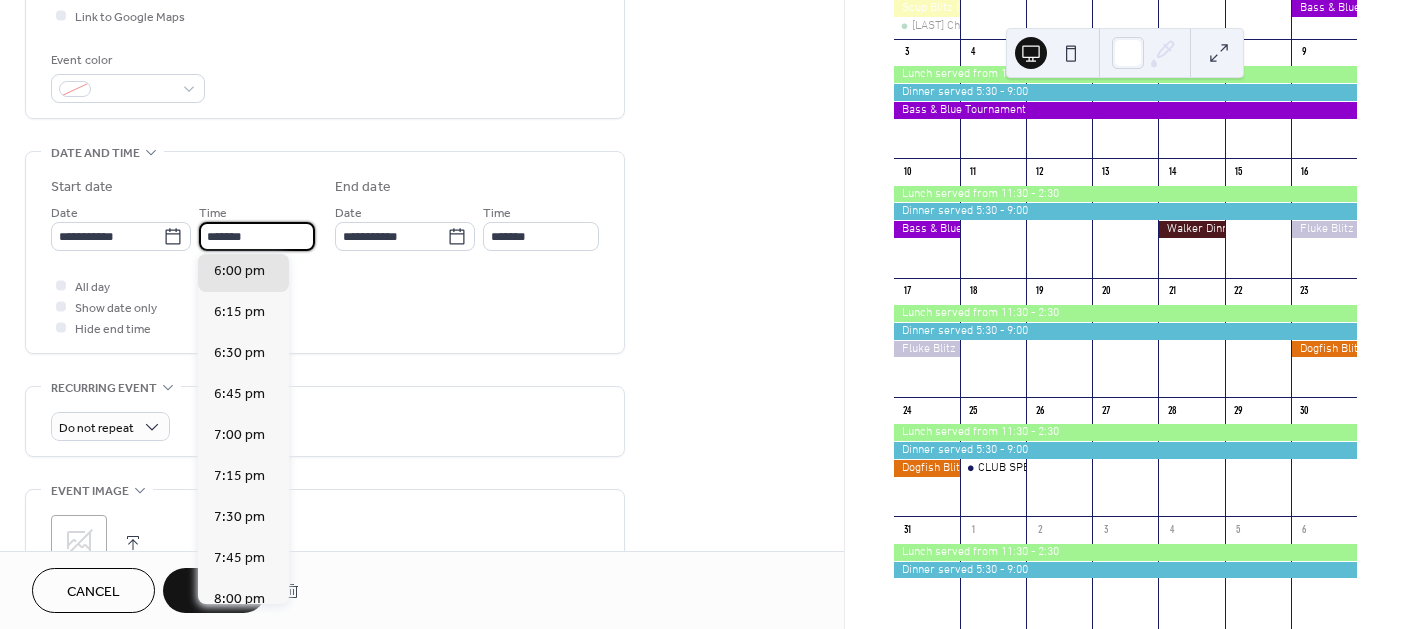 click on "*******" at bounding box center (257, 236) 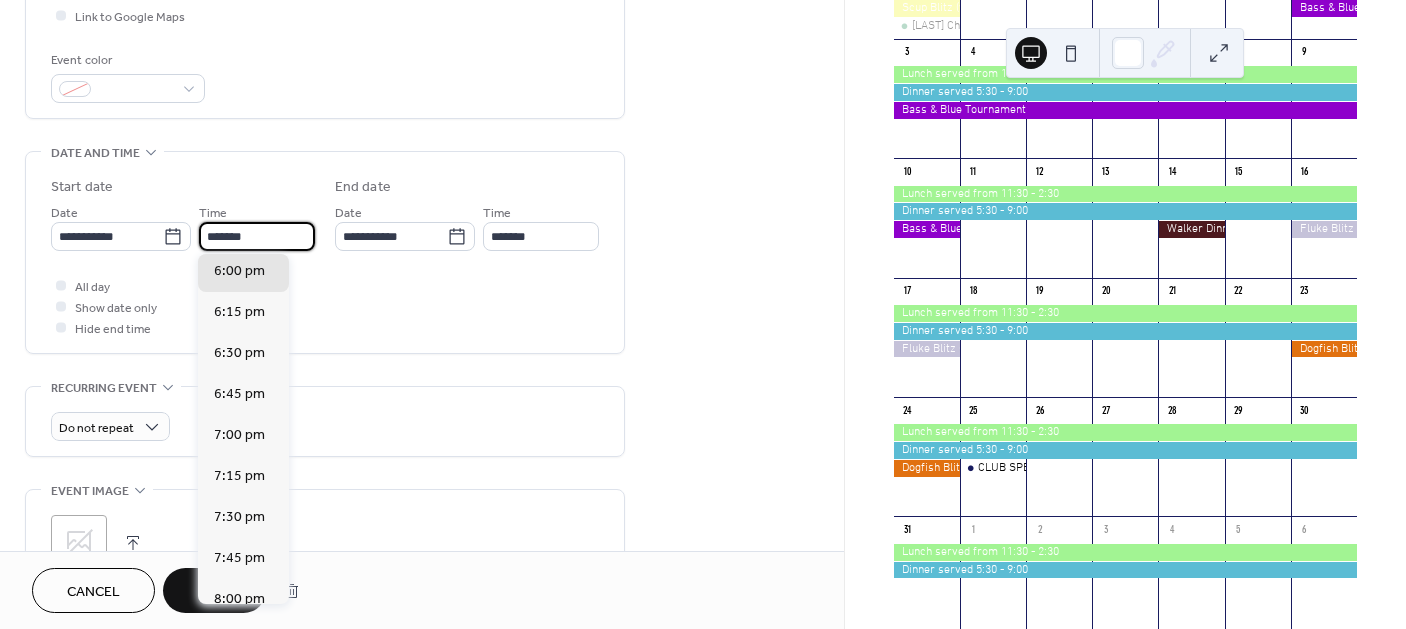 click at bounding box center (61, 285) 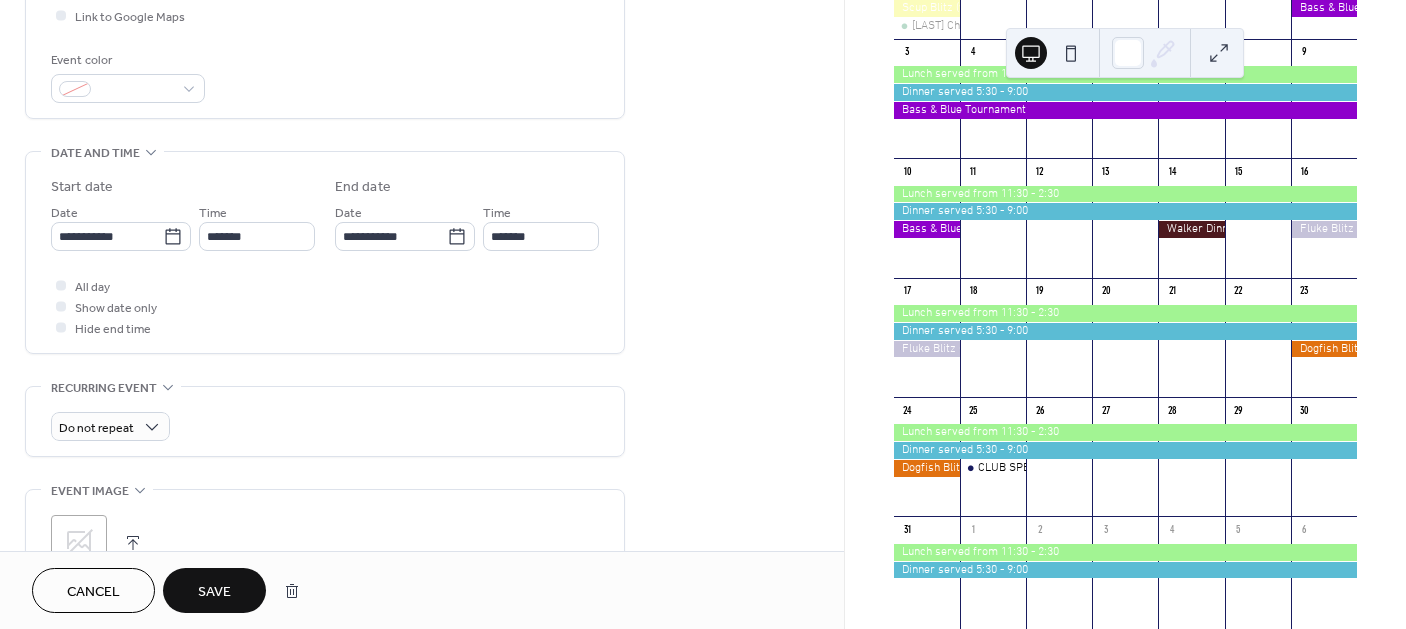 click at bounding box center (61, 285) 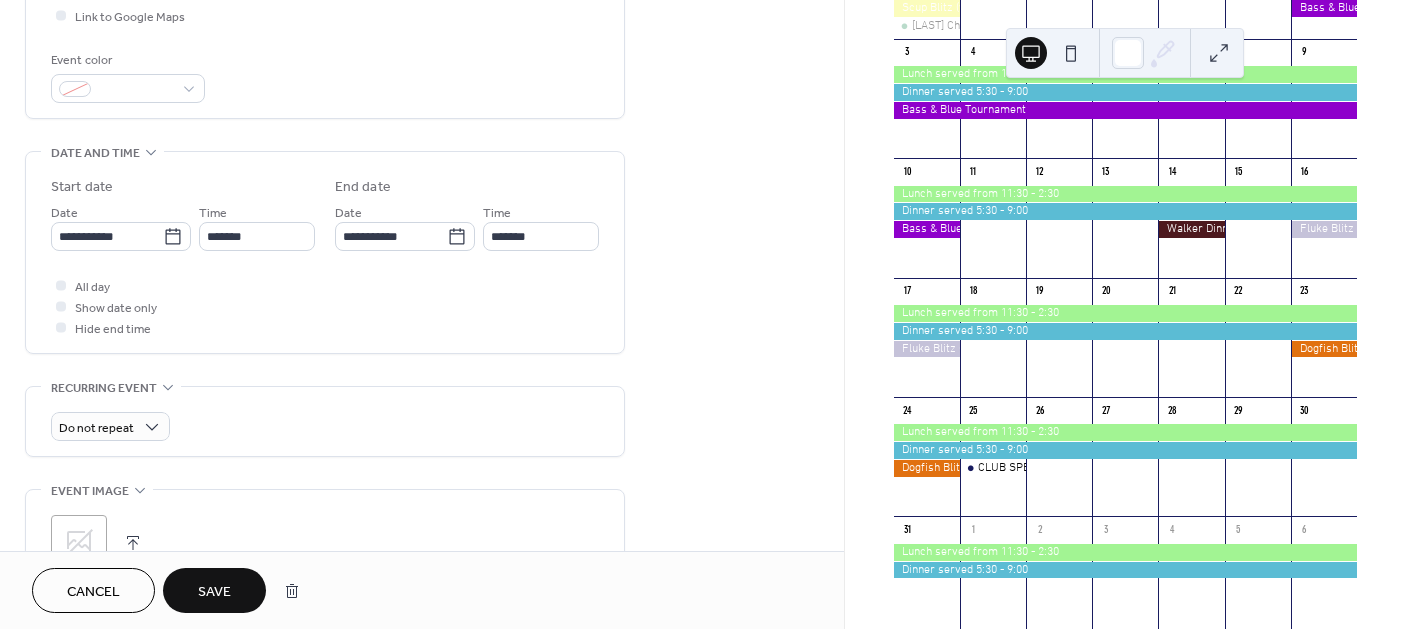click at bounding box center [61, 285] 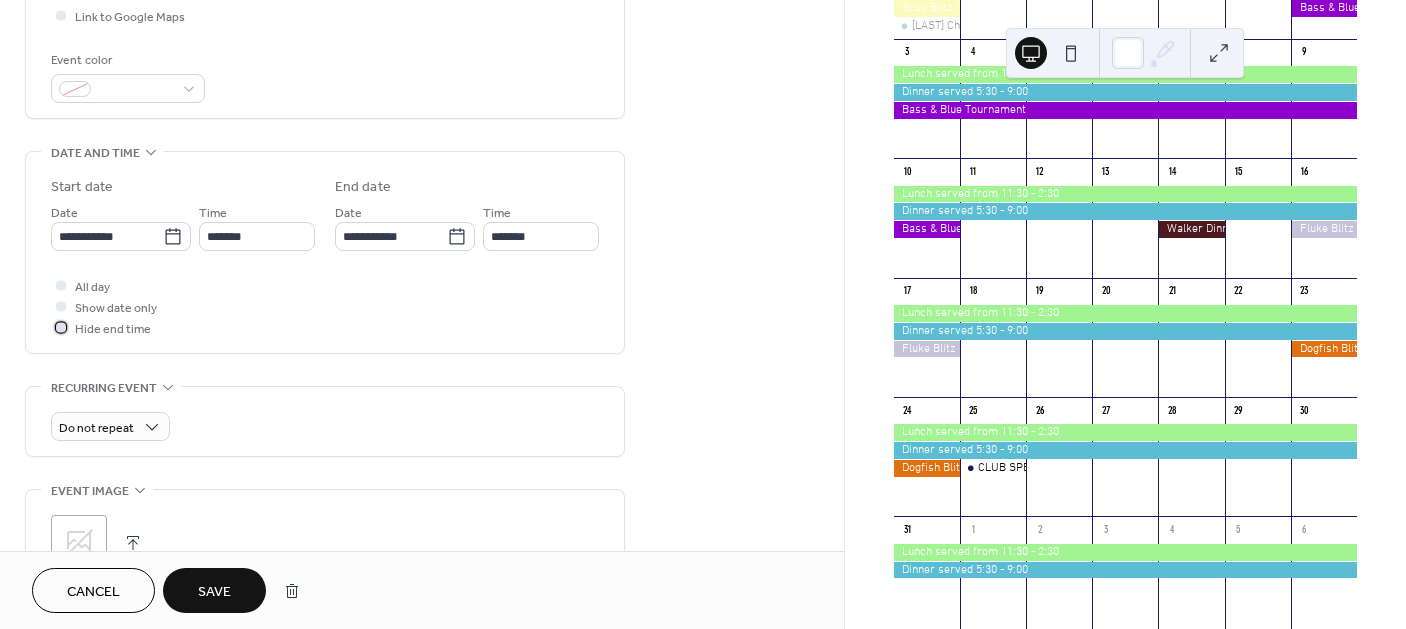 click 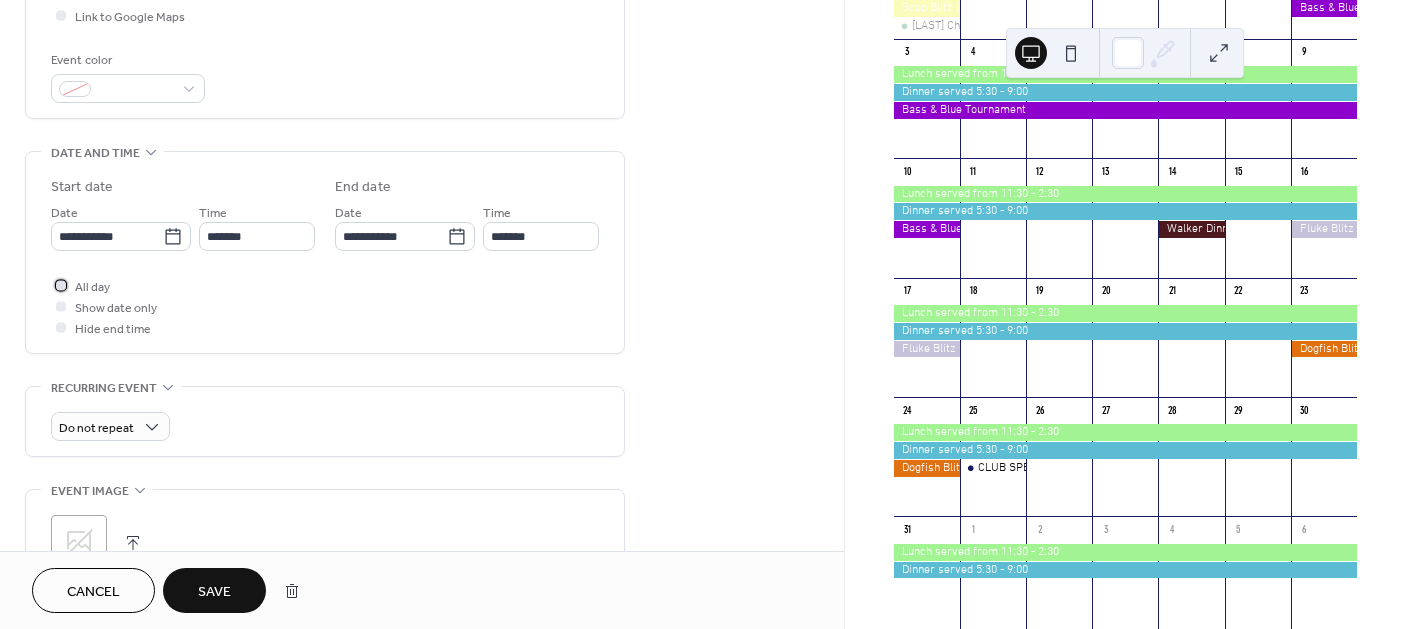 click at bounding box center [61, 285] 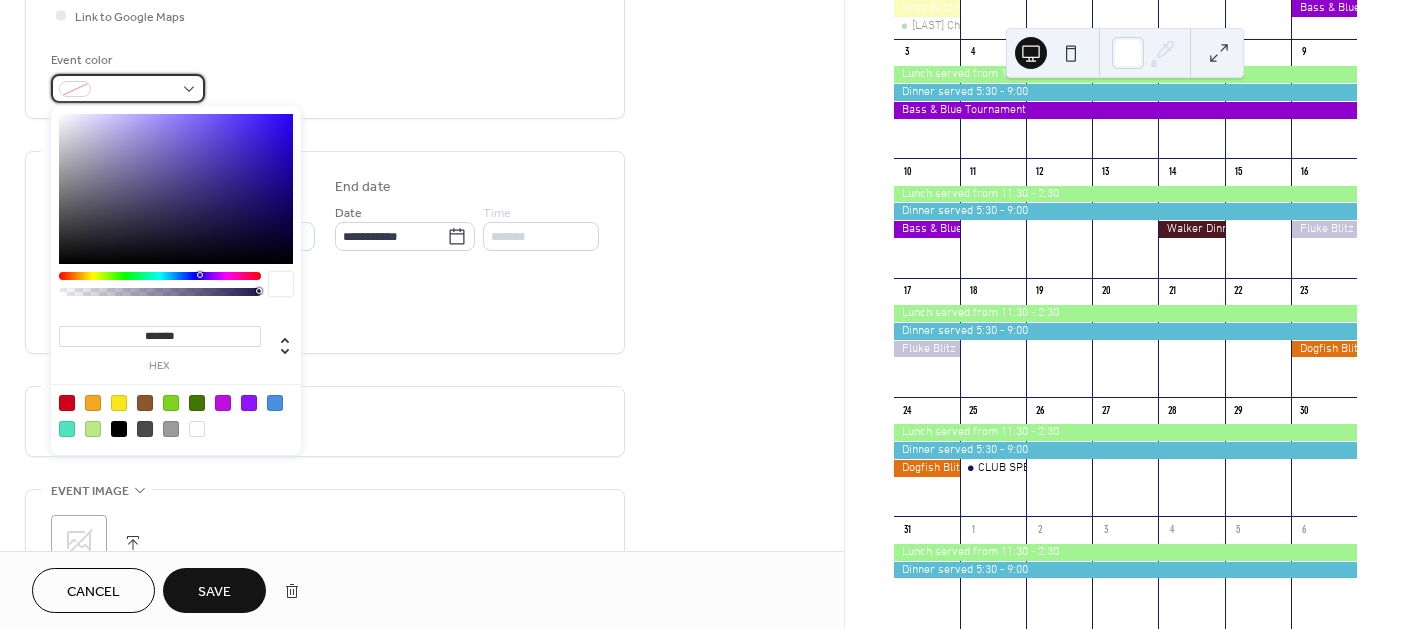 click at bounding box center (128, 88) 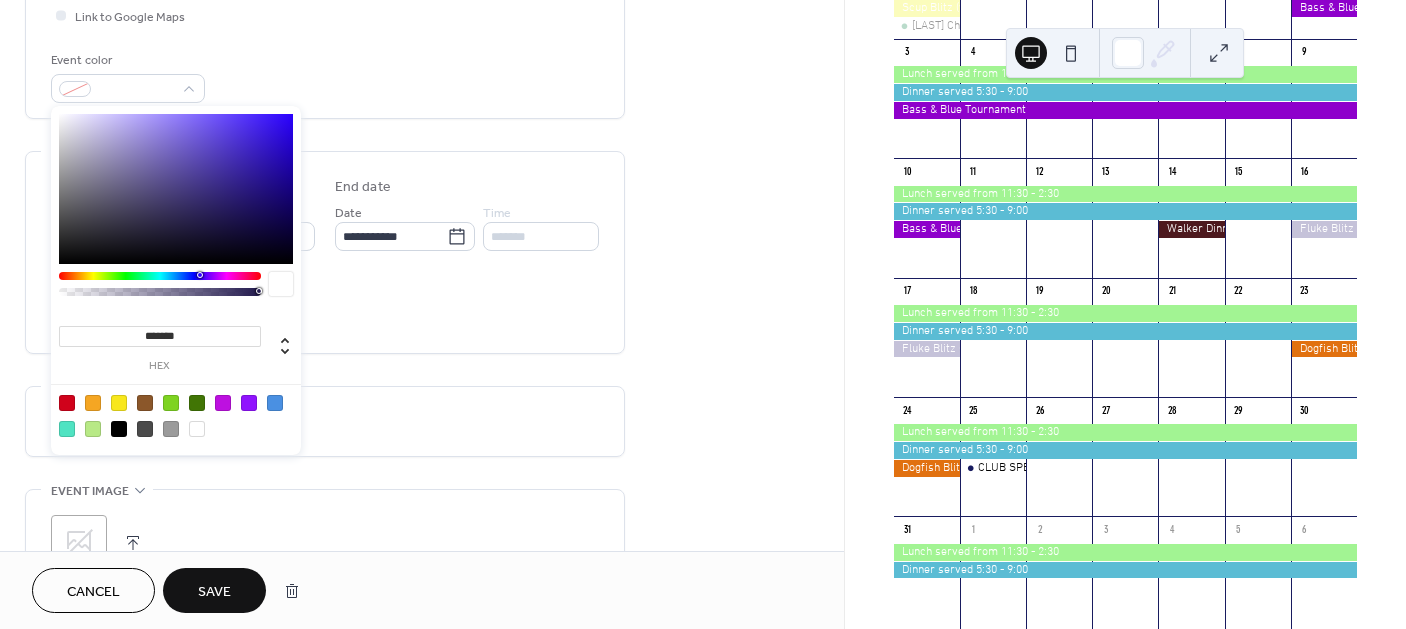 click at bounding box center (160, 276) 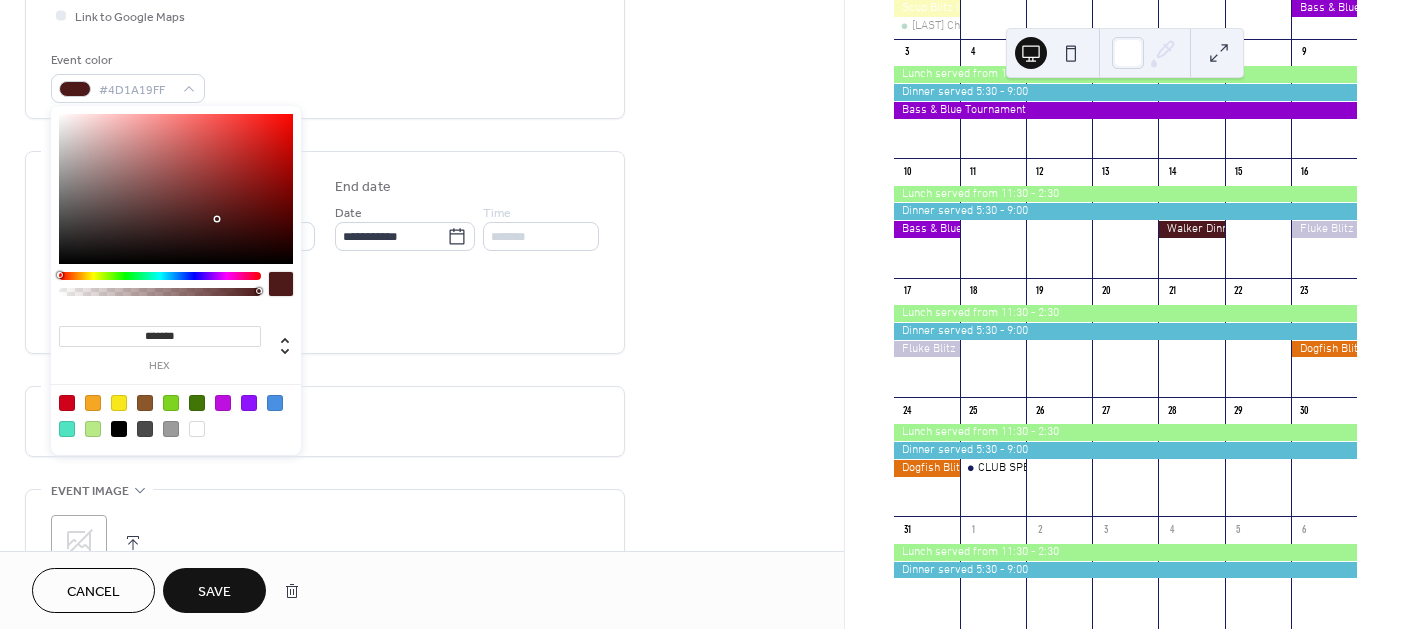 type on "*******" 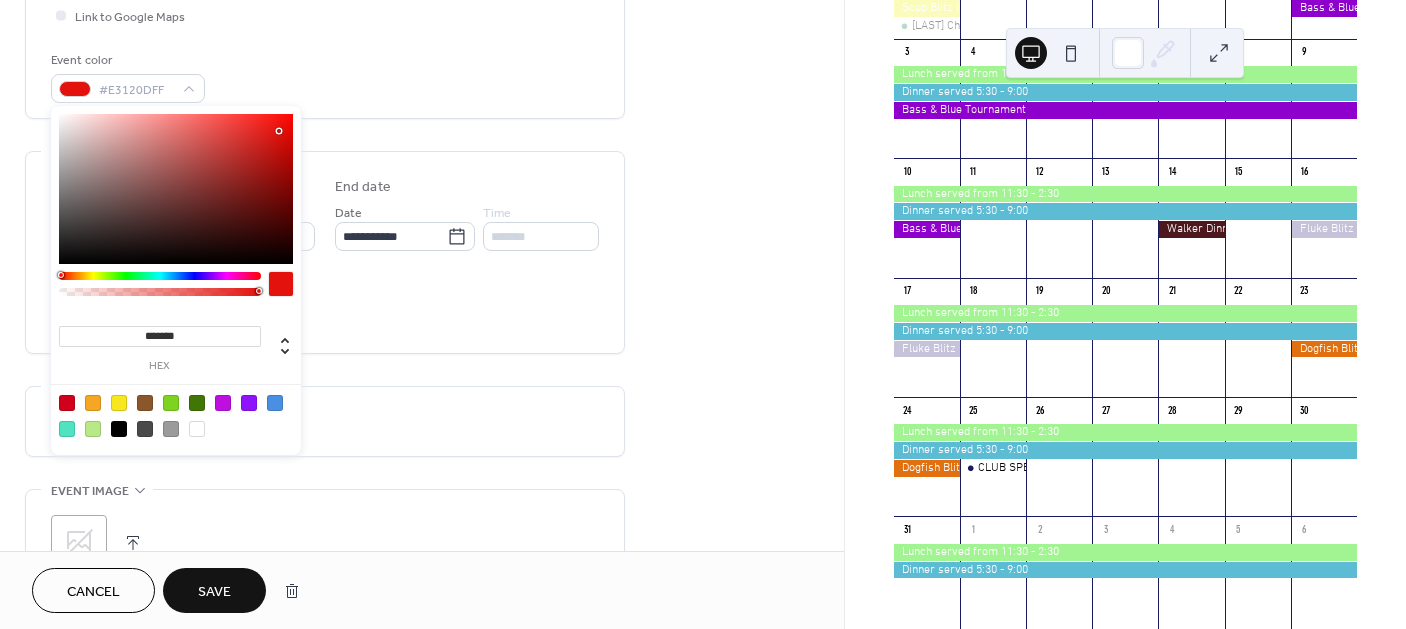 click at bounding box center [176, 189] 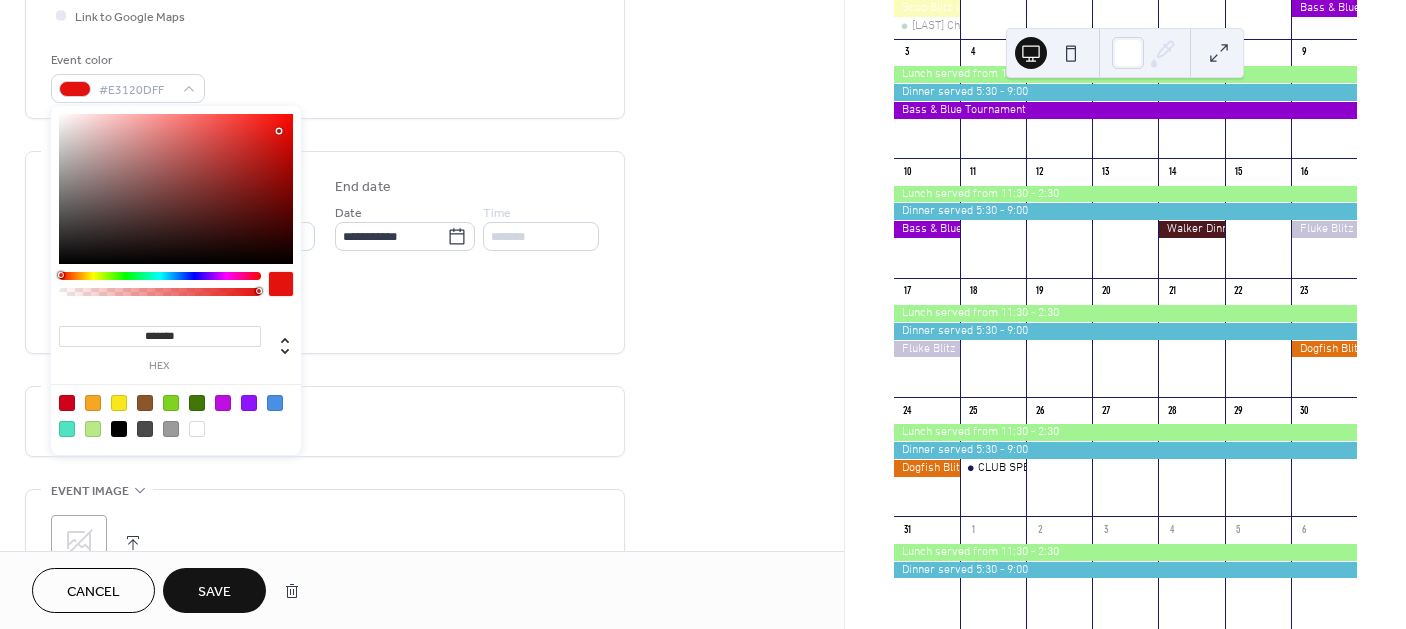 click on "Save" at bounding box center (214, 592) 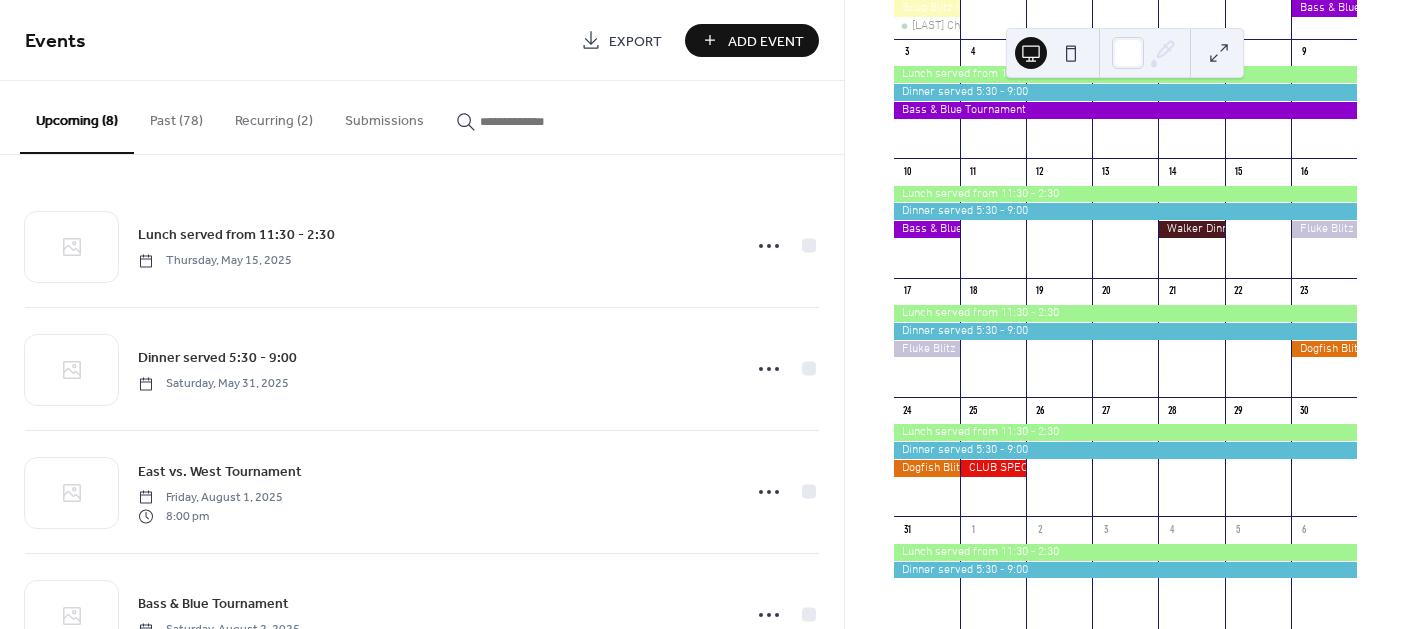 click at bounding box center (927, 466) 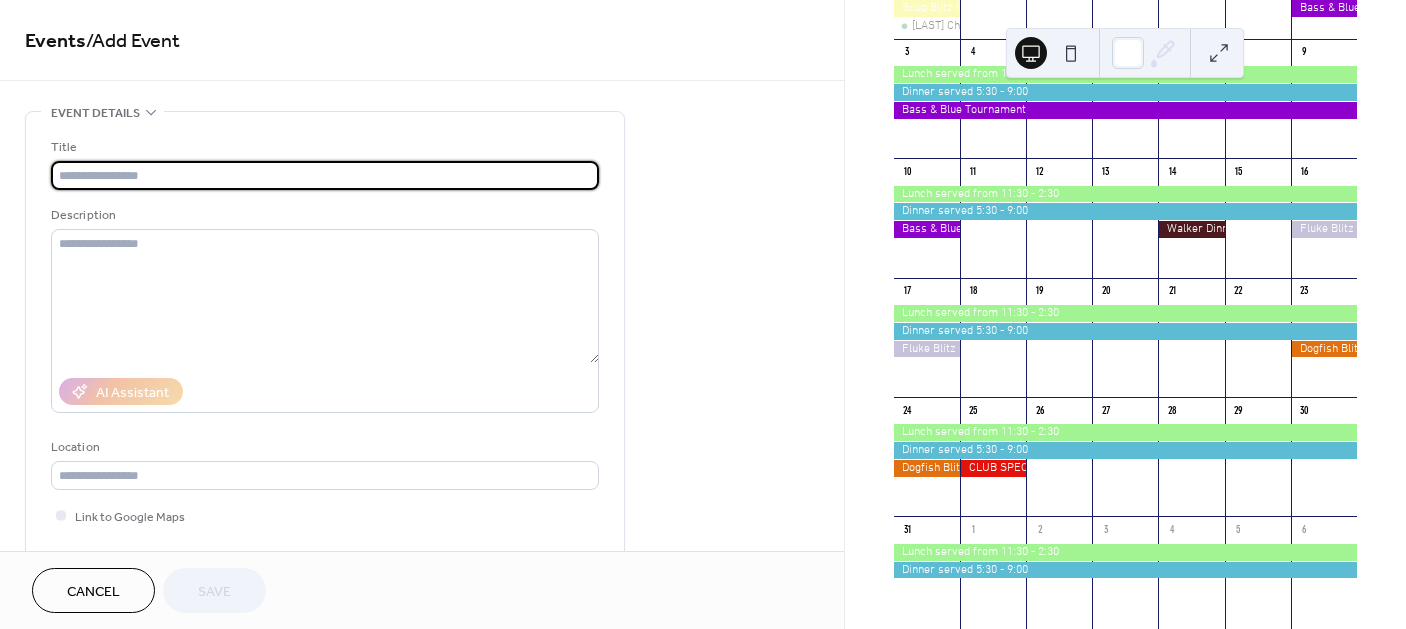 click at bounding box center (325, 175) 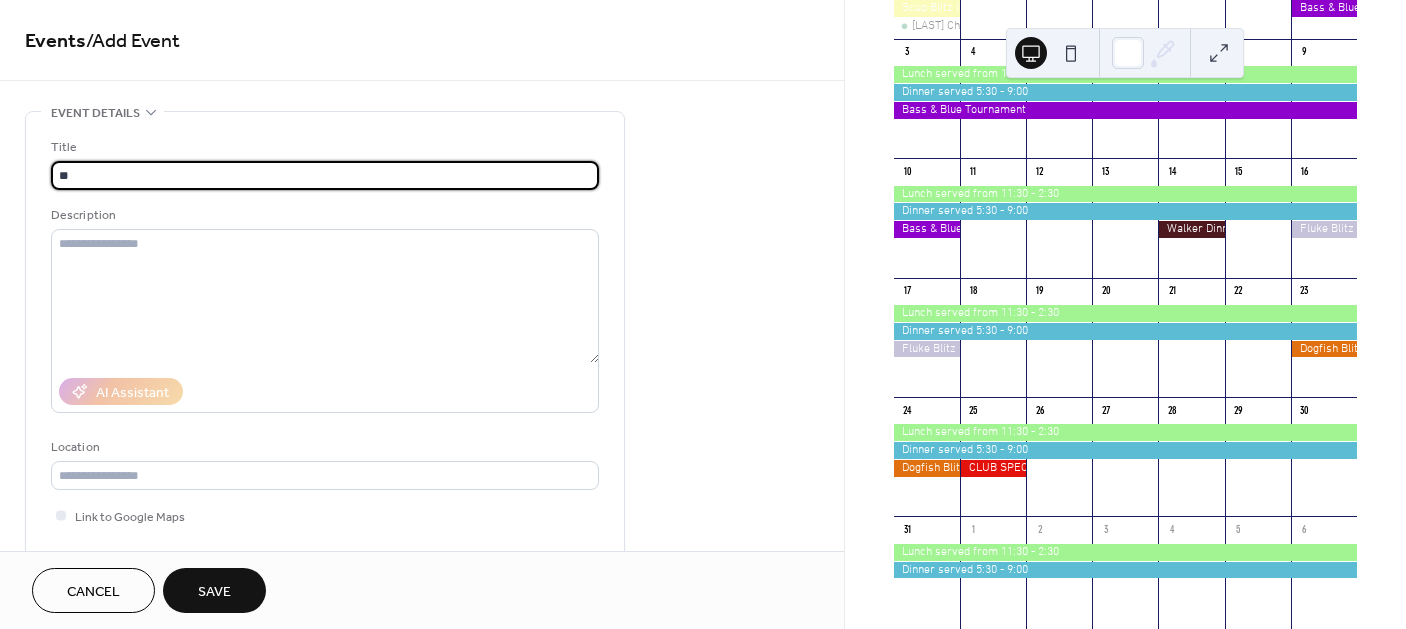 type on "*" 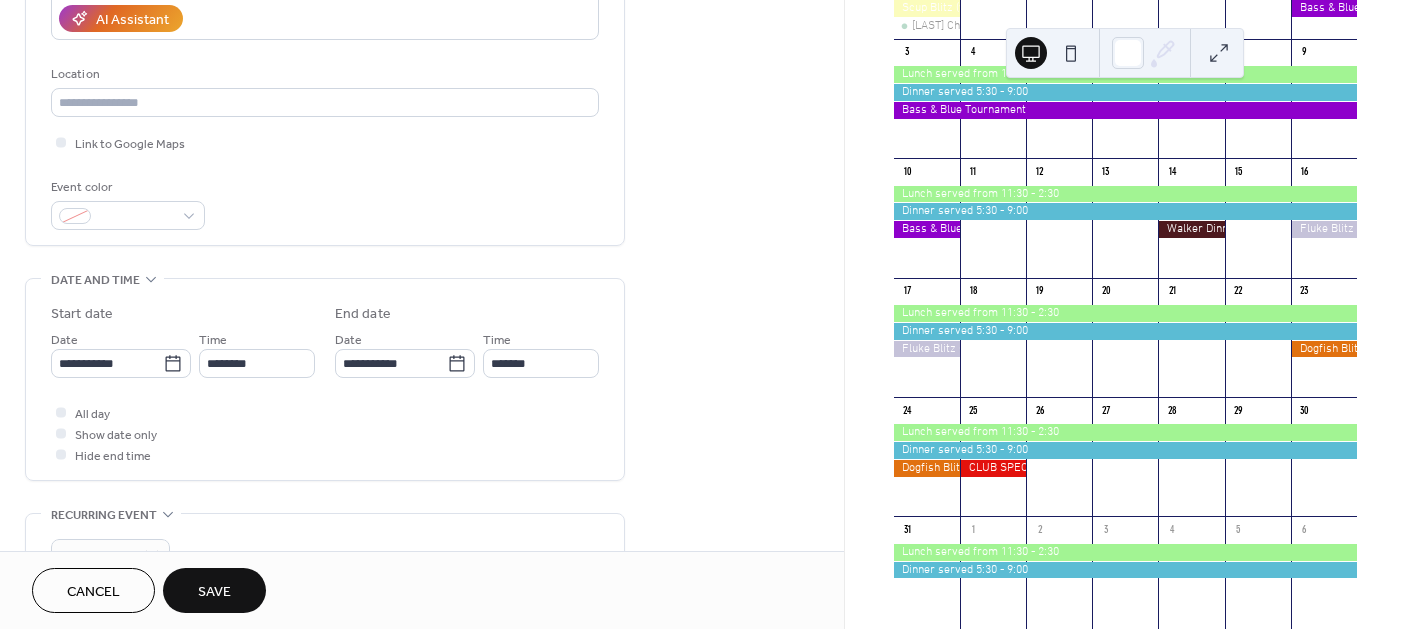 scroll, scrollTop: 400, scrollLeft: 0, axis: vertical 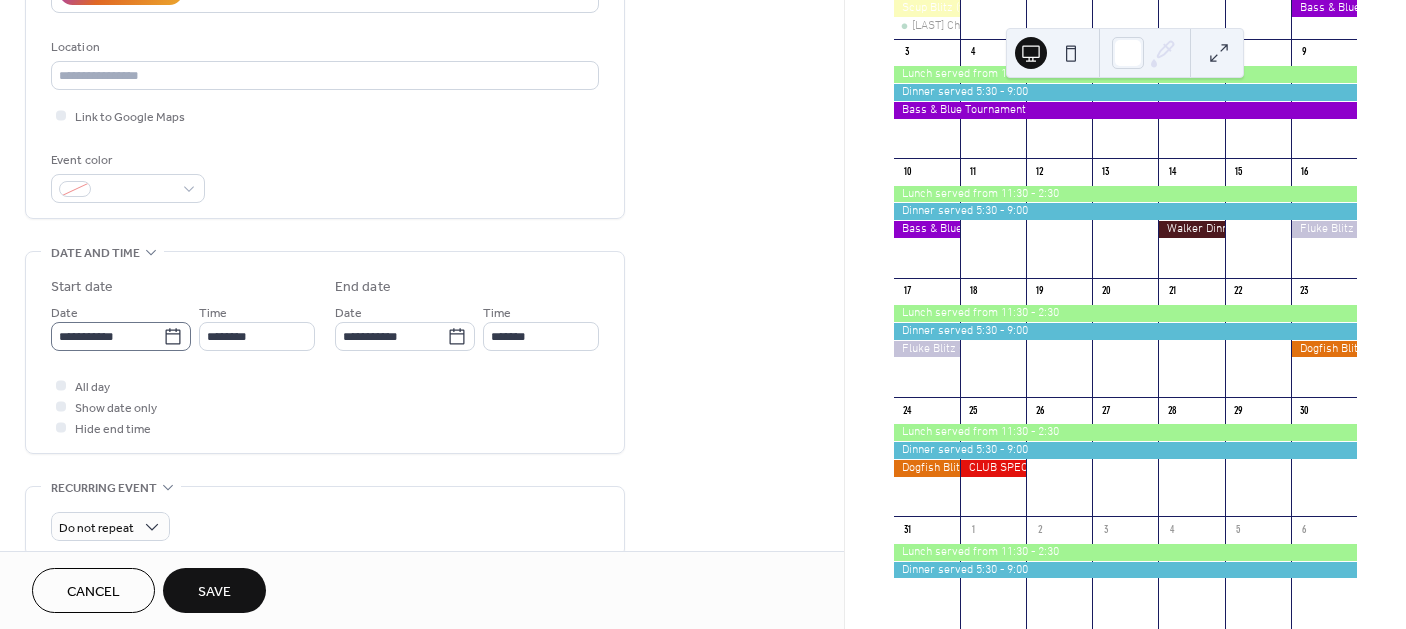 type on "**********" 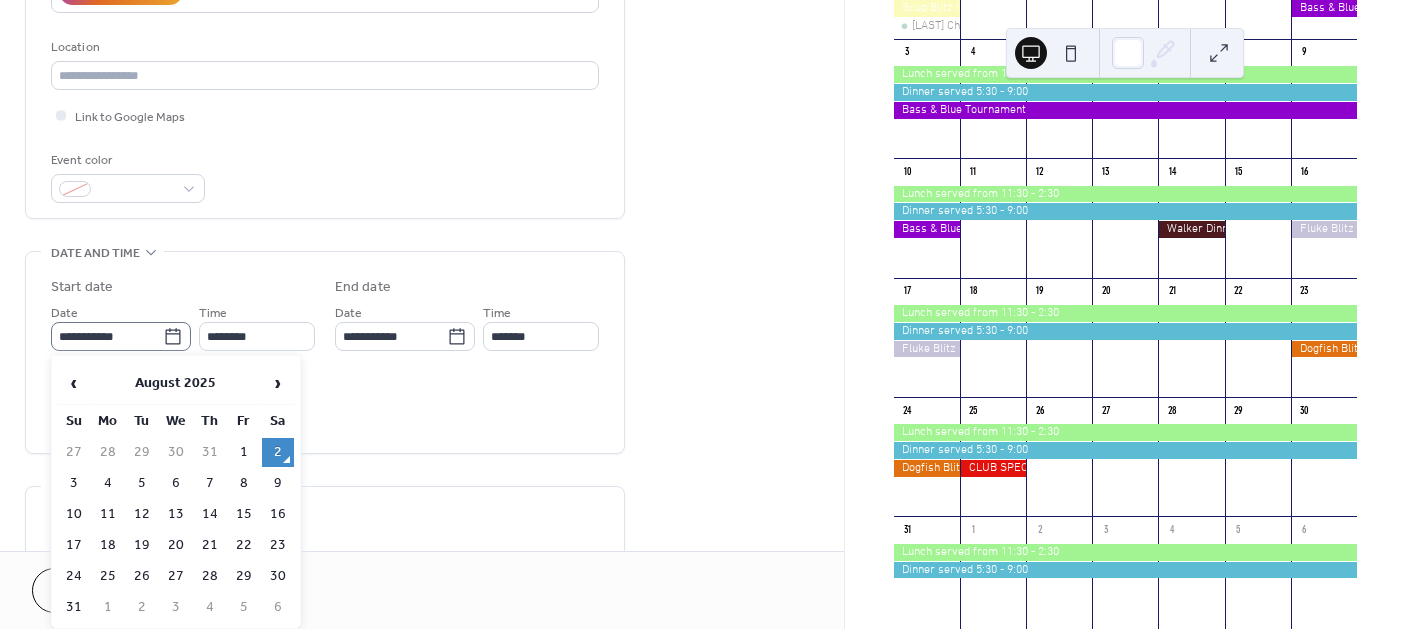 click 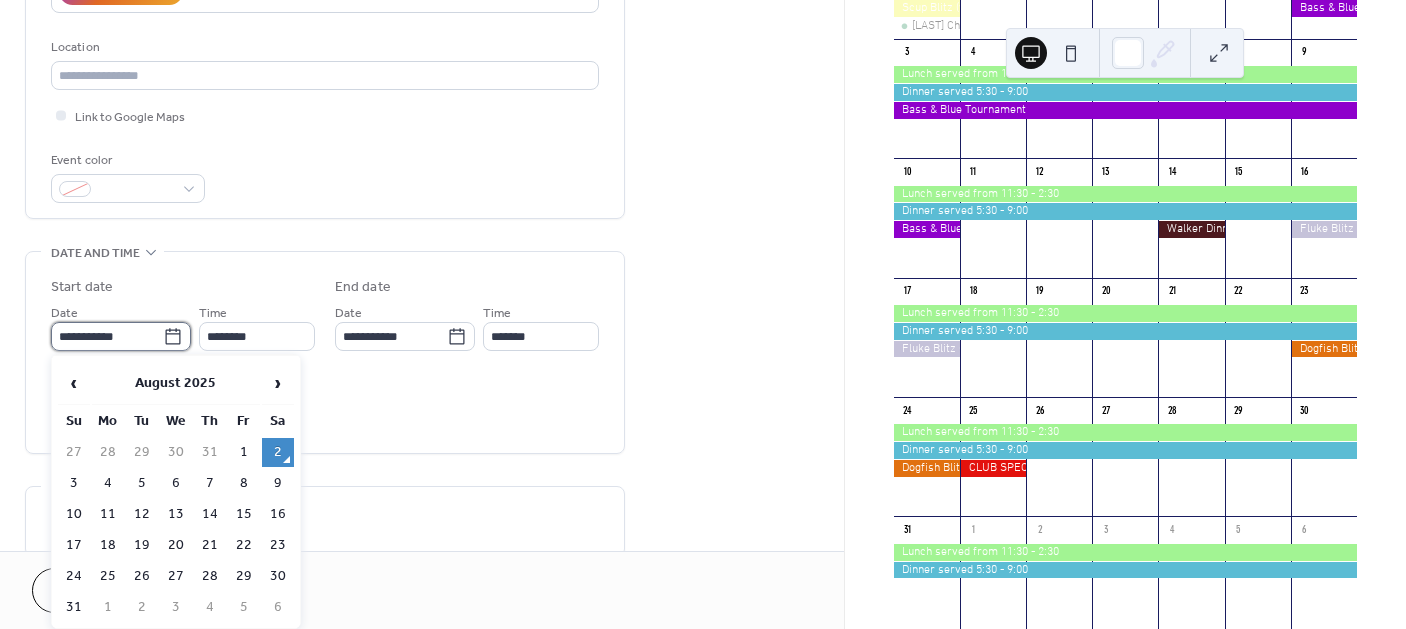 click on "**********" at bounding box center [107, 336] 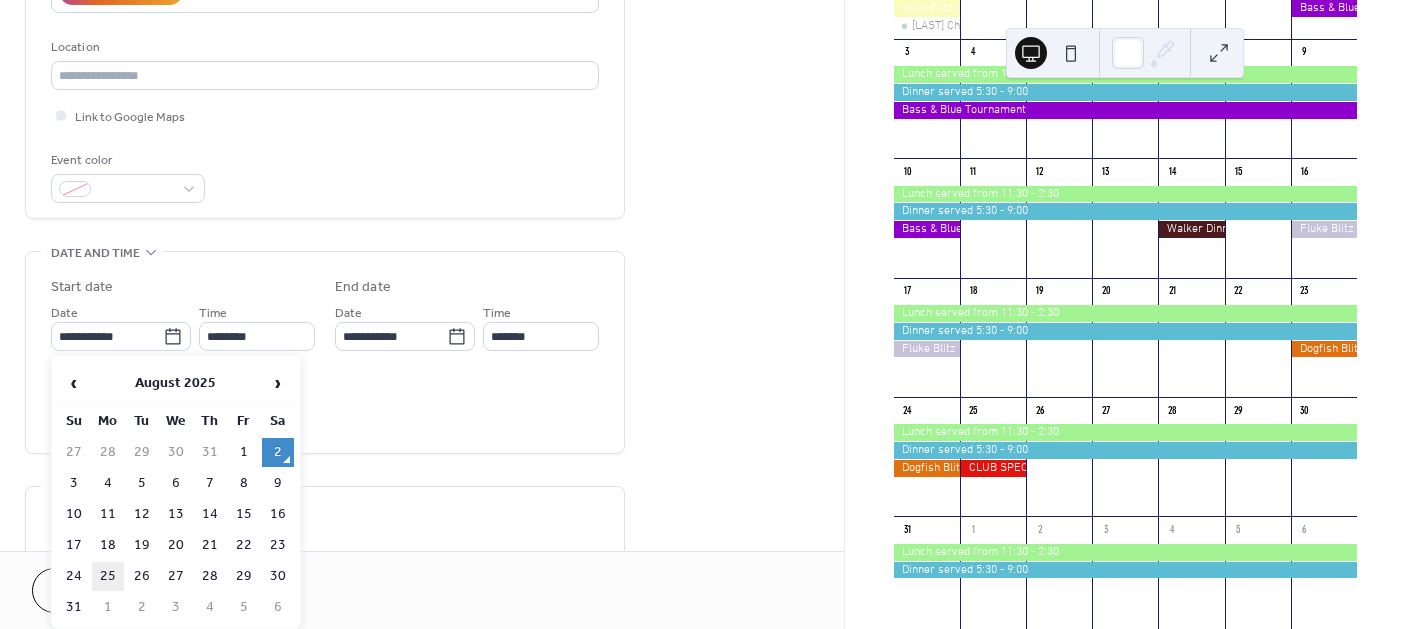 click on "25" at bounding box center (108, 576) 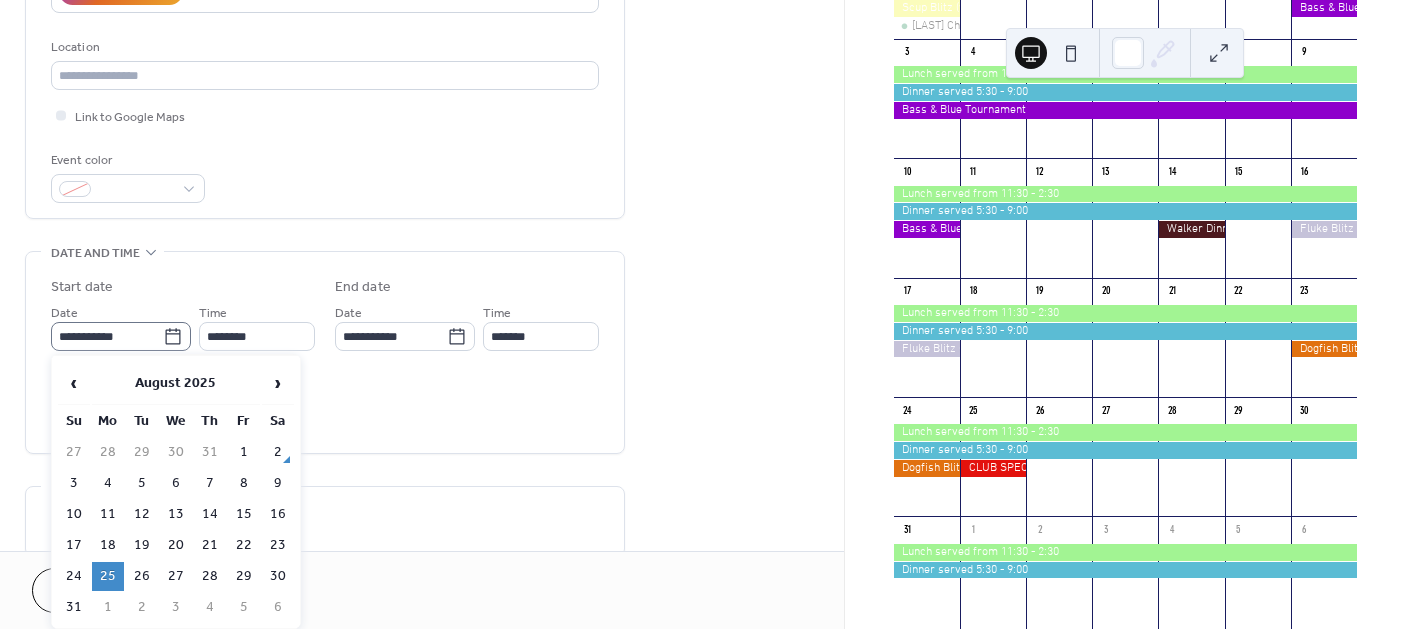 click 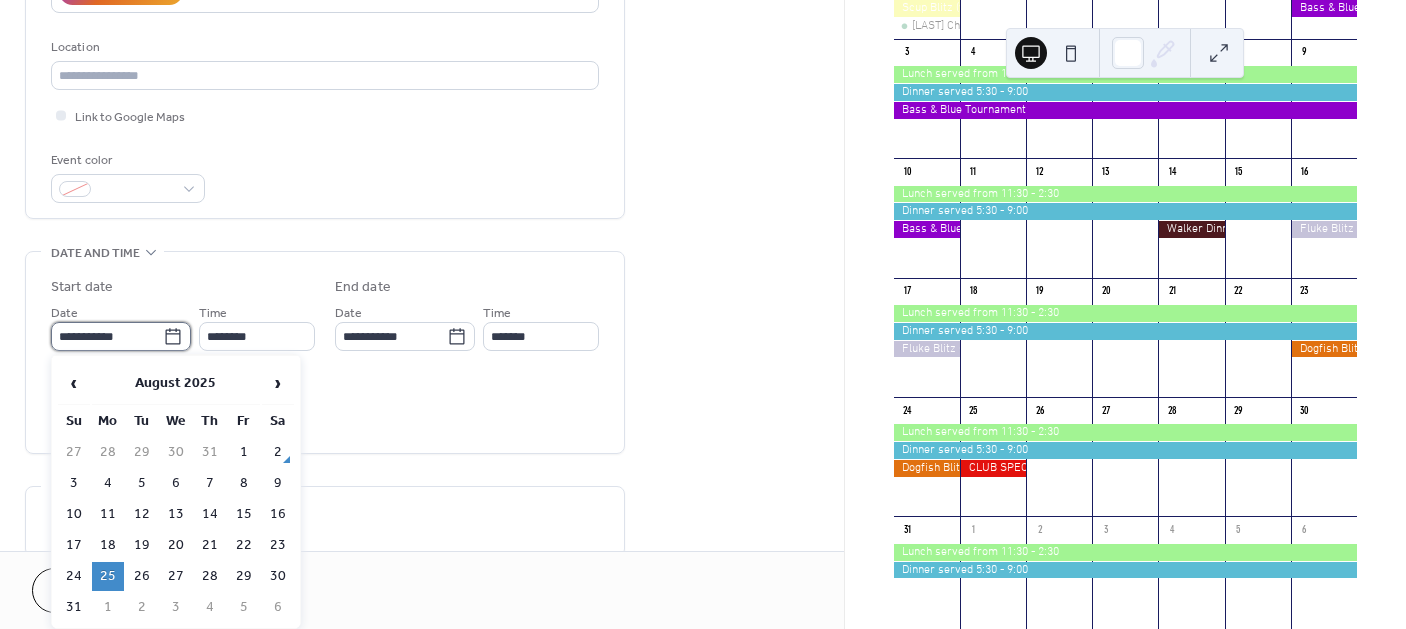 click on "**********" at bounding box center (107, 336) 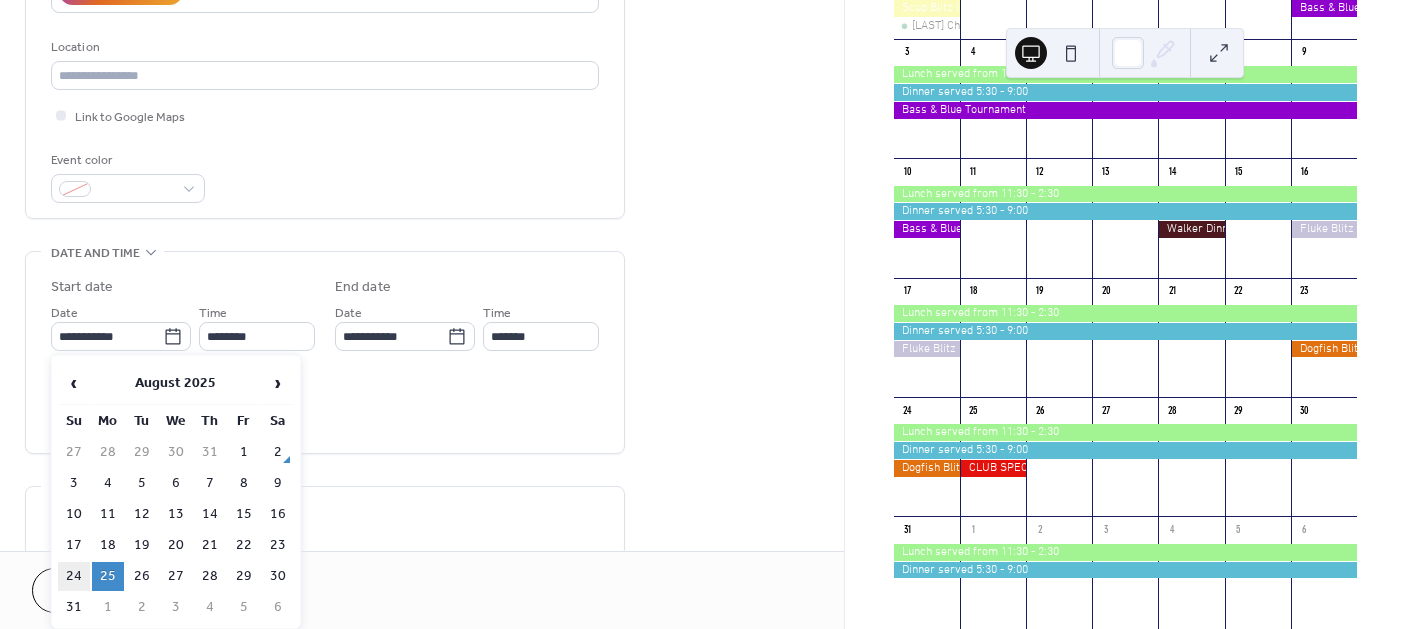 click on "24" at bounding box center [74, 576] 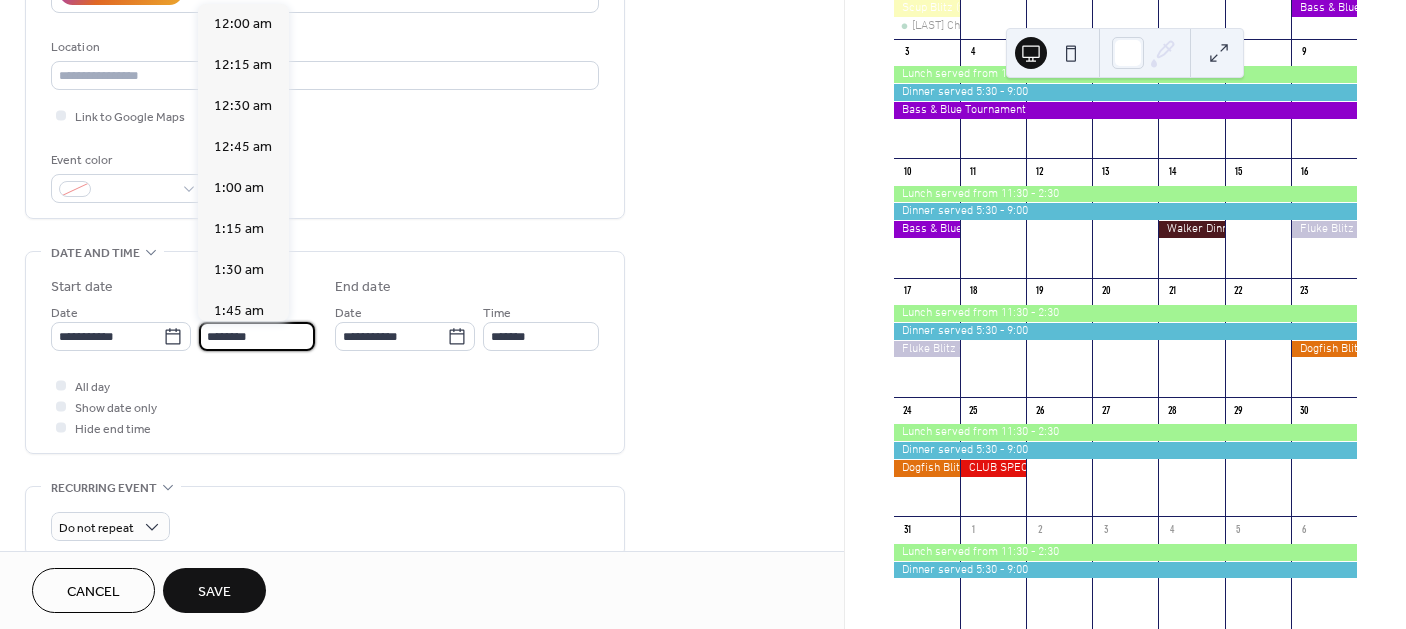 scroll, scrollTop: 1969, scrollLeft: 0, axis: vertical 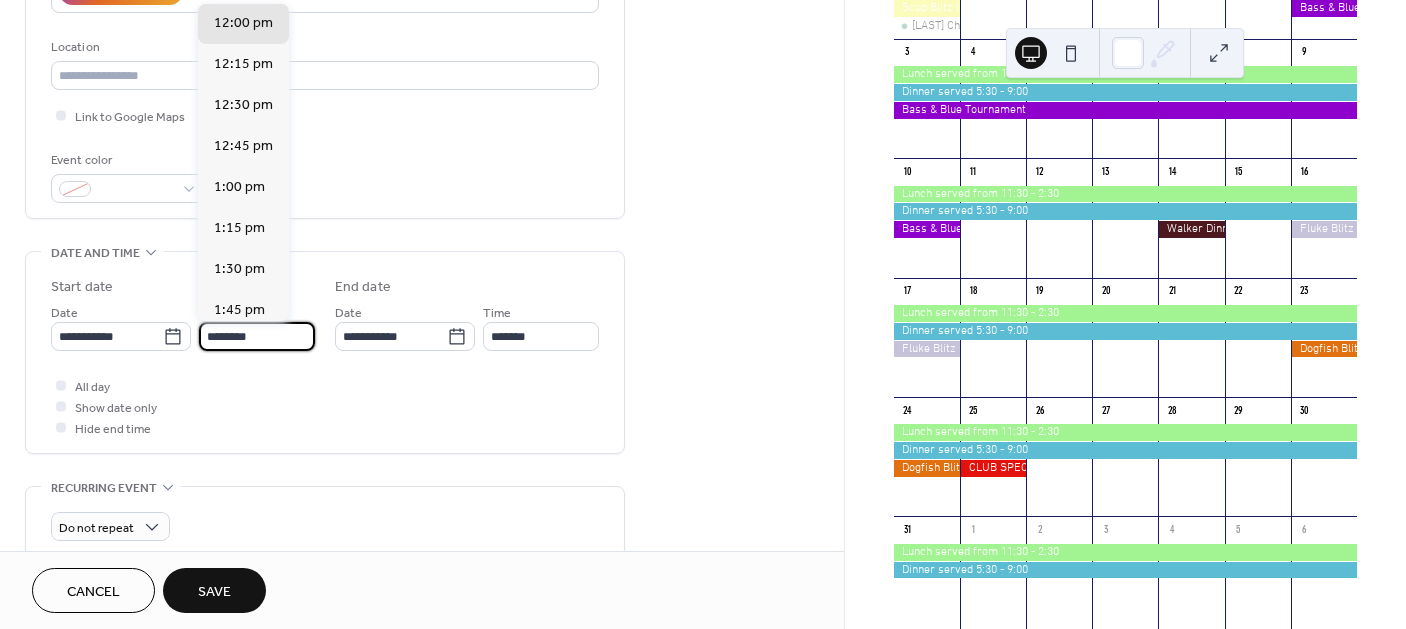 drag, startPoint x: 270, startPoint y: 340, endPoint x: 202, endPoint y: 331, distance: 68.593 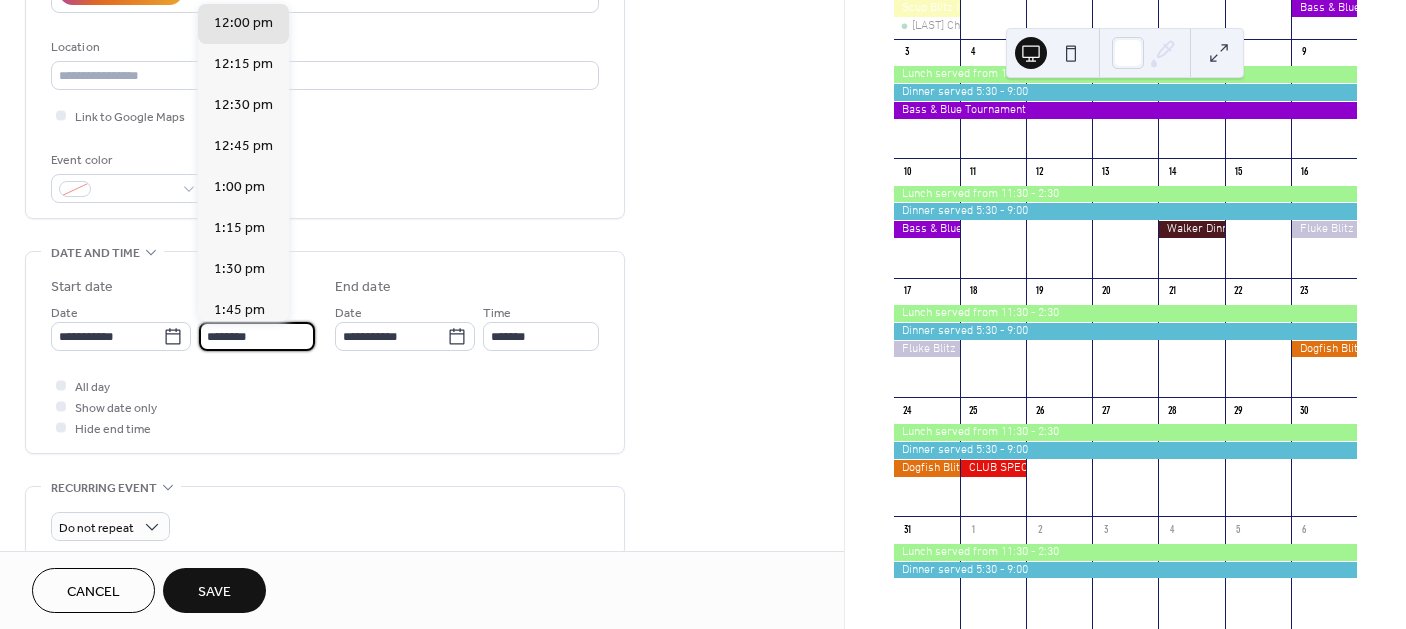 click on "********" at bounding box center (257, 336) 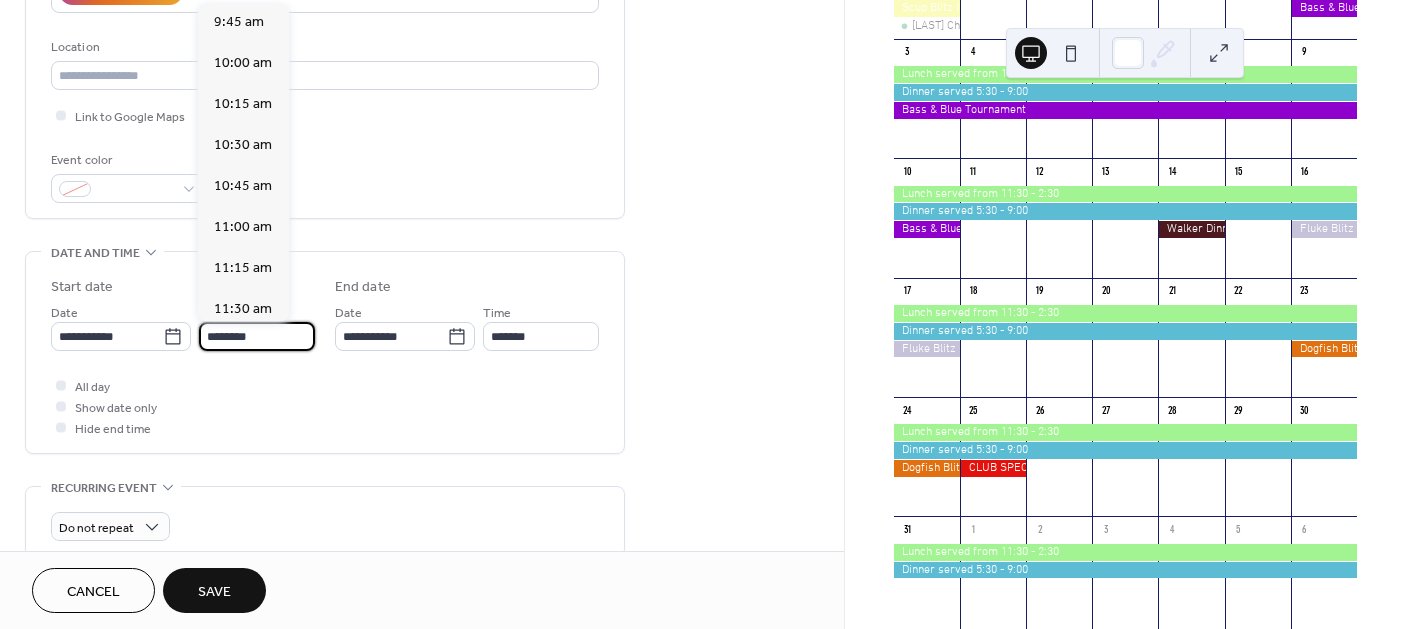 scroll, scrollTop: 1569, scrollLeft: 0, axis: vertical 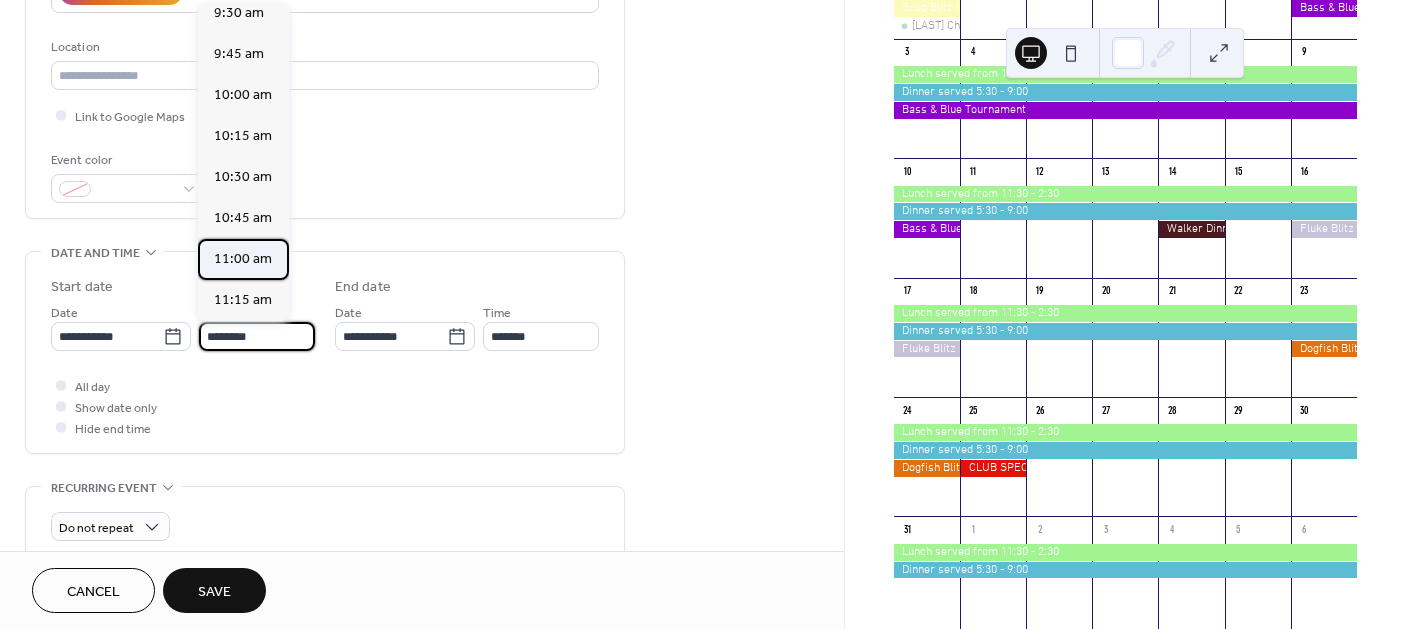 click on "11:00 am" at bounding box center [243, 259] 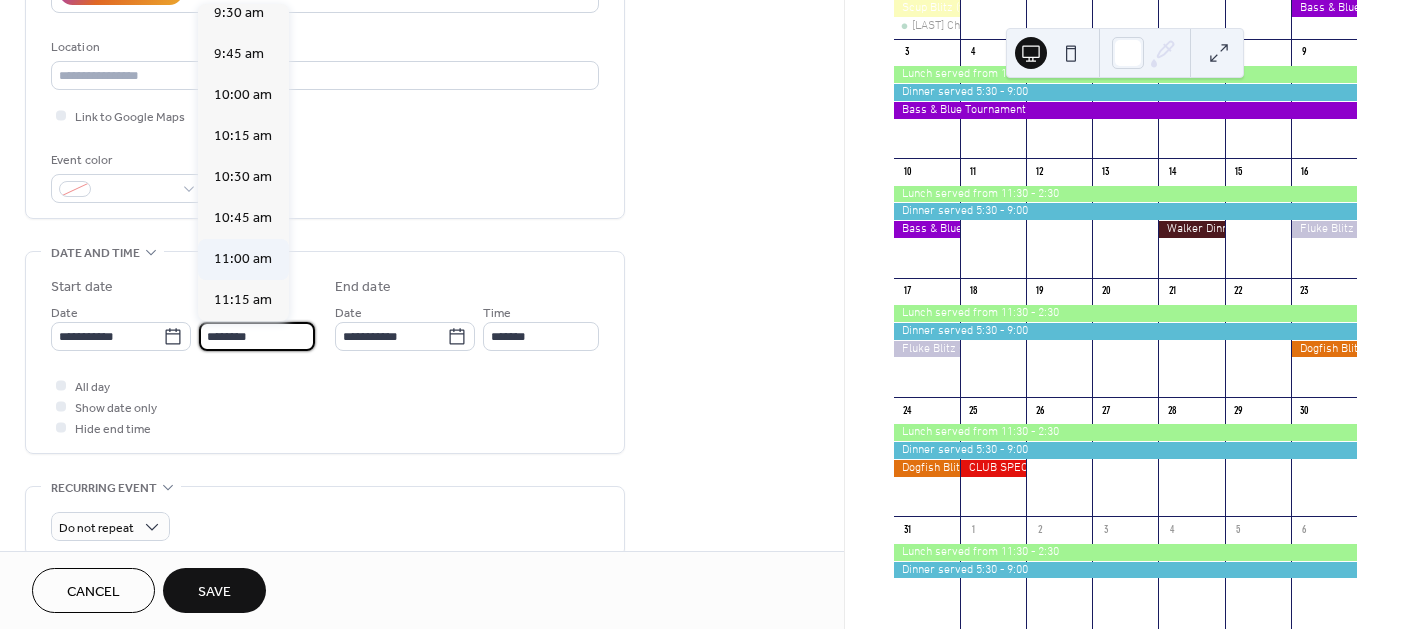 type on "********" 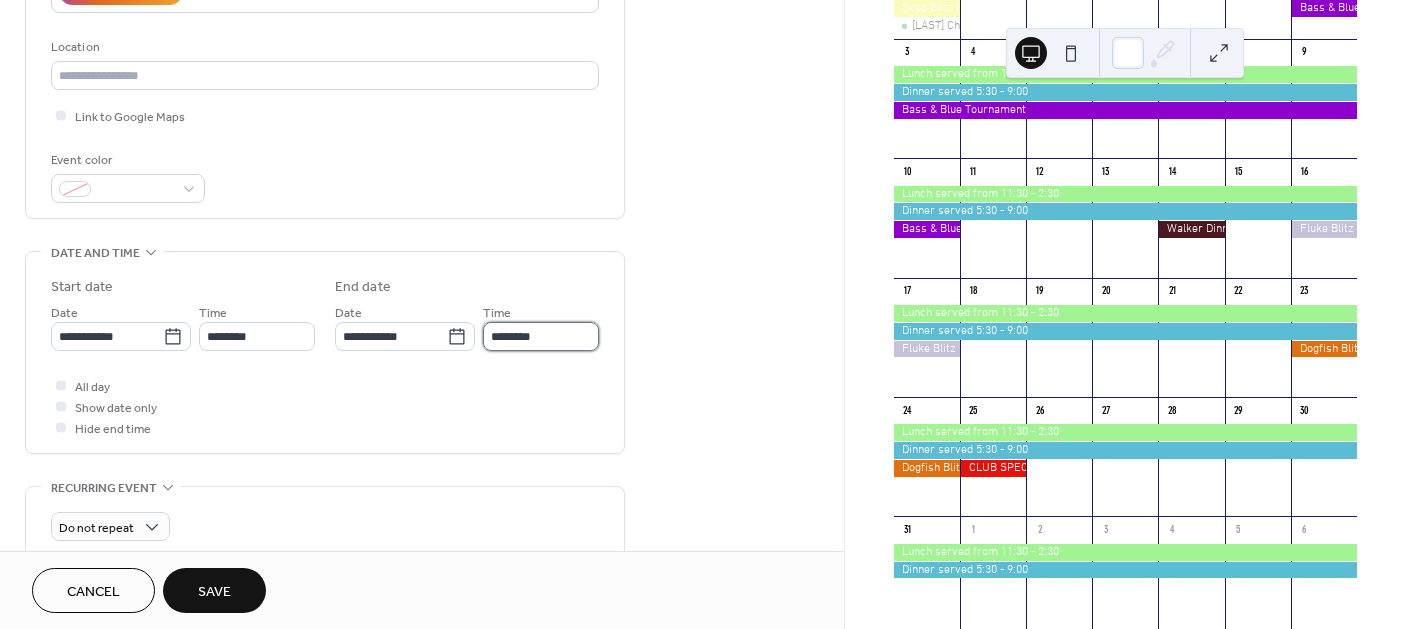 click on "********" at bounding box center [541, 336] 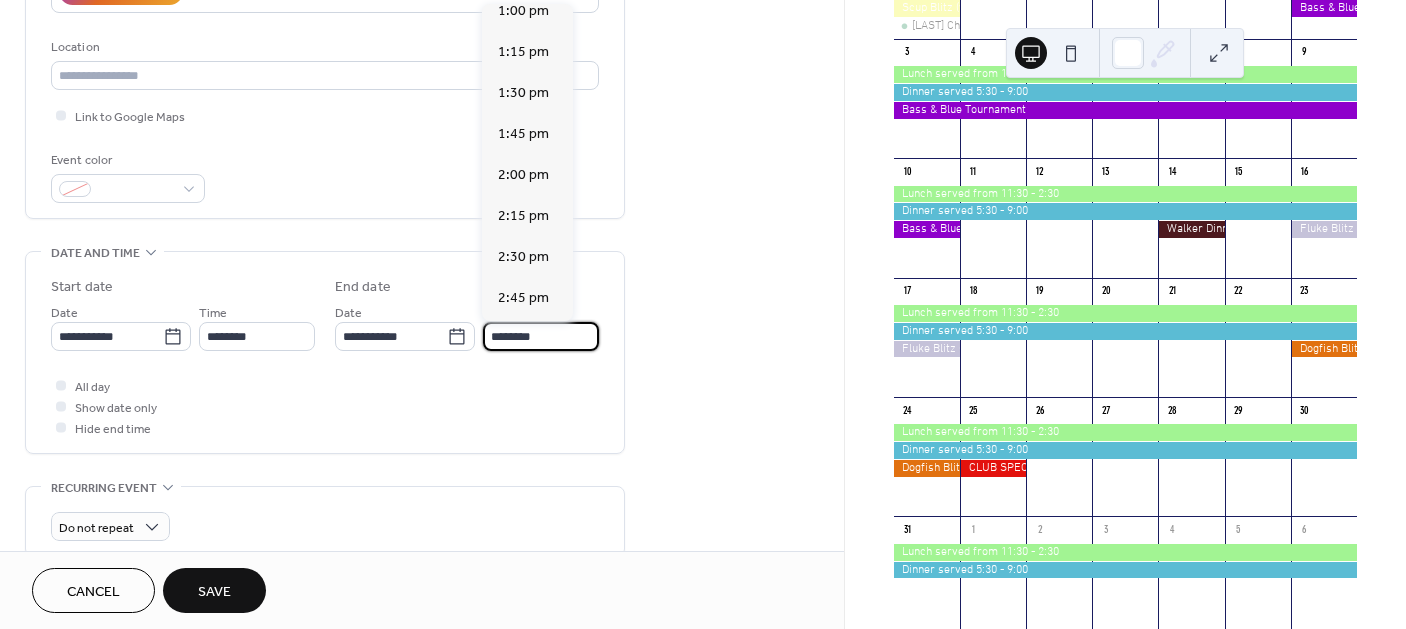 scroll, scrollTop: 200, scrollLeft: 0, axis: vertical 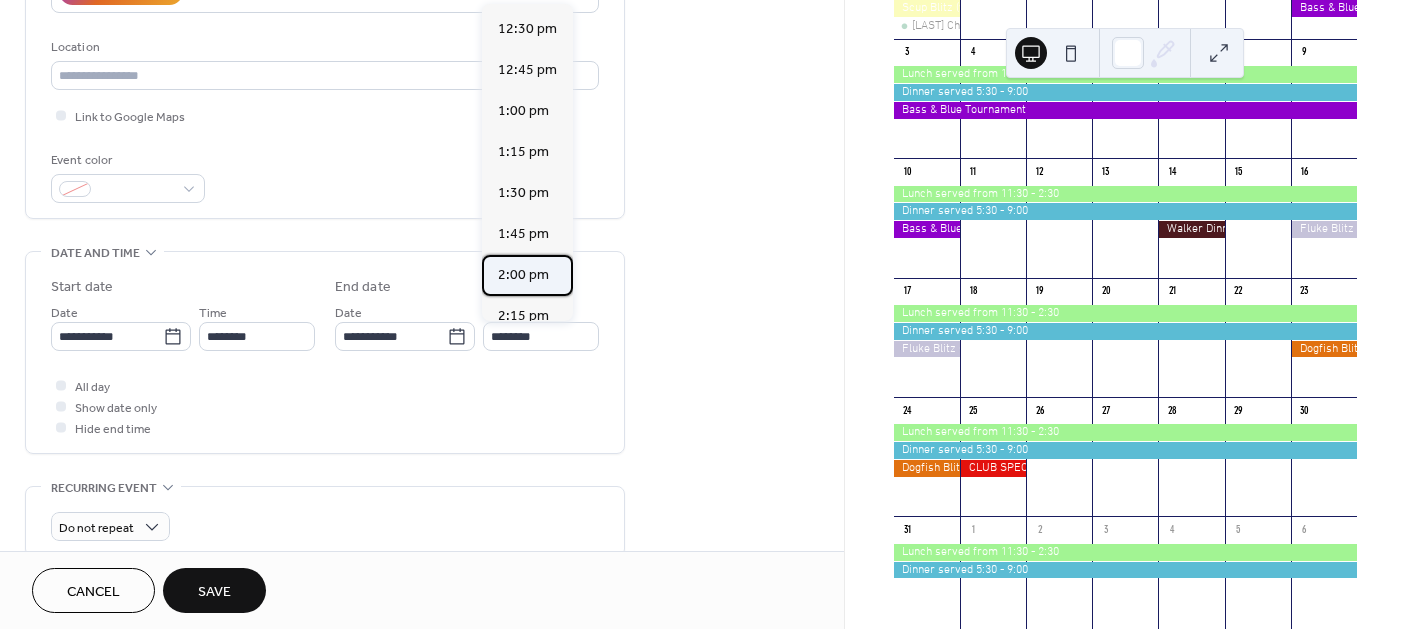 click on "2:00 pm" at bounding box center (523, 275) 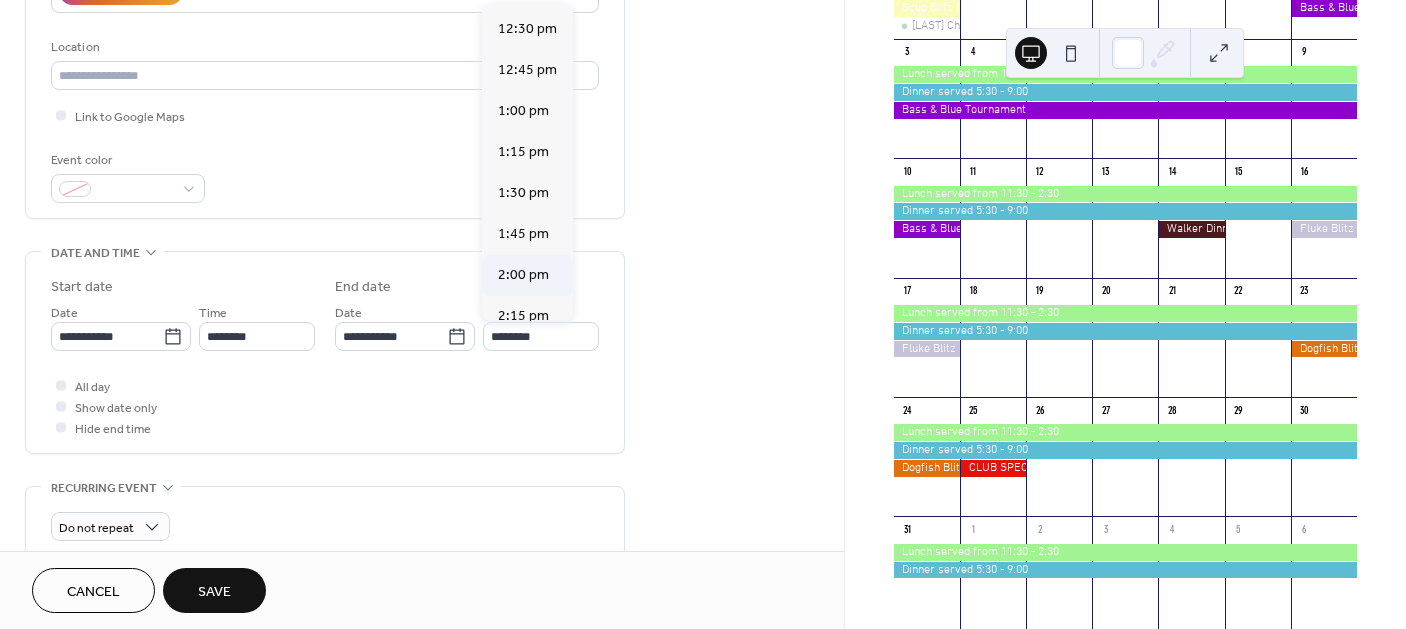 type on "*******" 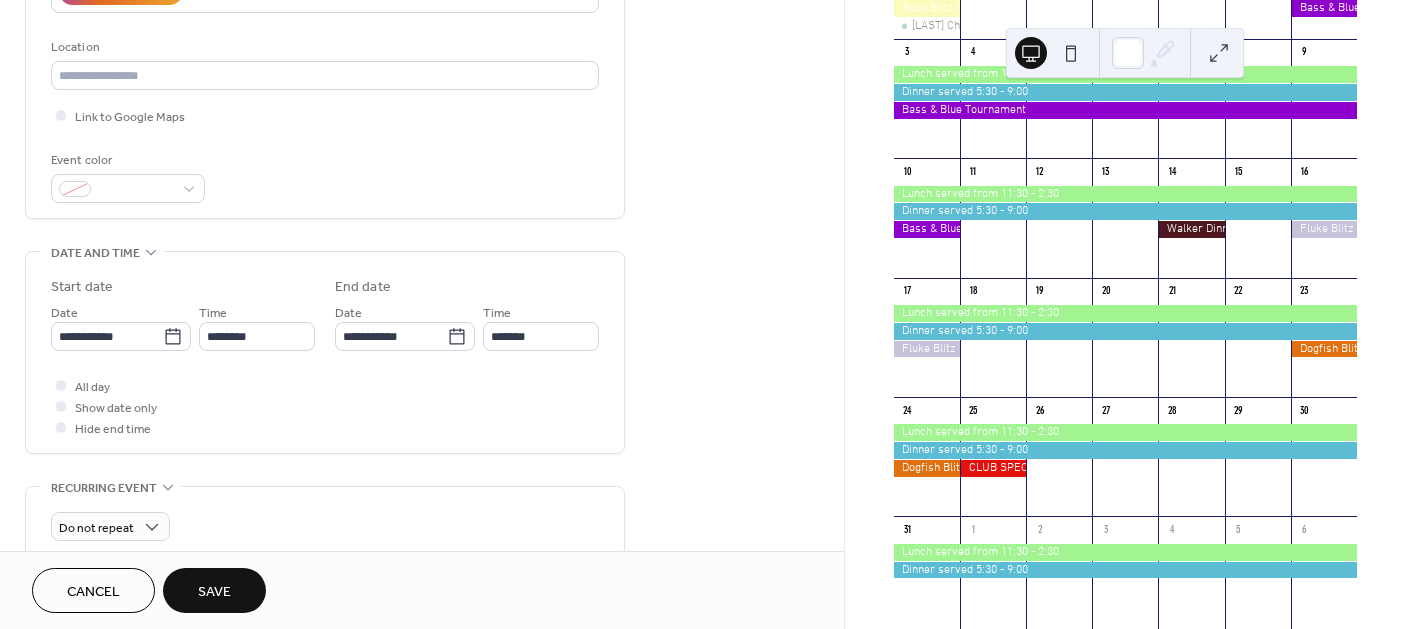 click on "All day Show date only Hide end time" at bounding box center (325, 406) 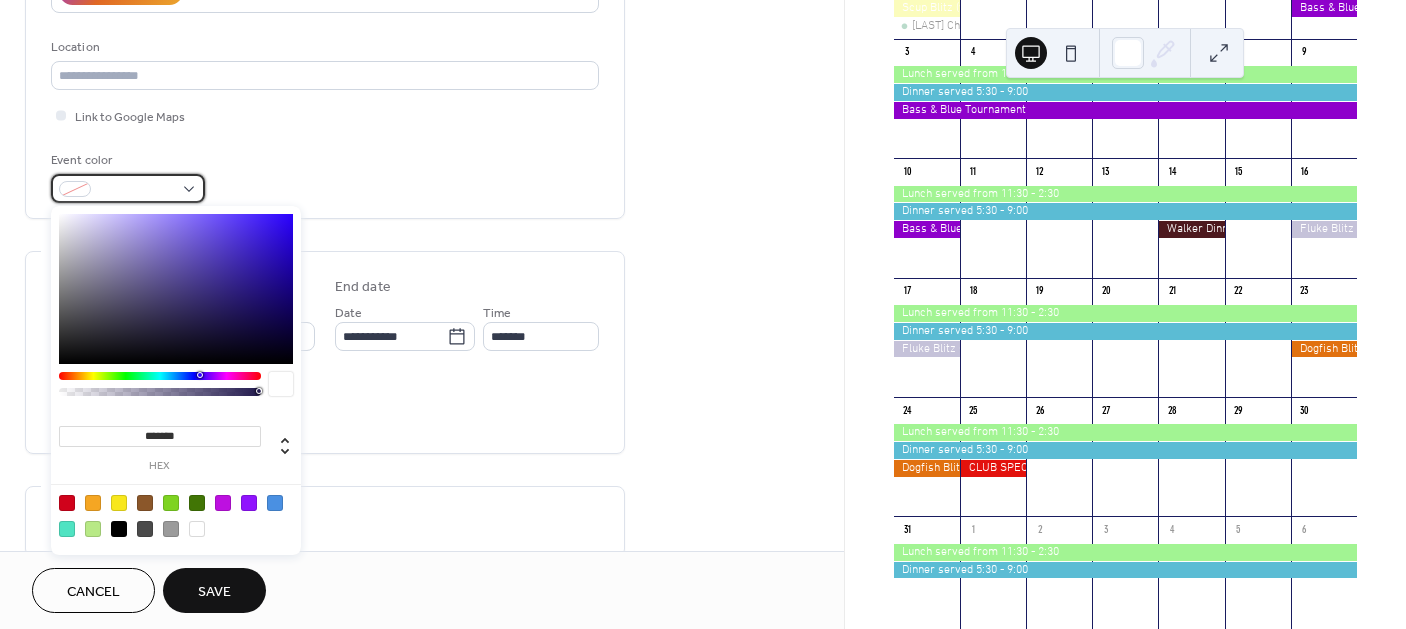 click at bounding box center (128, 188) 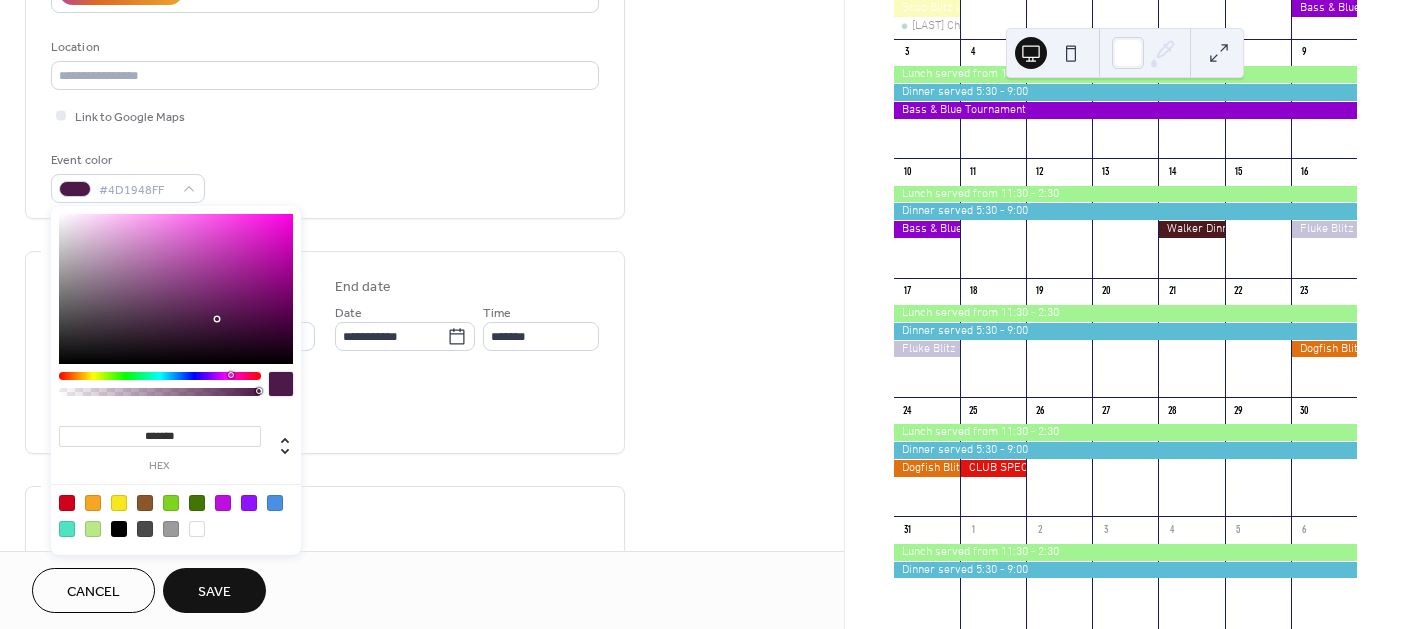 click at bounding box center (160, 376) 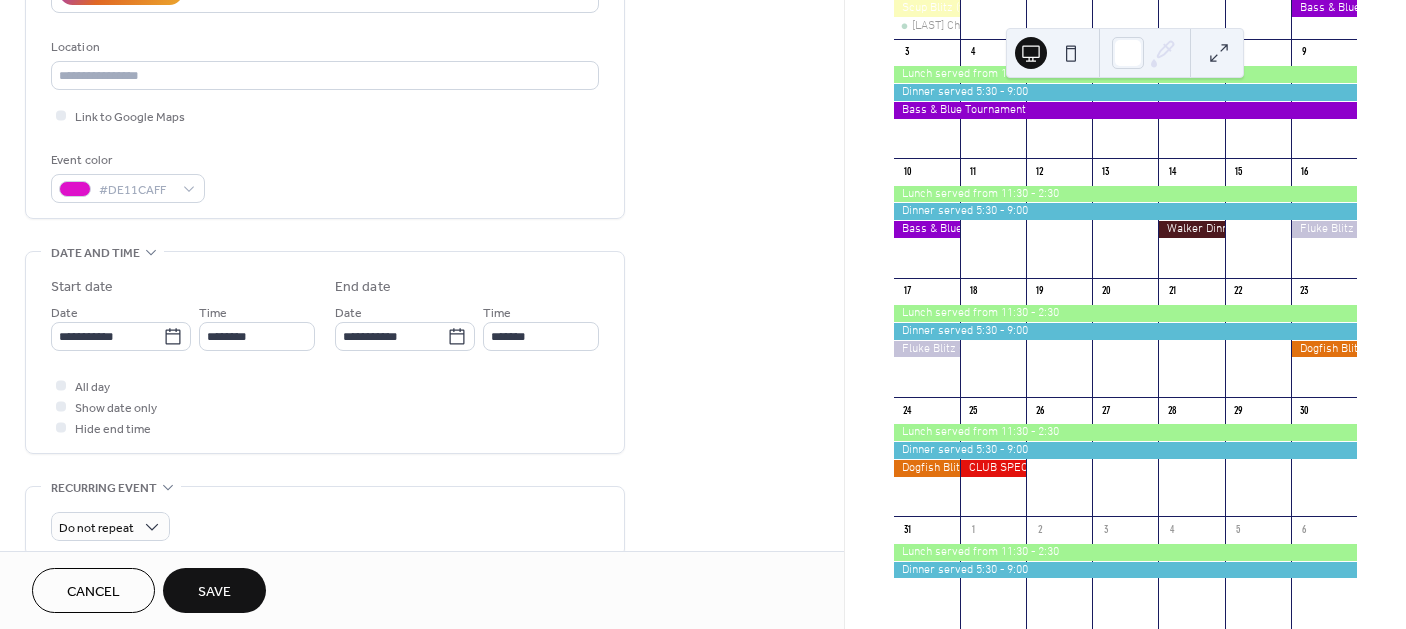 click on "Save" at bounding box center [214, 592] 